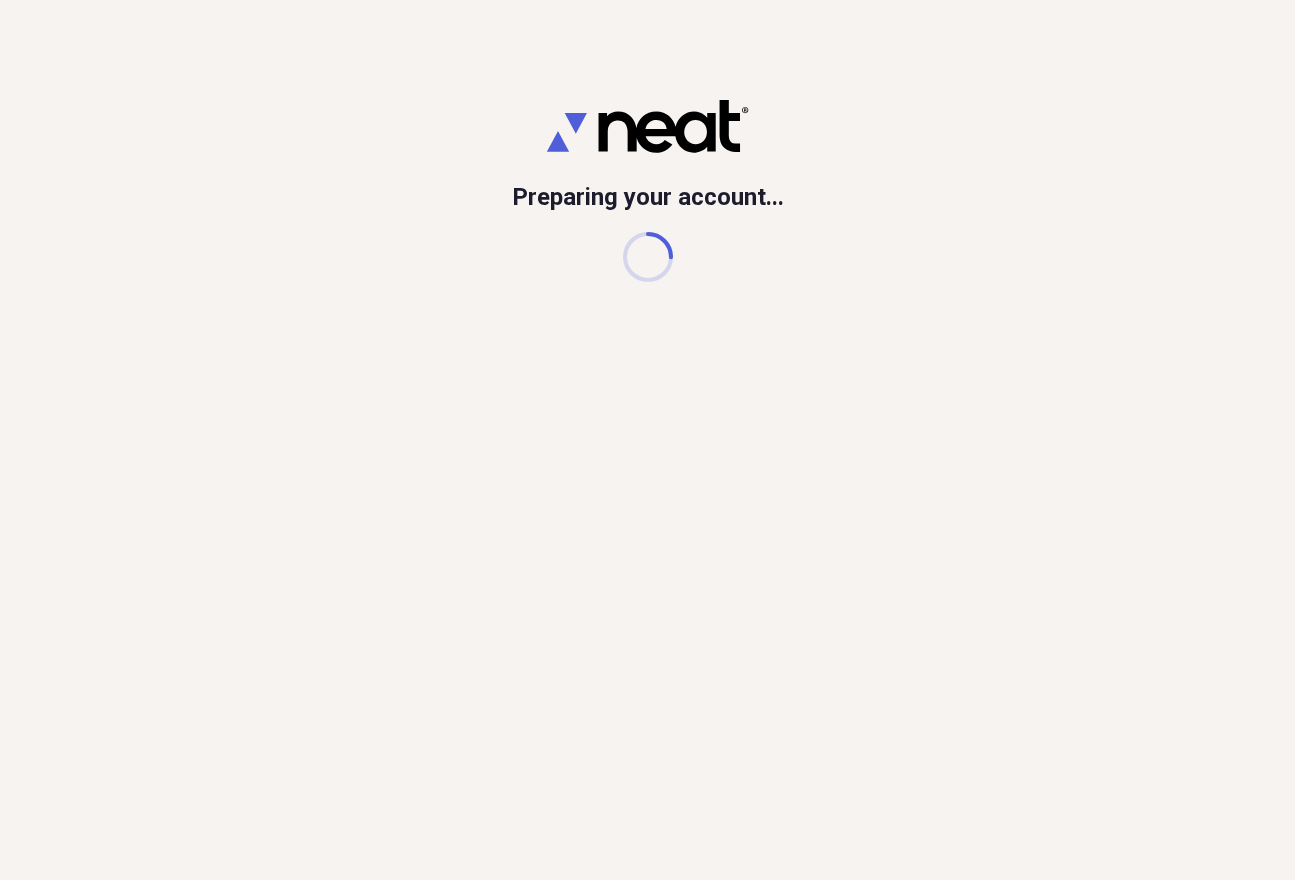 scroll, scrollTop: 0, scrollLeft: 0, axis: both 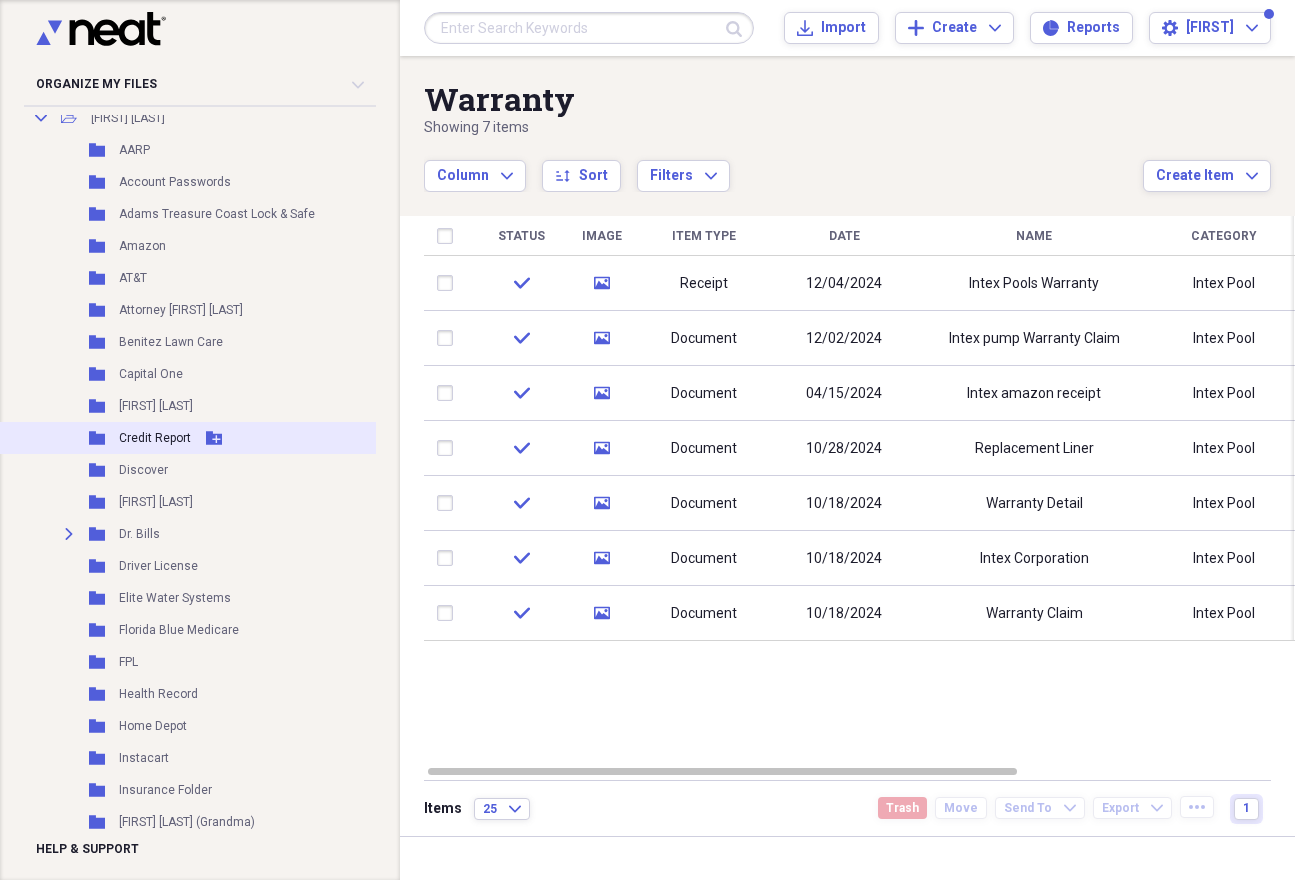 click on "Credit Report" at bounding box center [155, 438] 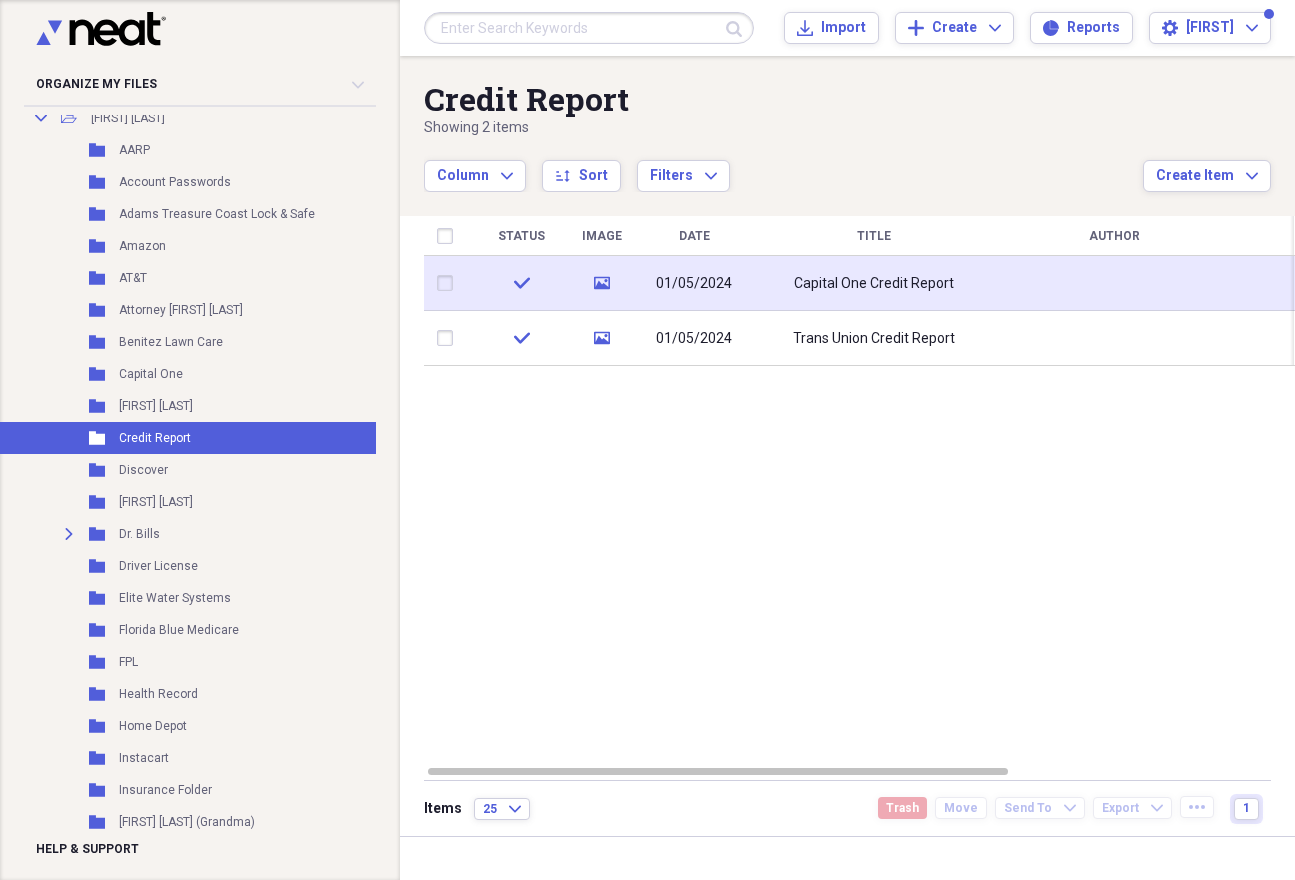 click on "01/05/2024" at bounding box center [694, 284] 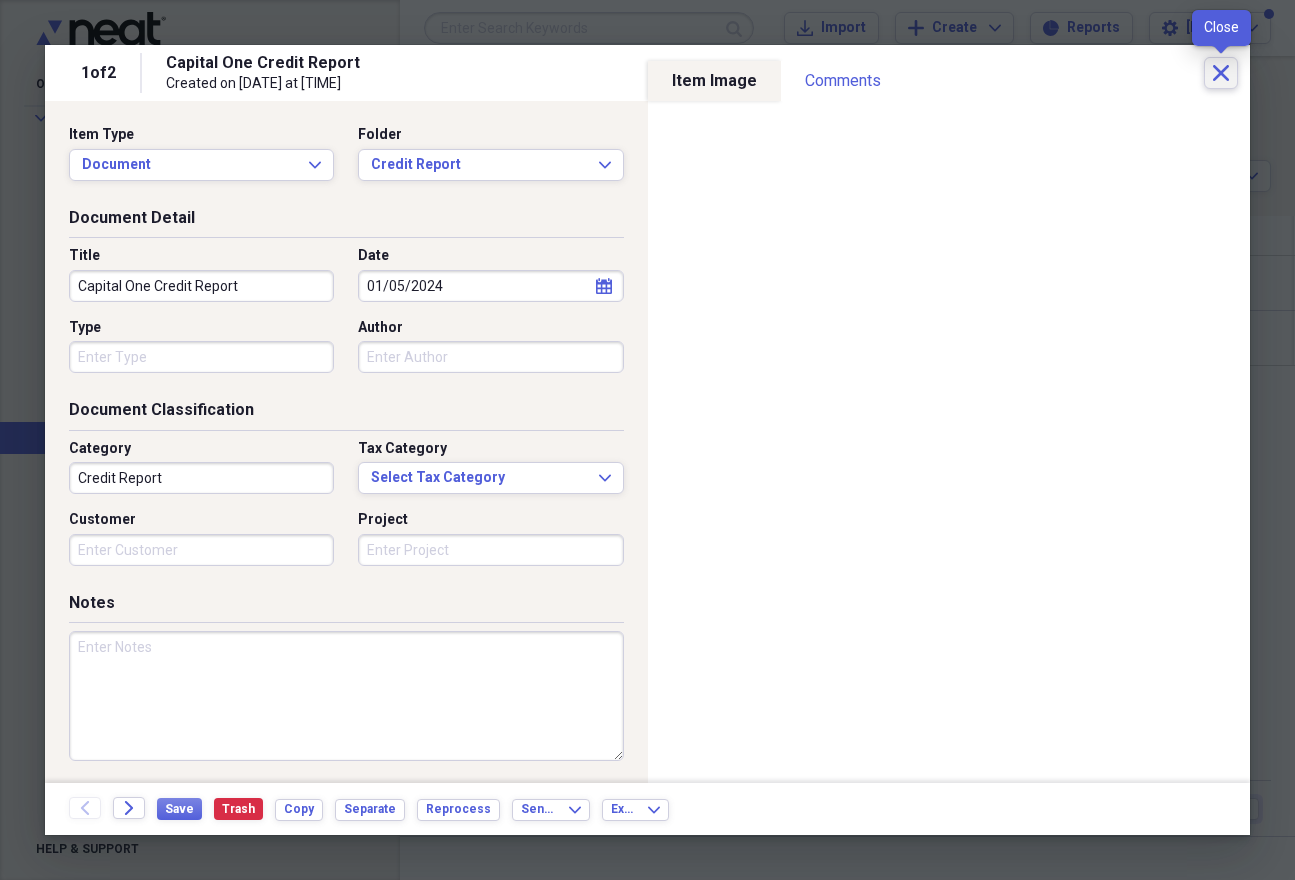 click on "Close" at bounding box center [1221, 73] 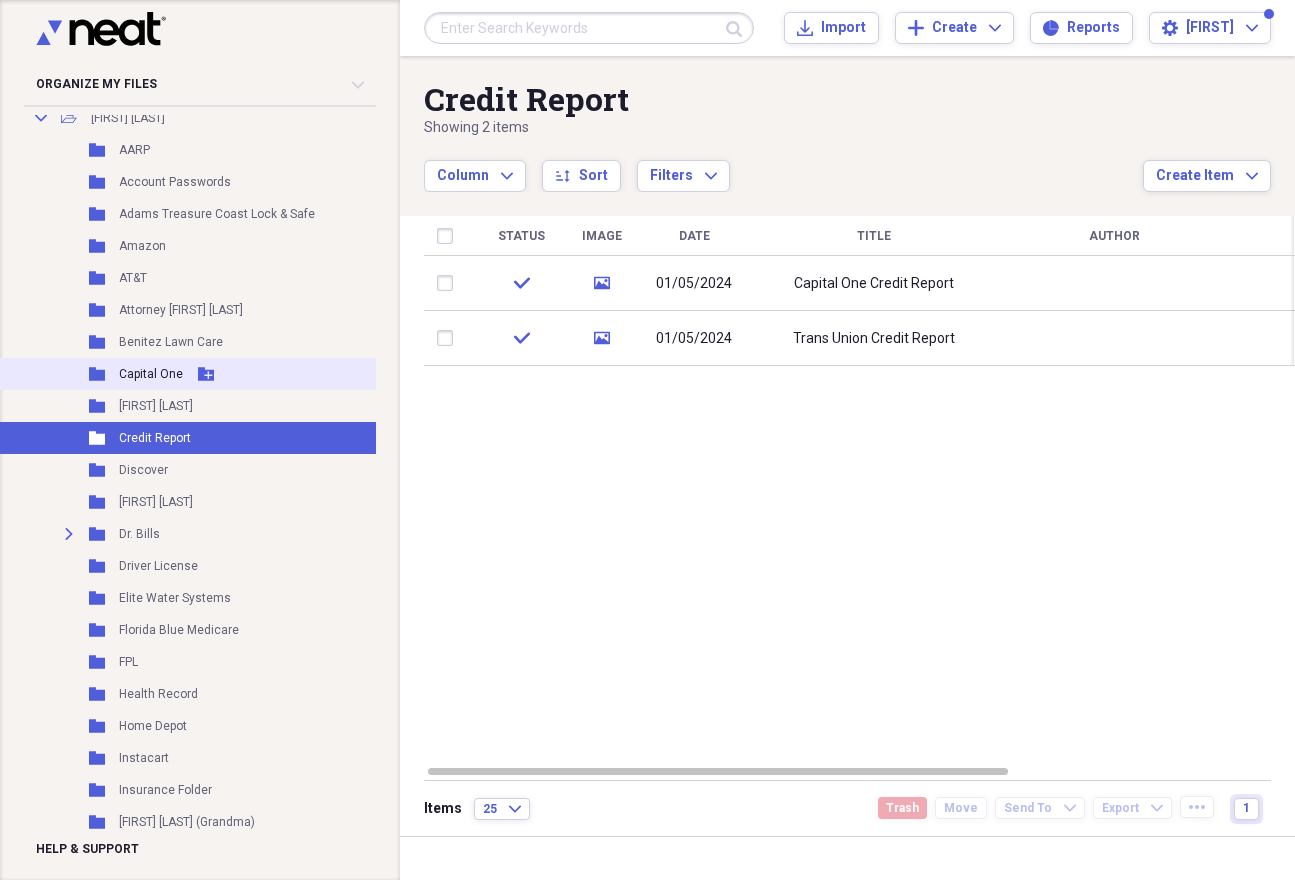 click on "Capital One" at bounding box center [151, 374] 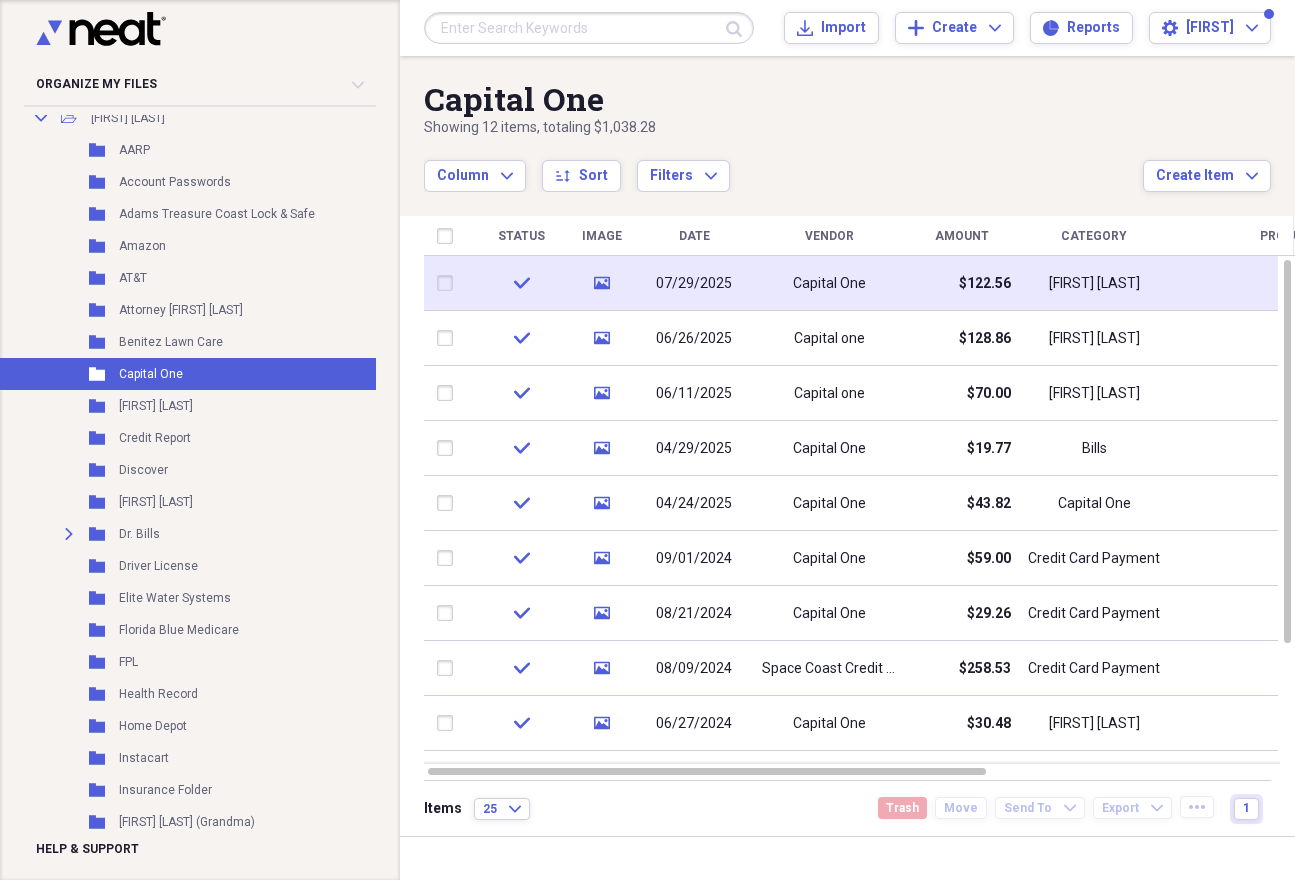 click on "Capital One" at bounding box center [829, 283] 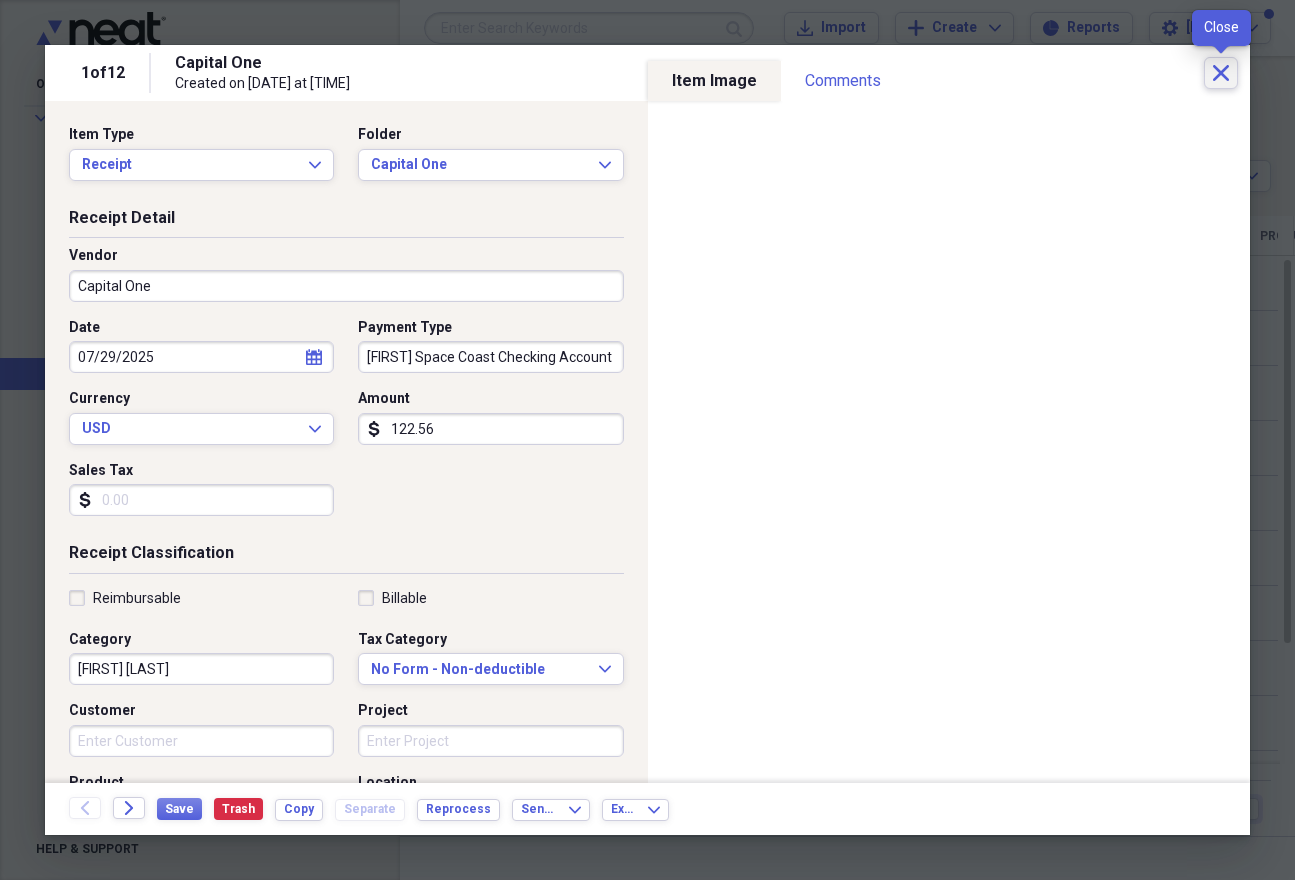 click on "Close" 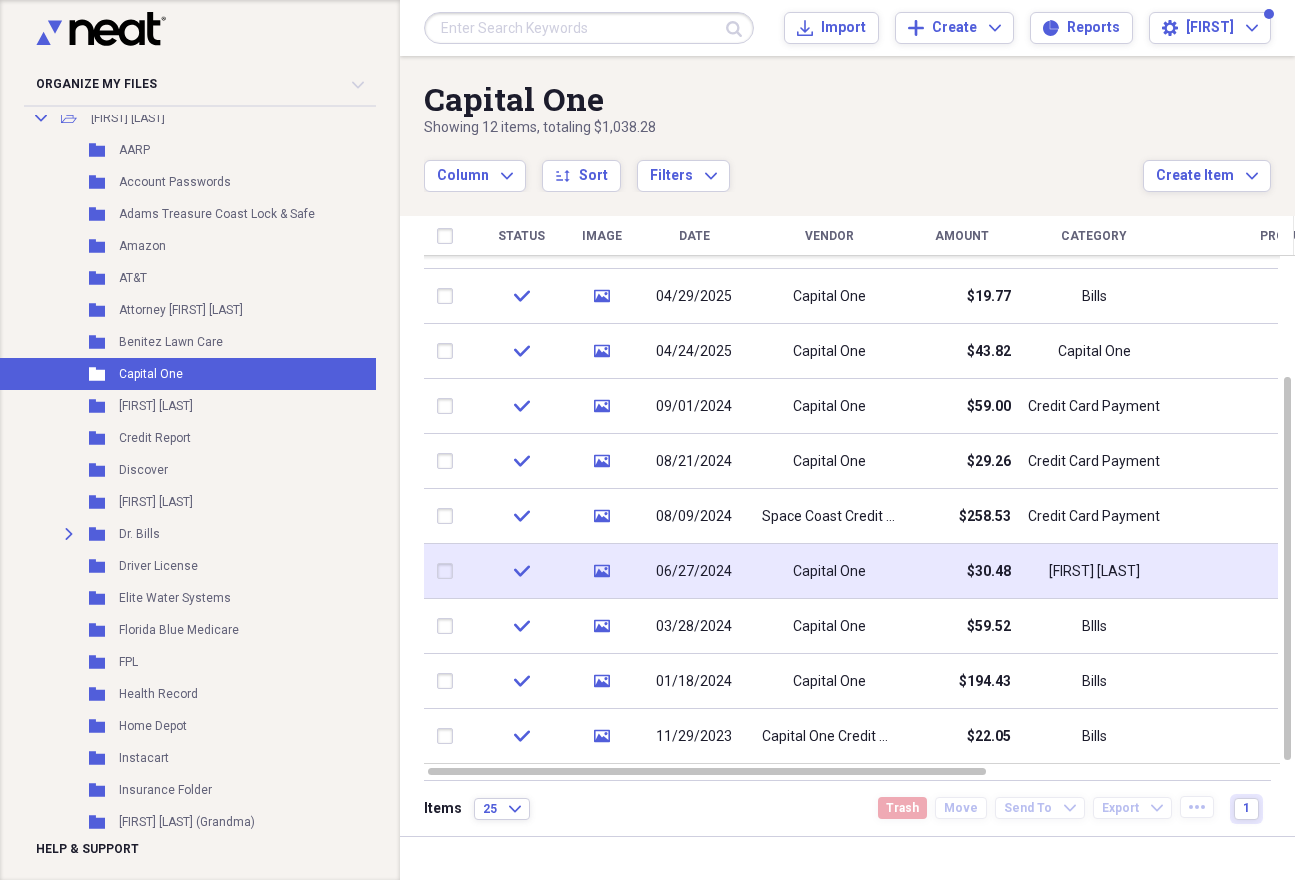 click on "$30.48" at bounding box center (961, 571) 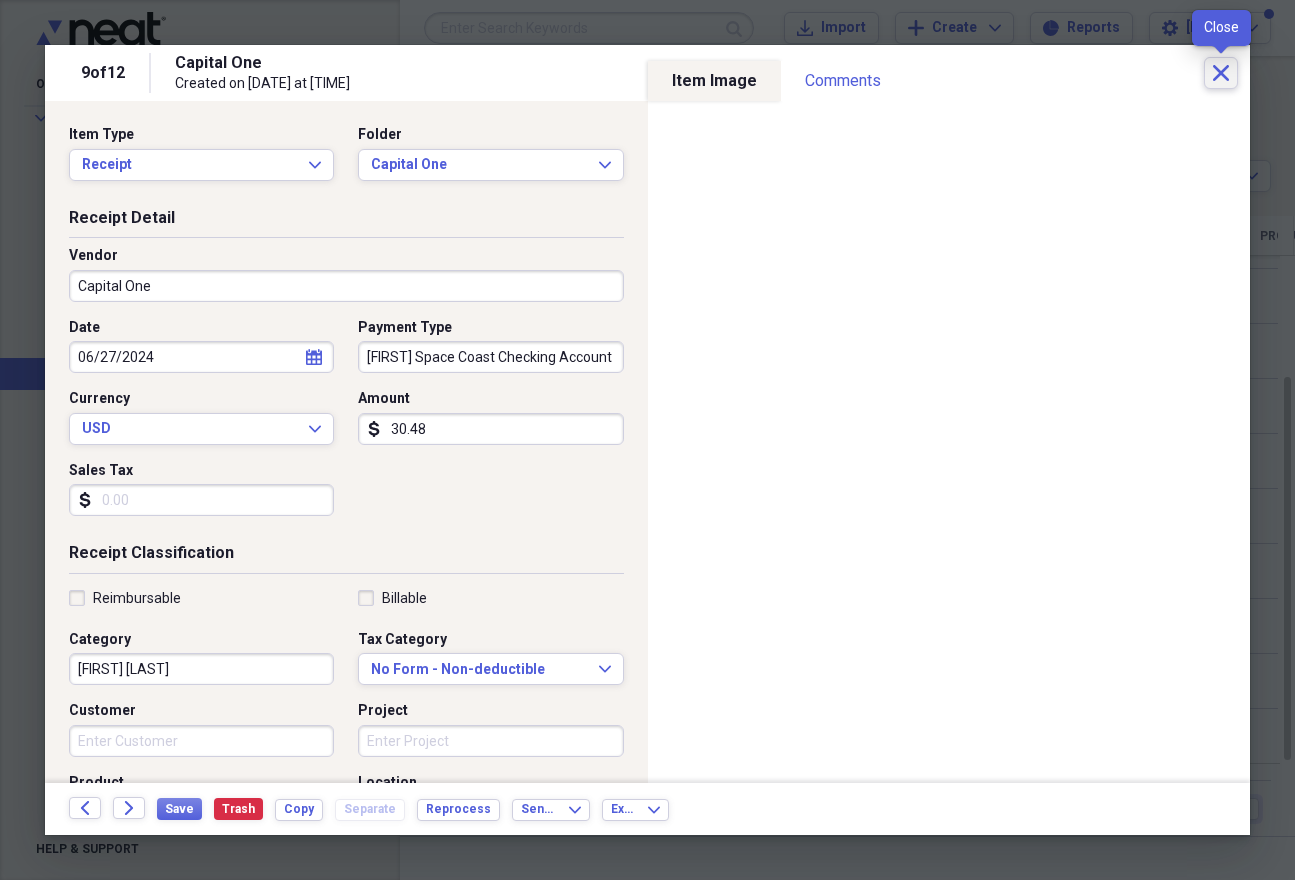 click on "Close" 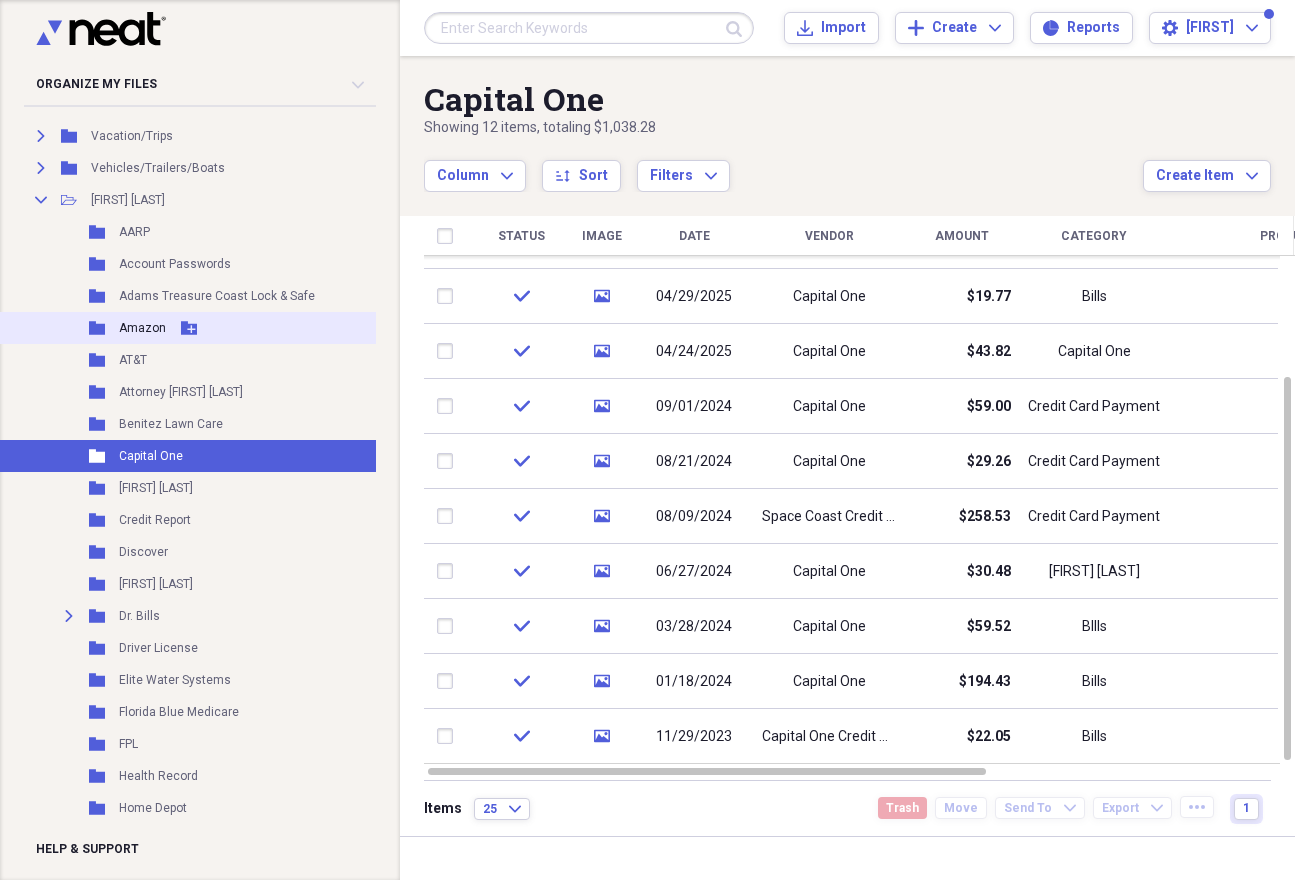 scroll, scrollTop: 7575, scrollLeft: 0, axis: vertical 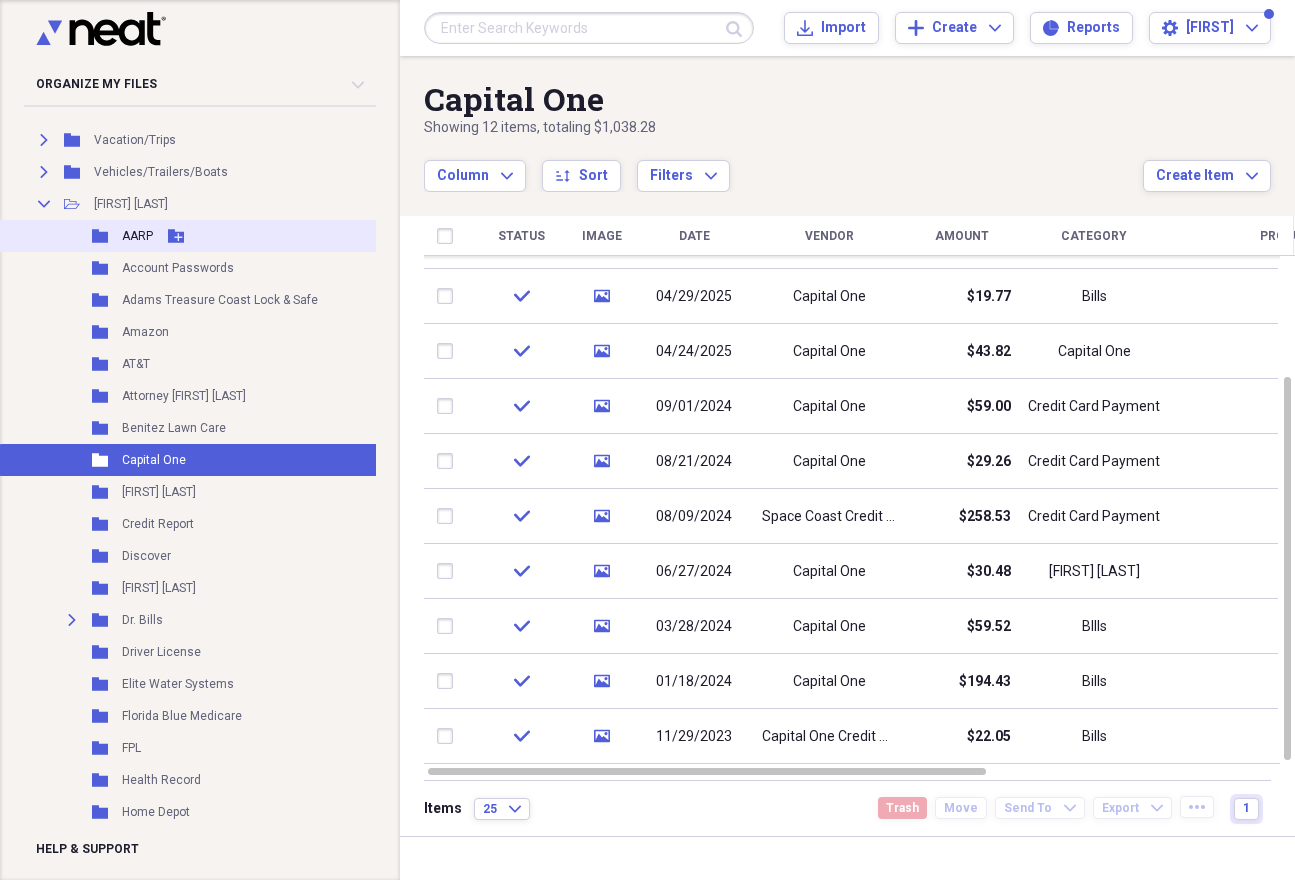 click on "AARP" at bounding box center (137, 236) 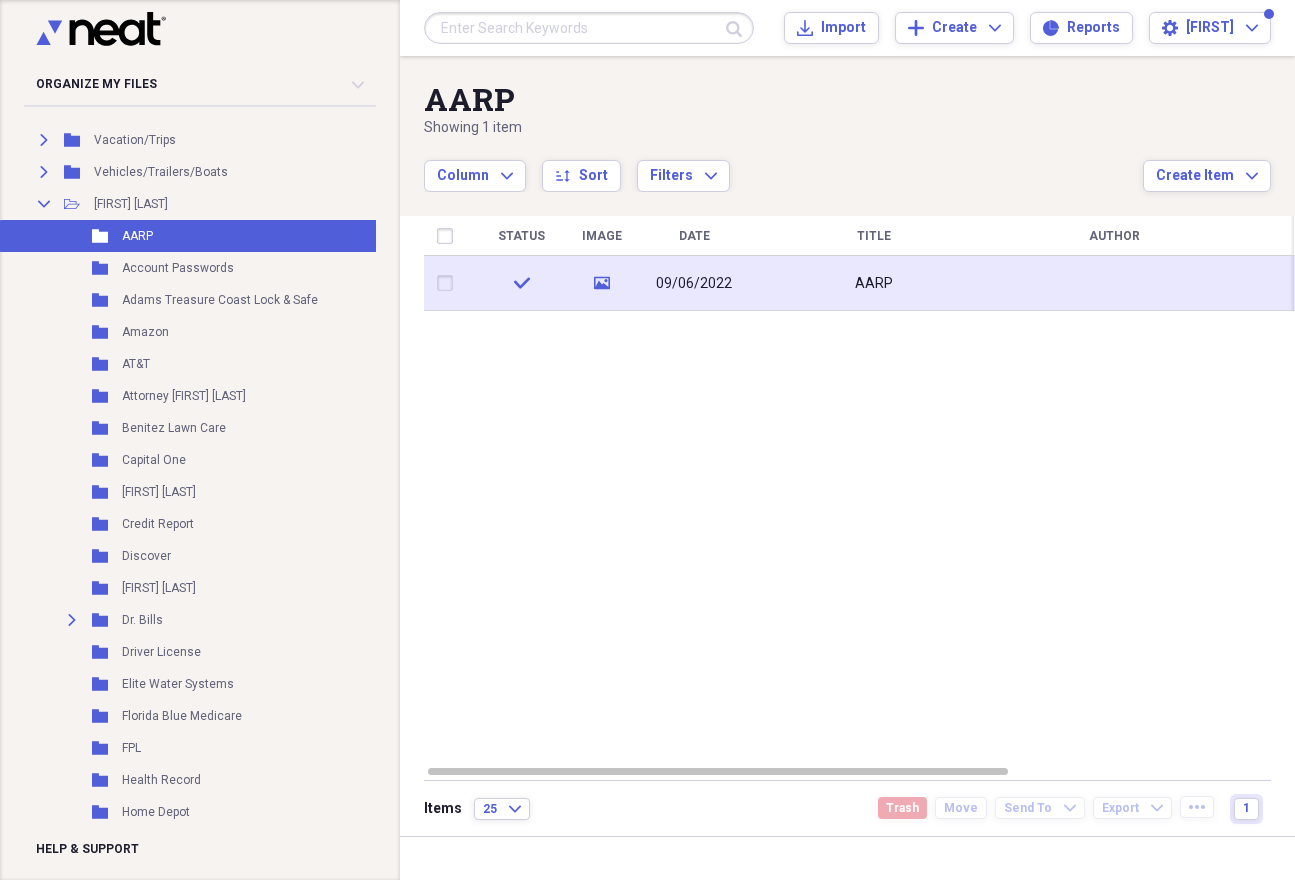 click on "AARP" at bounding box center [874, 283] 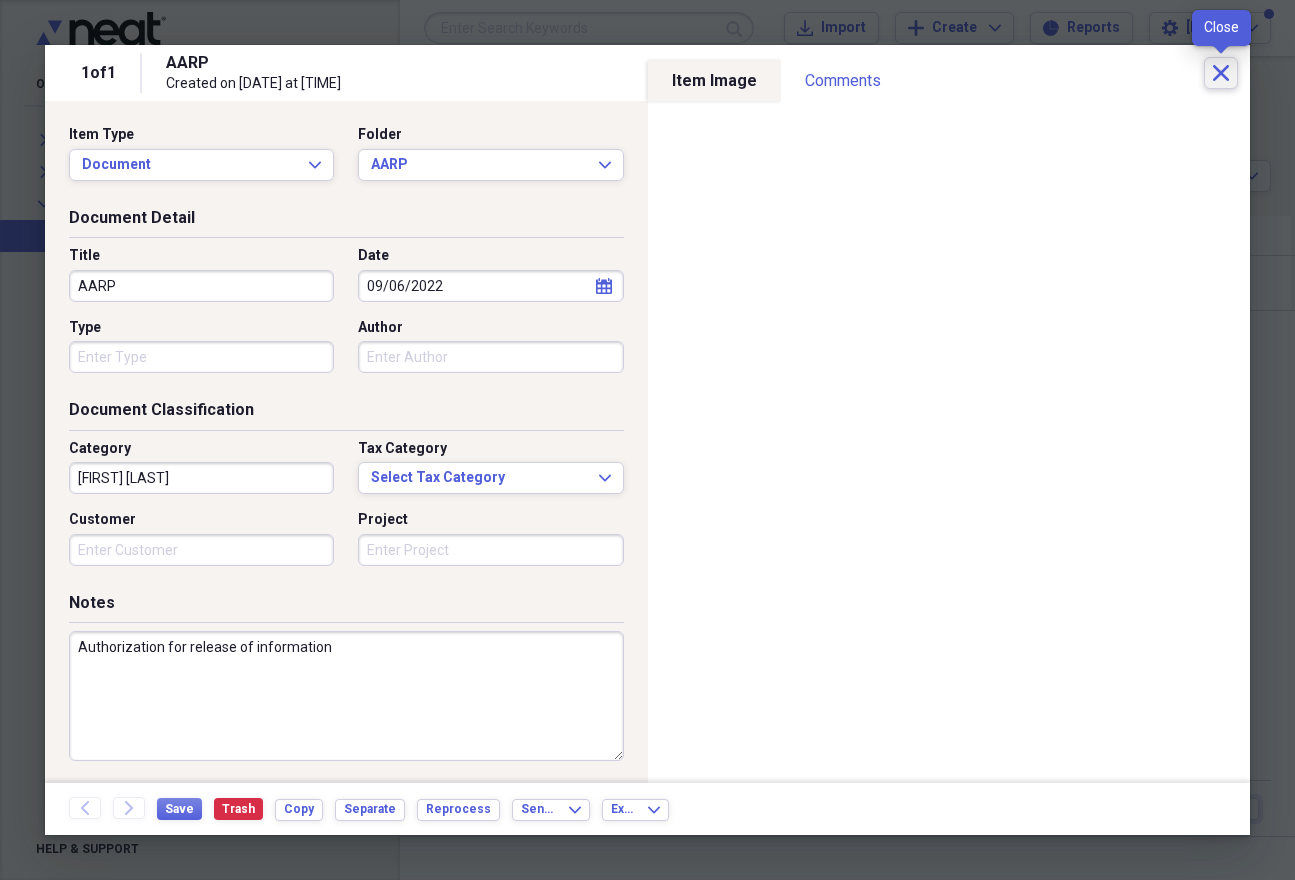 click on "Close" at bounding box center (1221, 73) 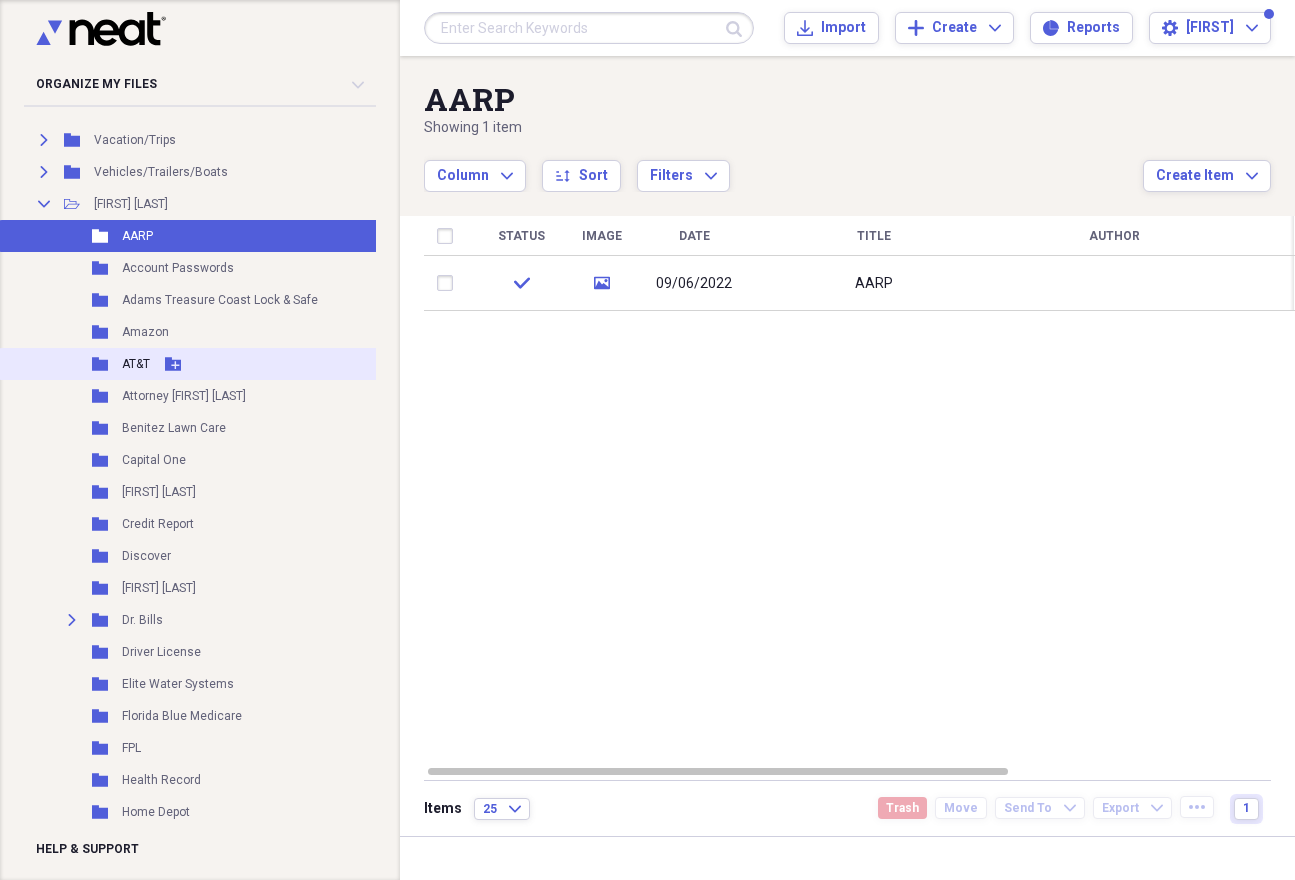 click on "Folder AT&T Add Folder" at bounding box center (212, 364) 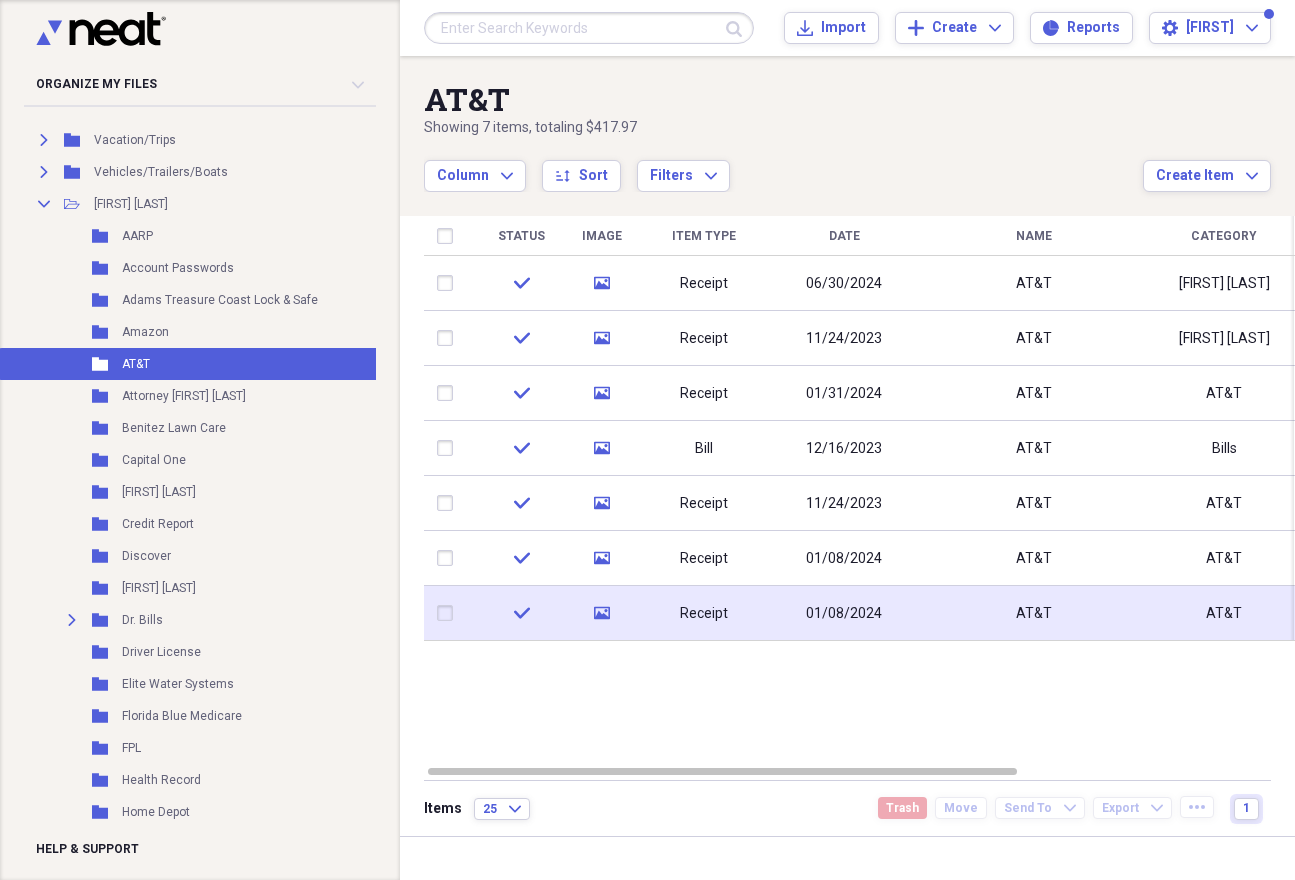 click on "01/08/2024" at bounding box center (844, 613) 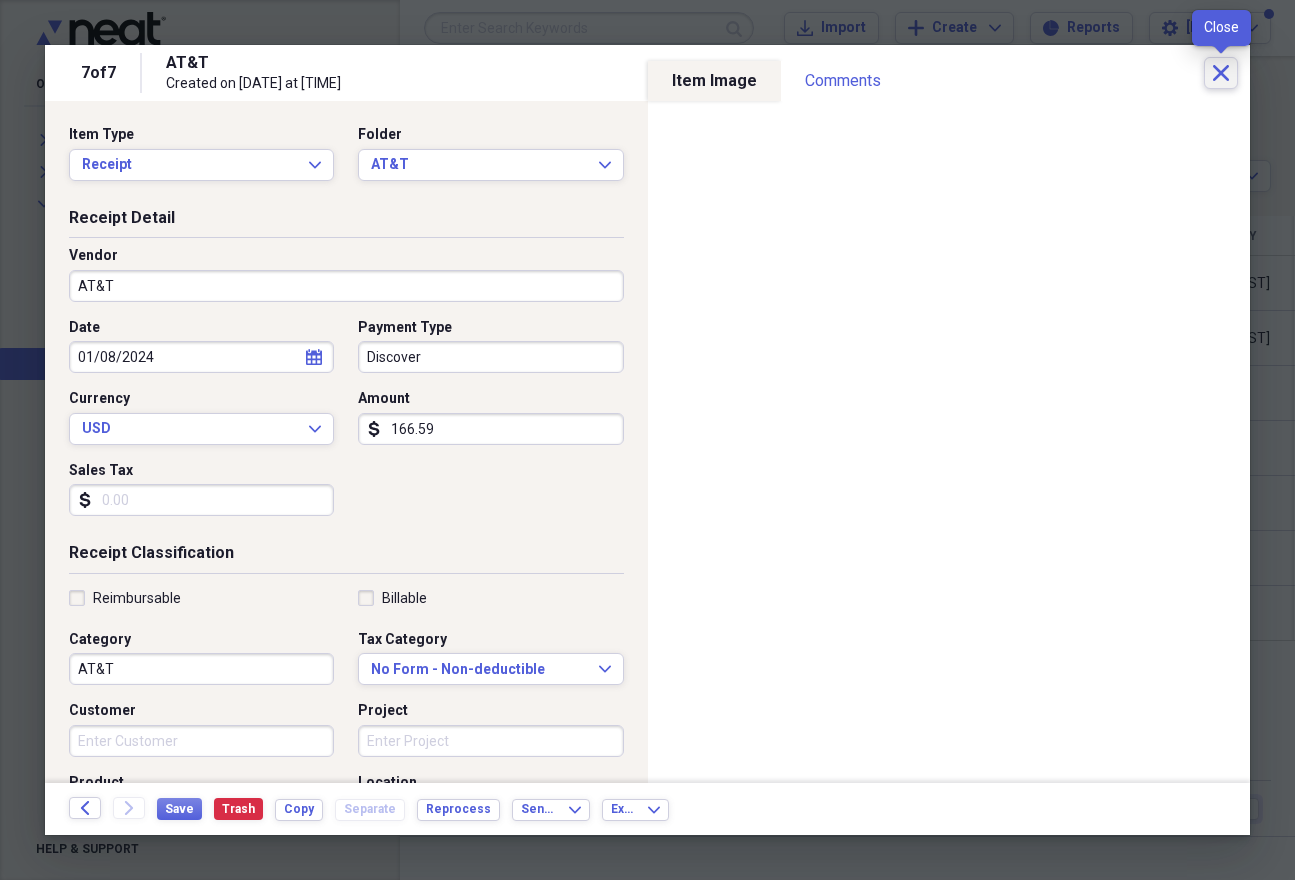 click on "Close" 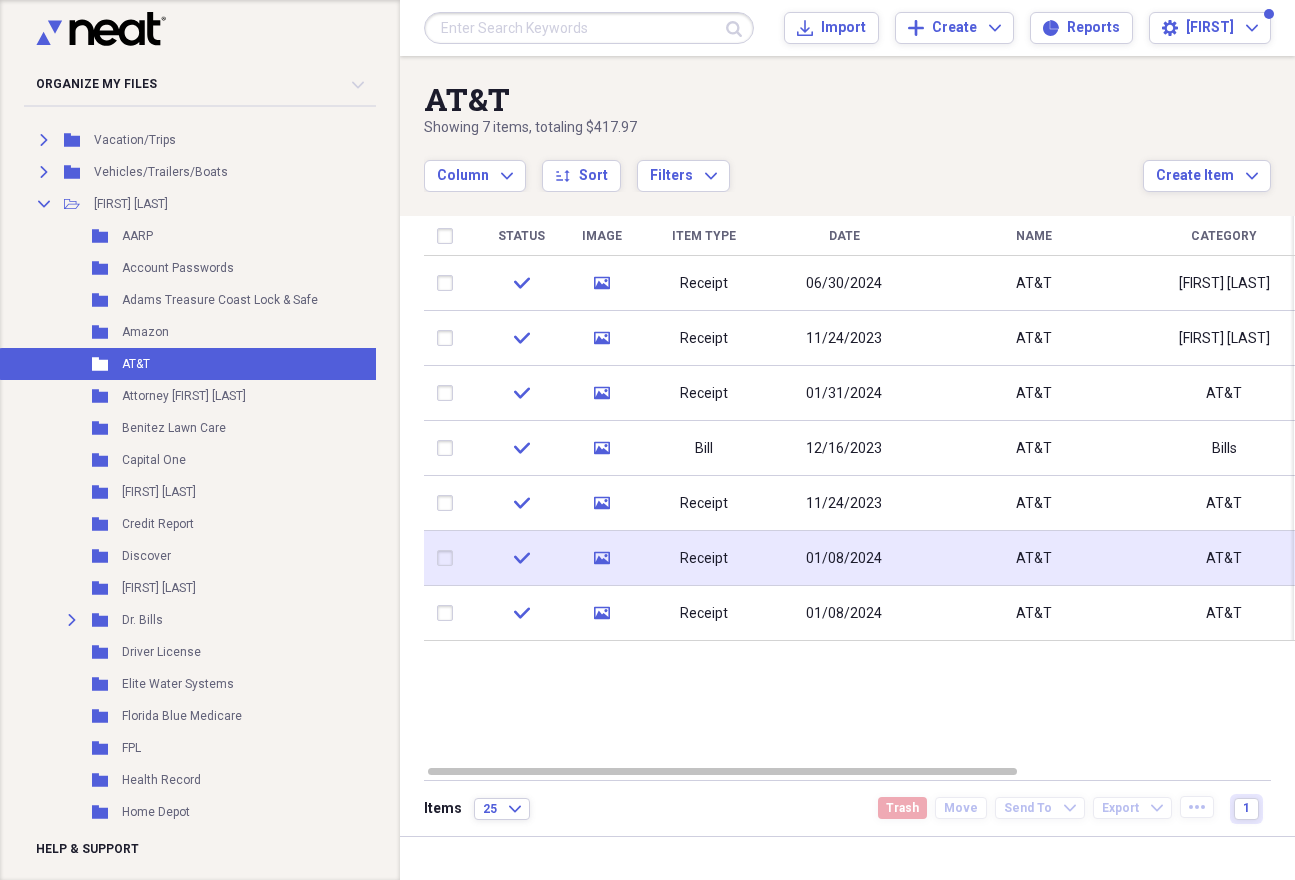 click on "01/08/2024" at bounding box center (844, 558) 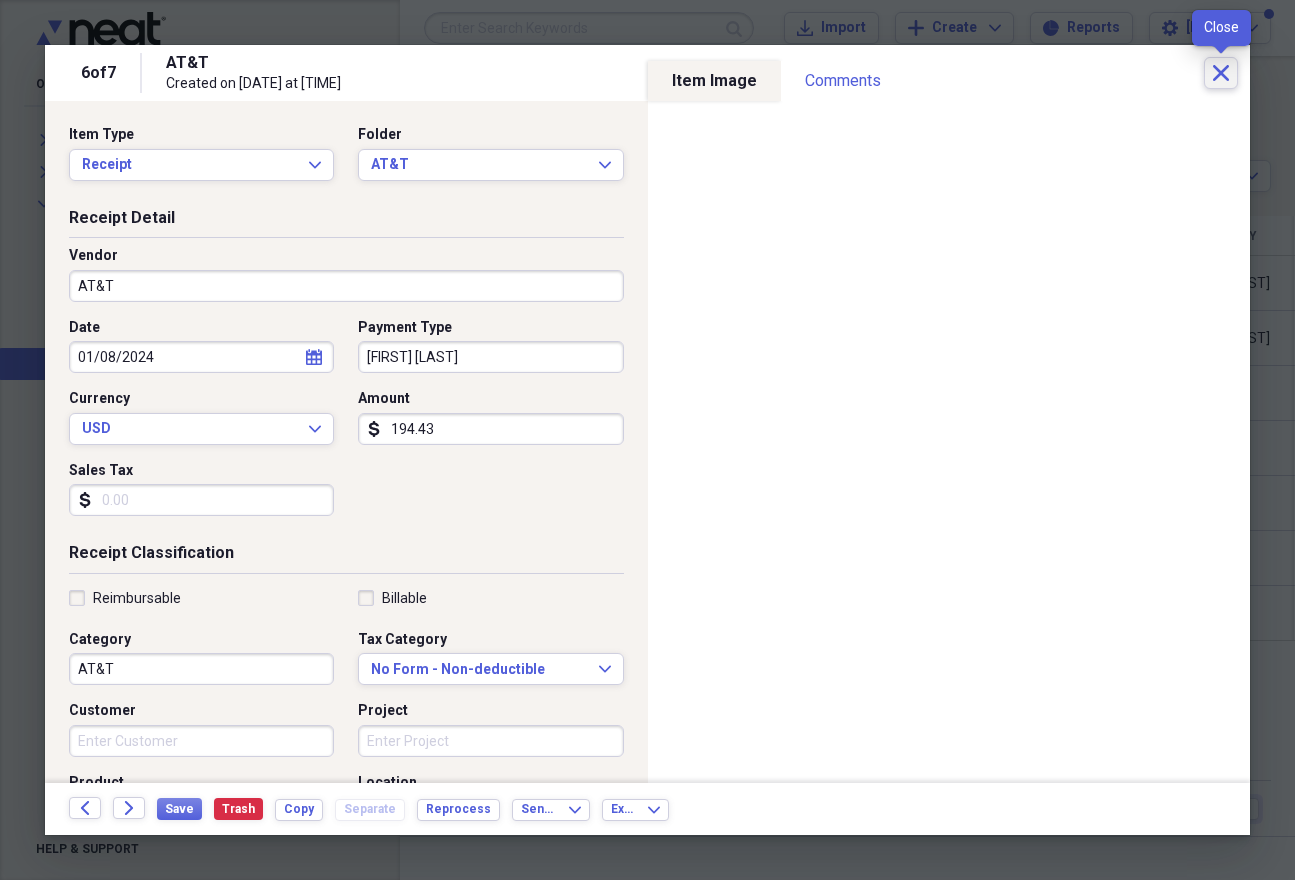 click 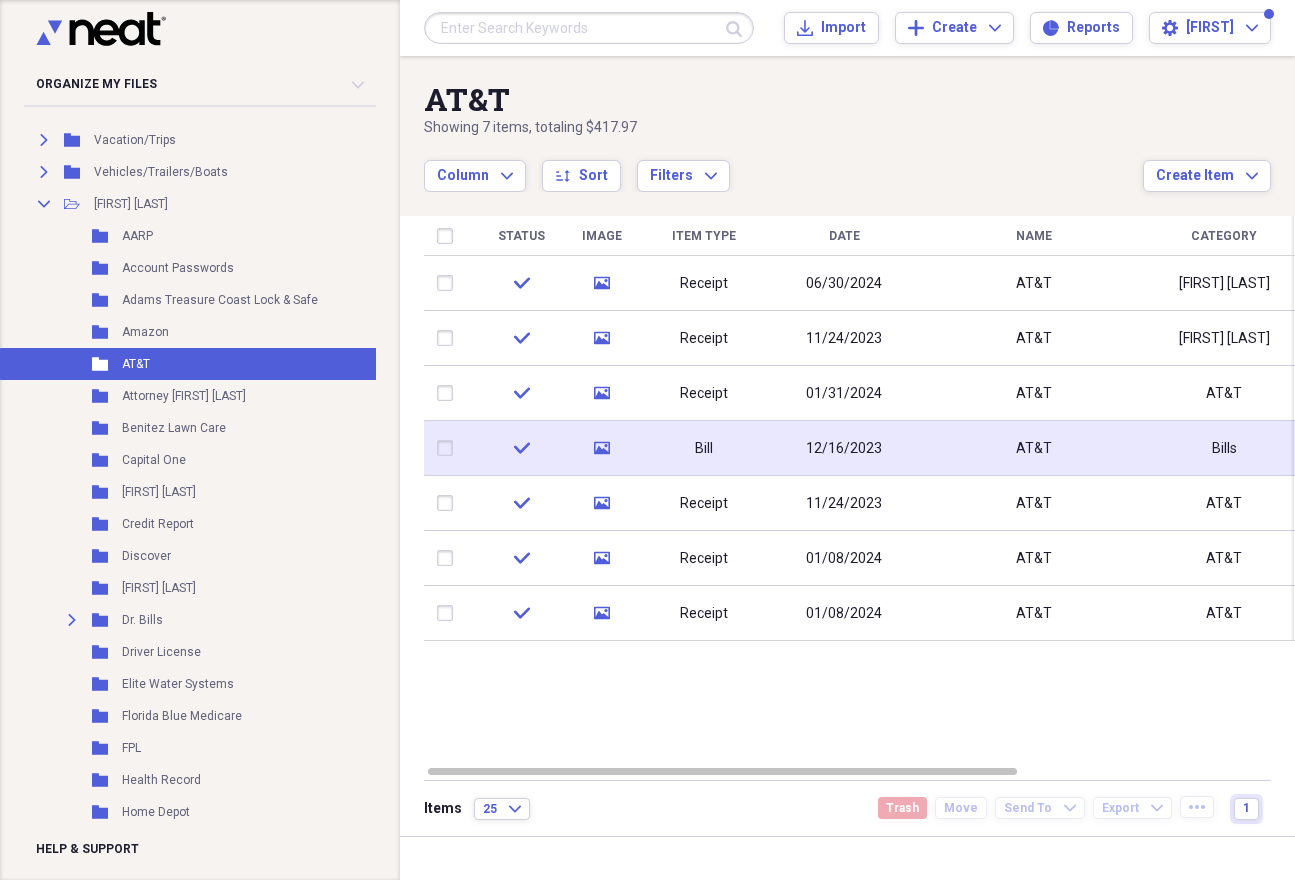 click on "AT&T" at bounding box center (1034, 448) 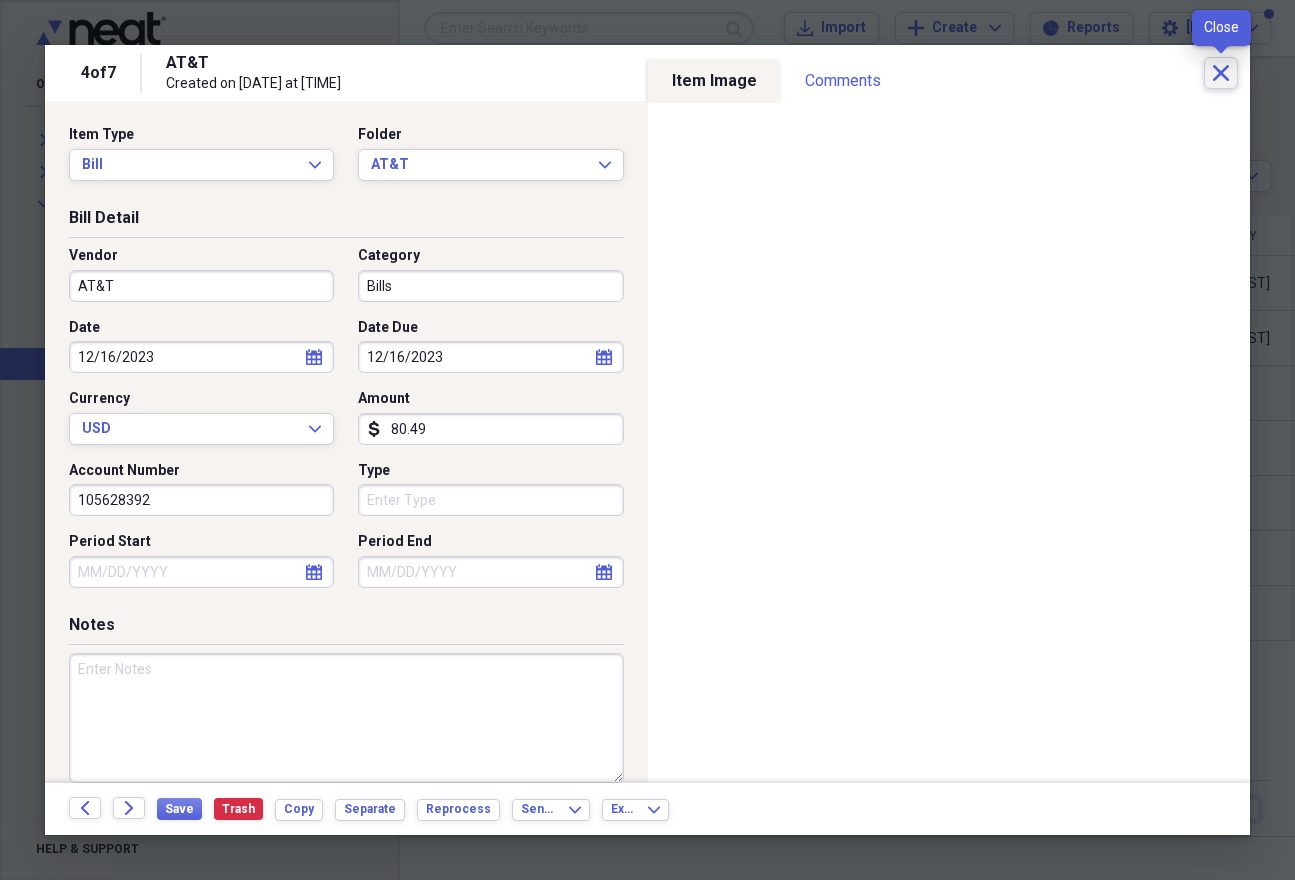 click on "Close" 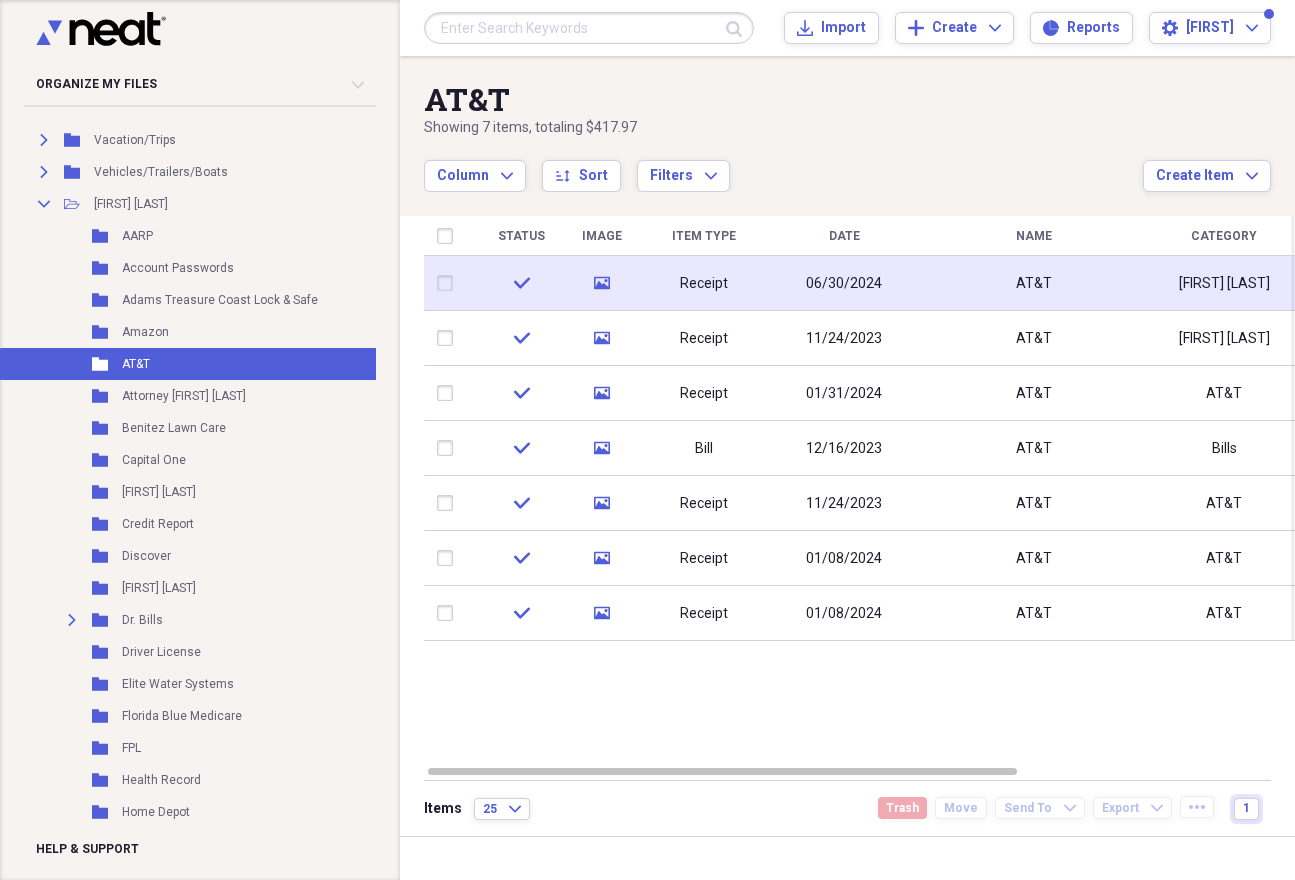 click on "[FIRST] [LAST]" at bounding box center [1224, 283] 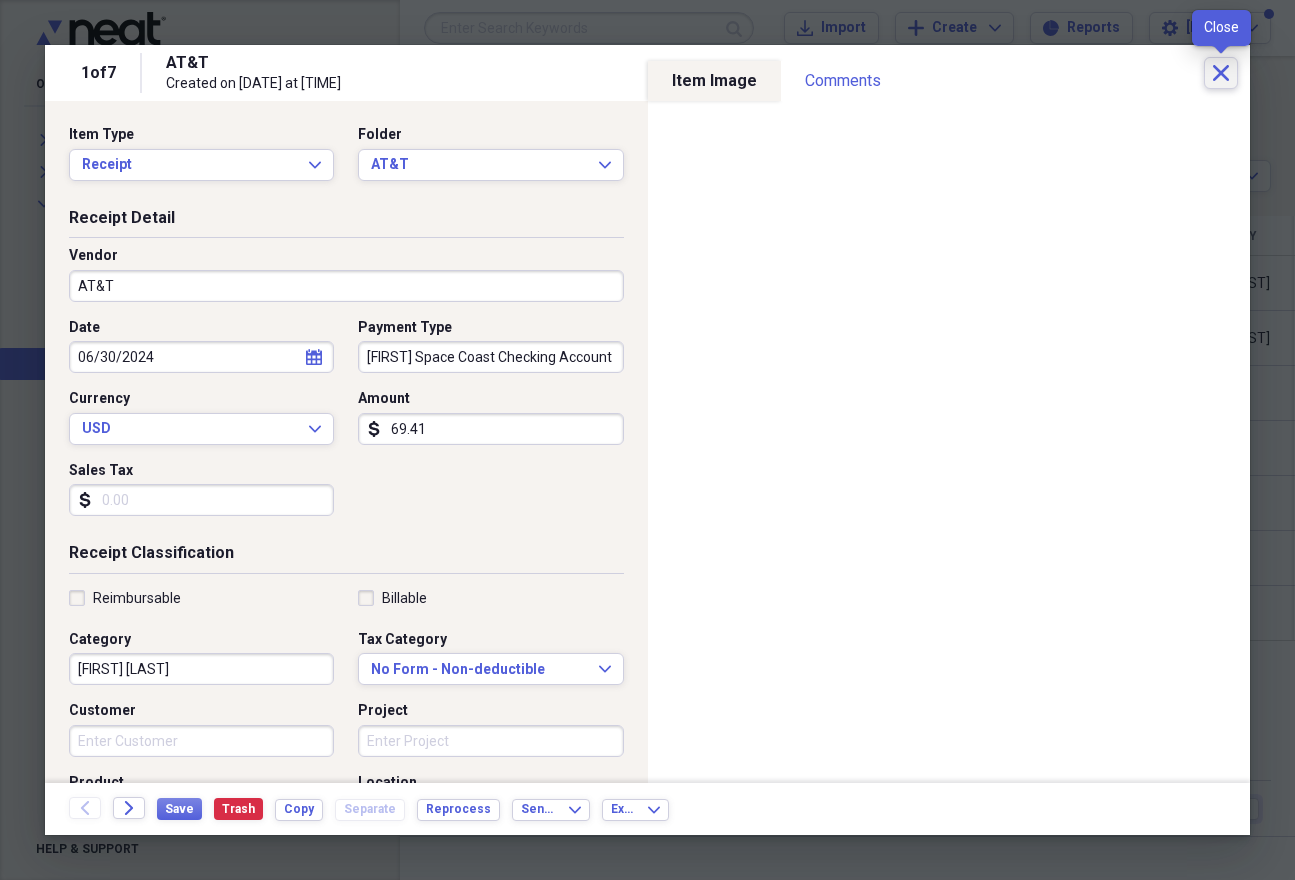 click on "Close" at bounding box center [1221, 73] 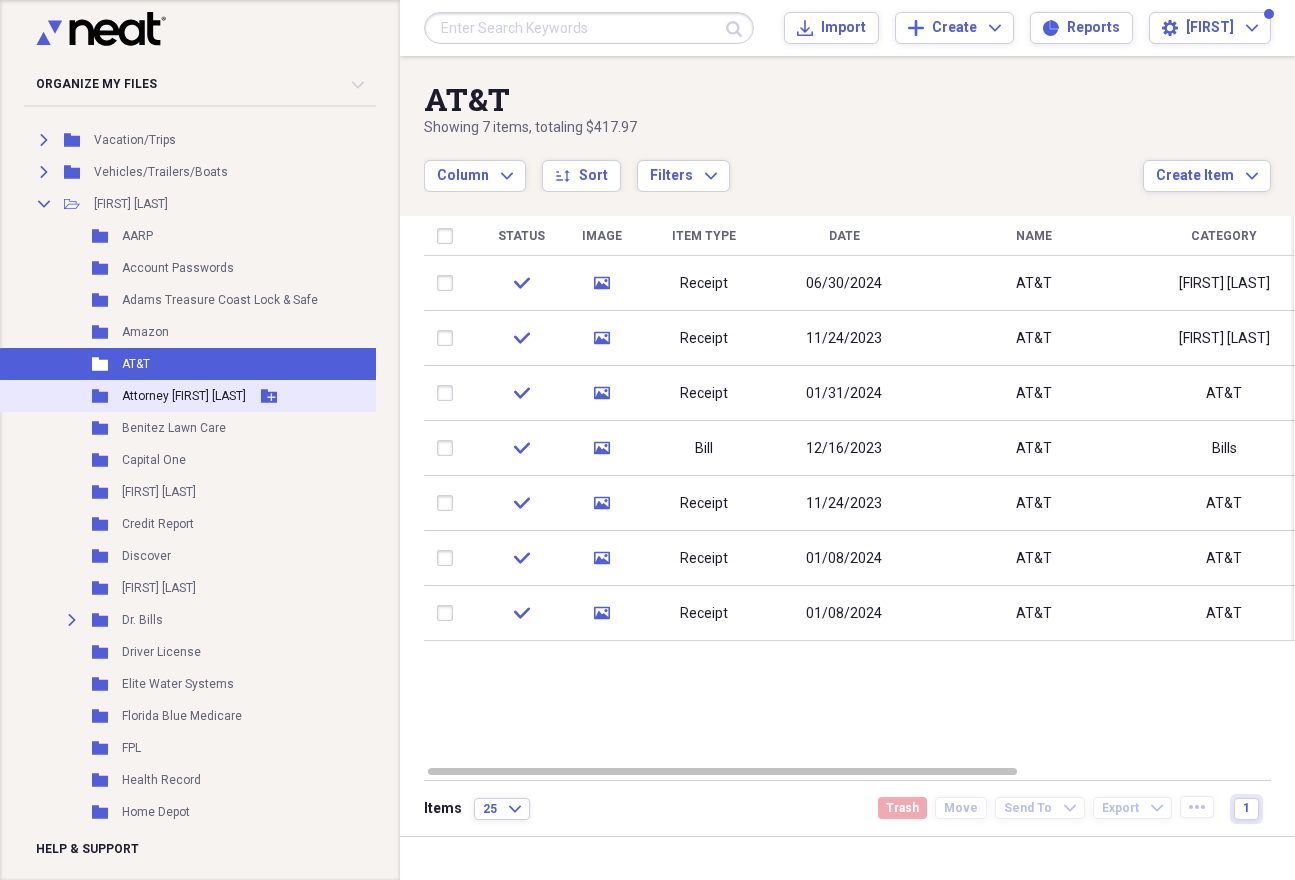 click on "Attorney [FIRST] [LAST]" at bounding box center (184, 396) 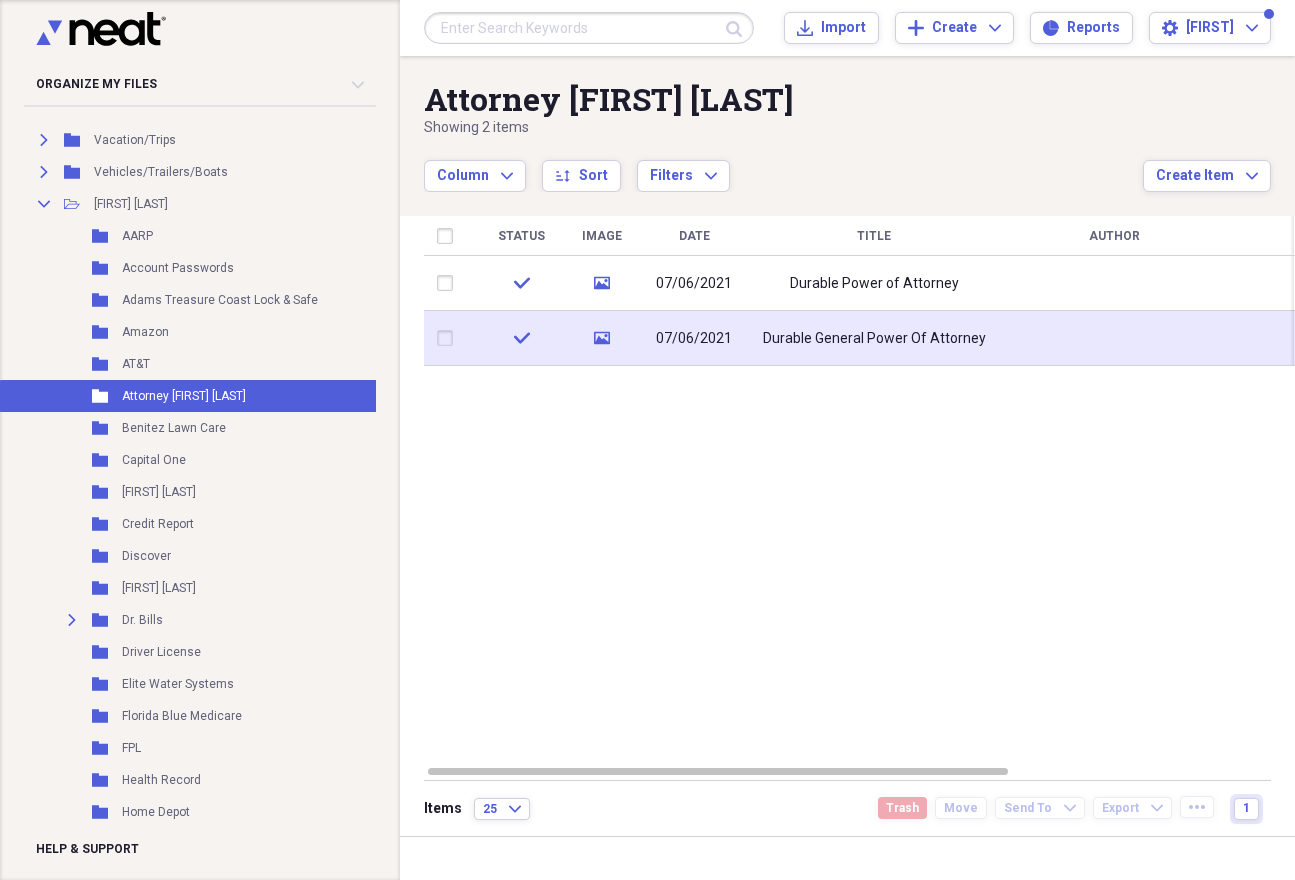 click at bounding box center [1114, 338] 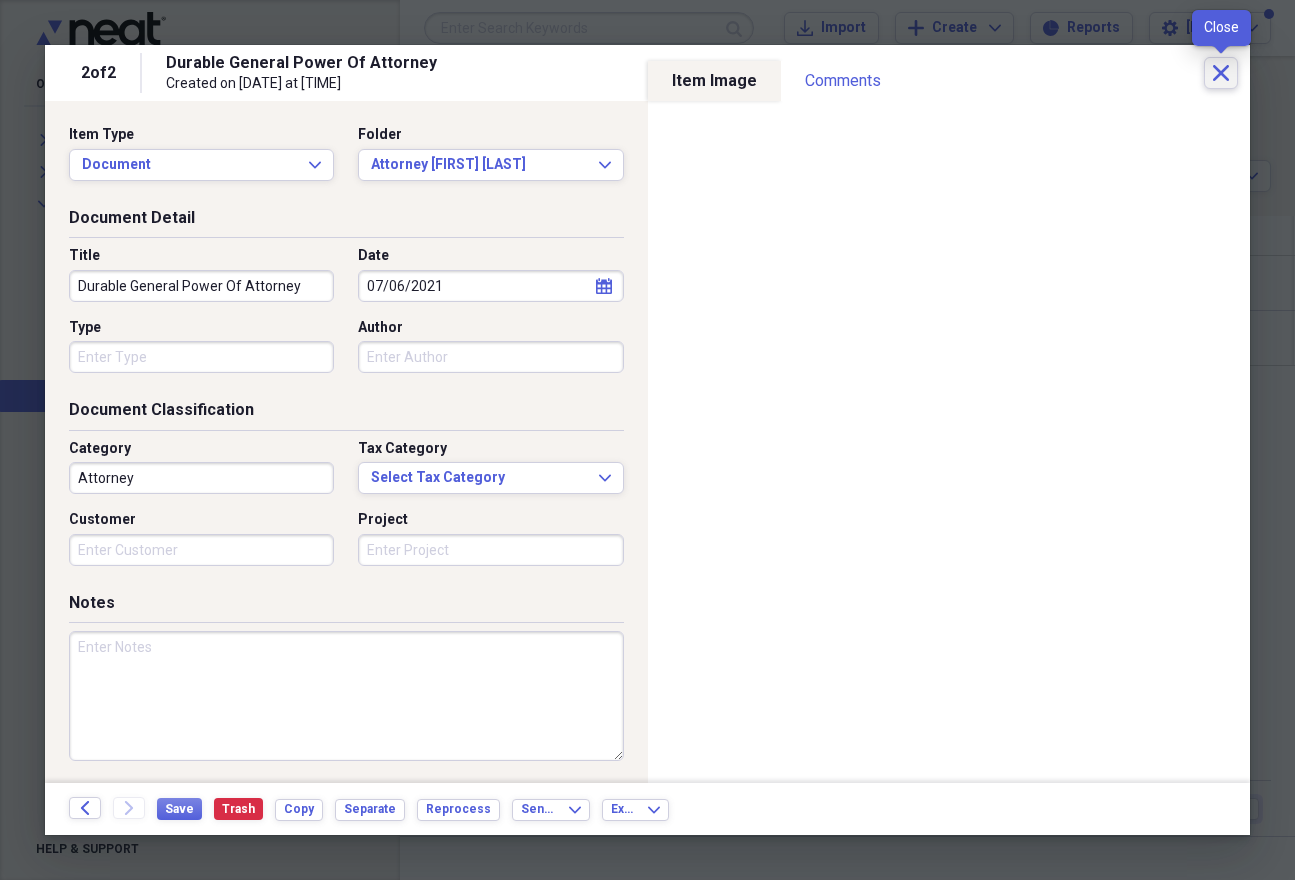 click on "Close" at bounding box center [1221, 73] 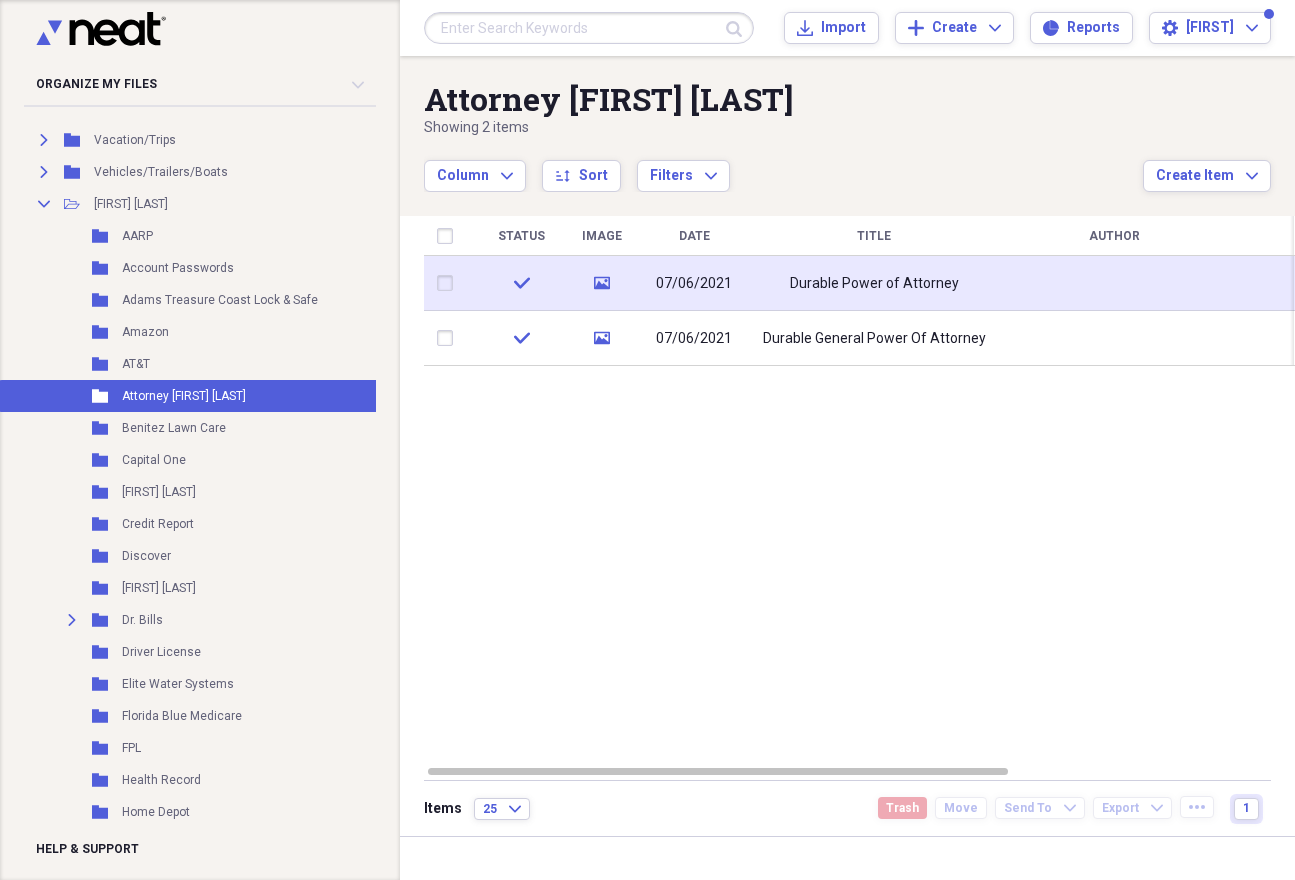 click on "07/06/2021" at bounding box center [694, 284] 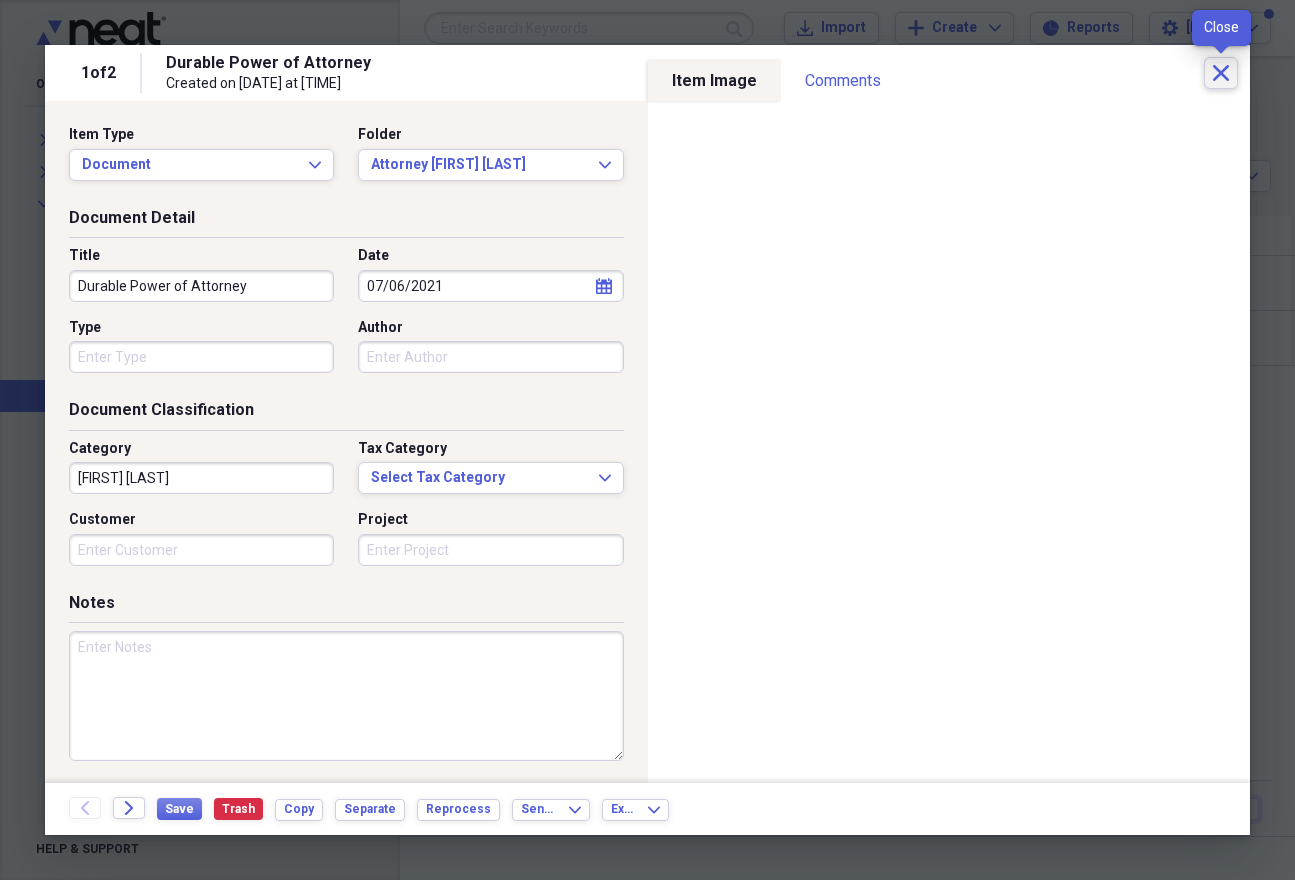 click 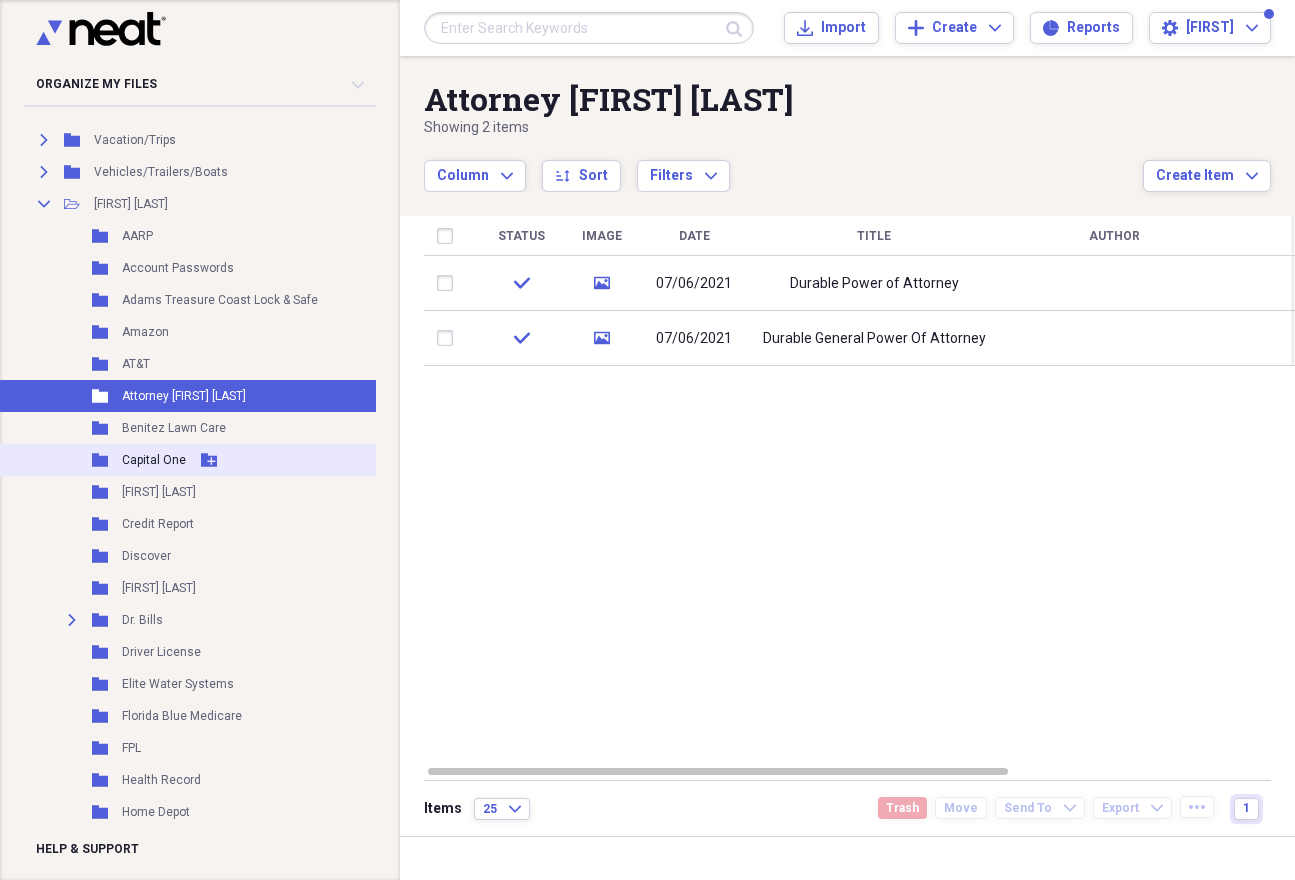 click on "Folder Capital One Add Folder" at bounding box center [212, 460] 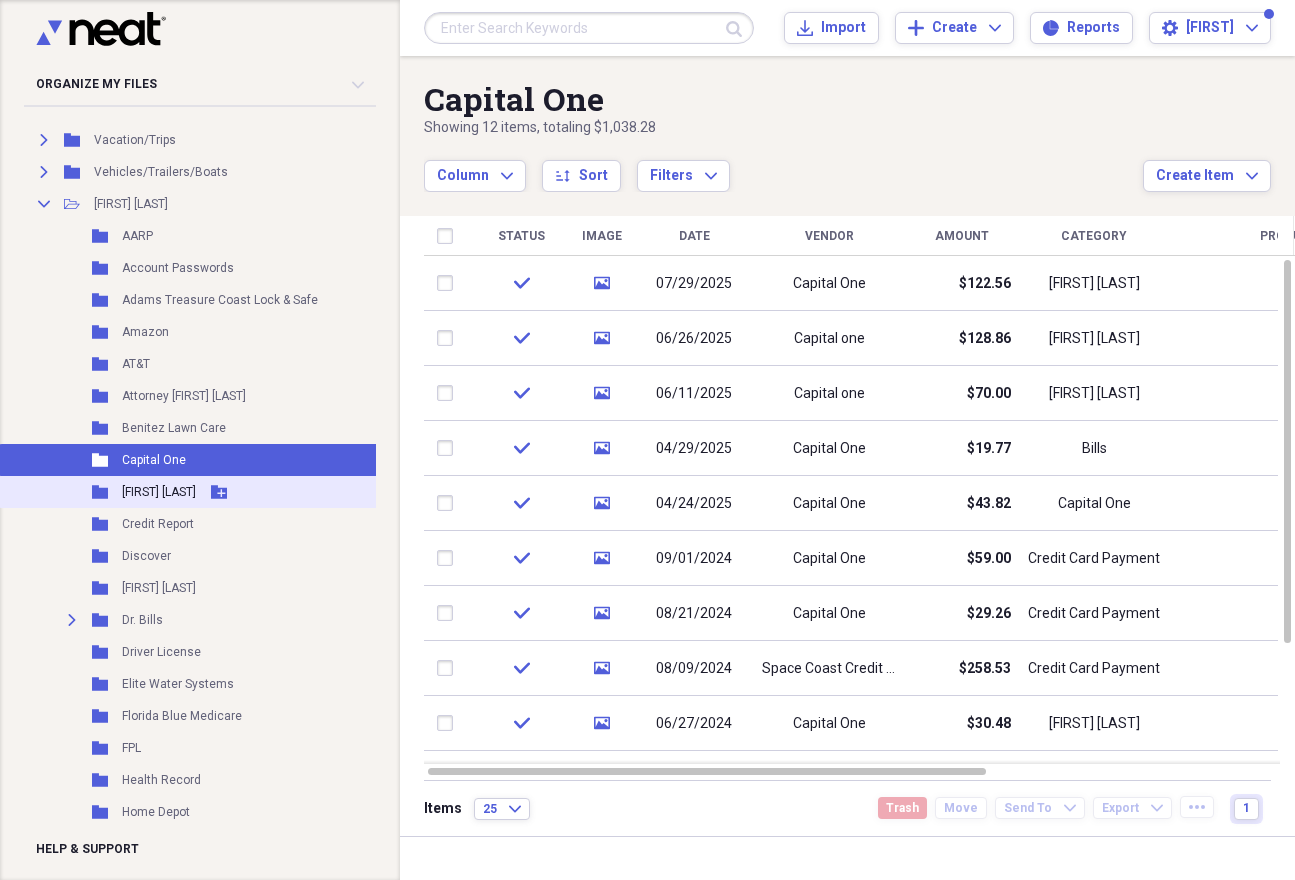 click on "Folder Carol Jean Jordan Add Folder" at bounding box center [212, 492] 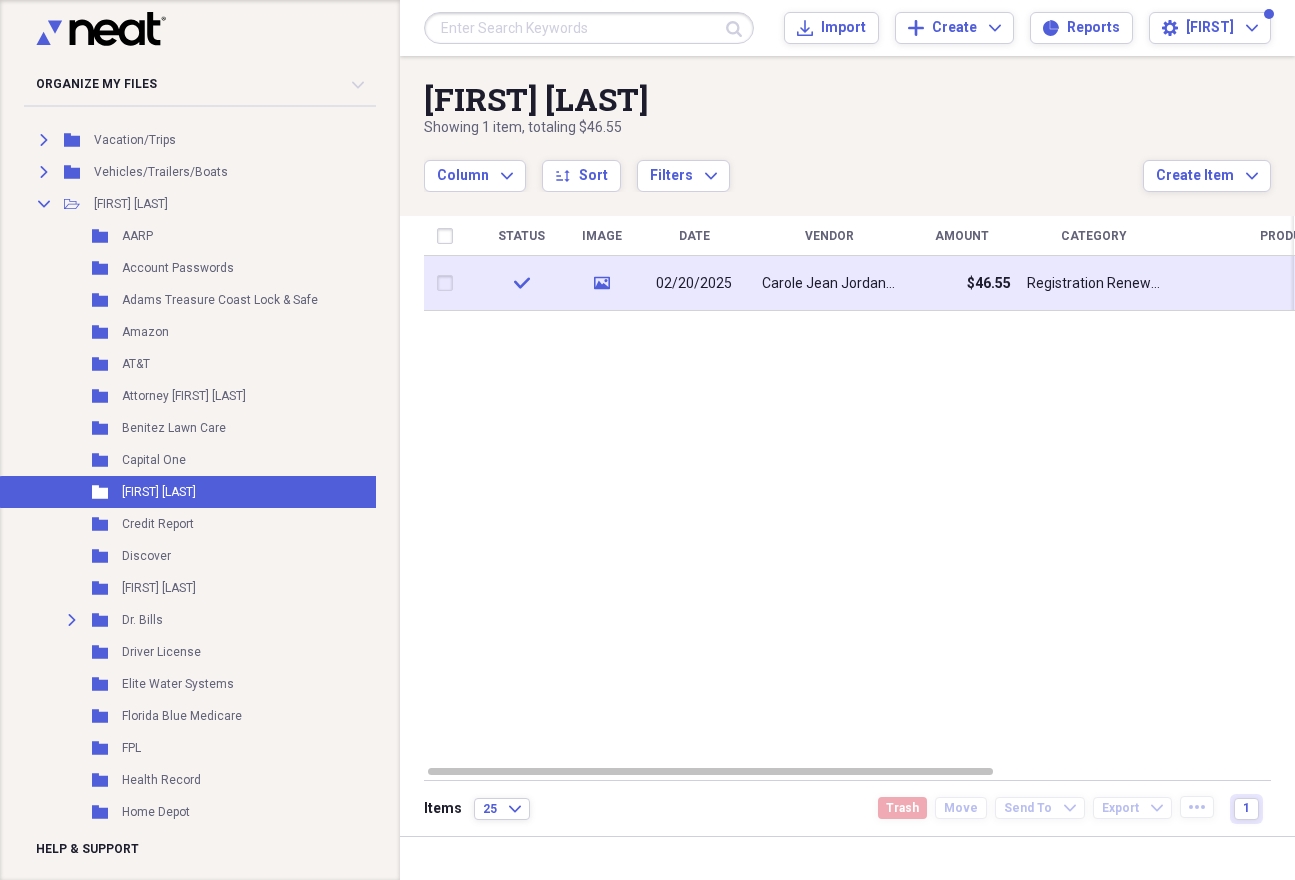 click on "Registration Renewal" at bounding box center [1094, 284] 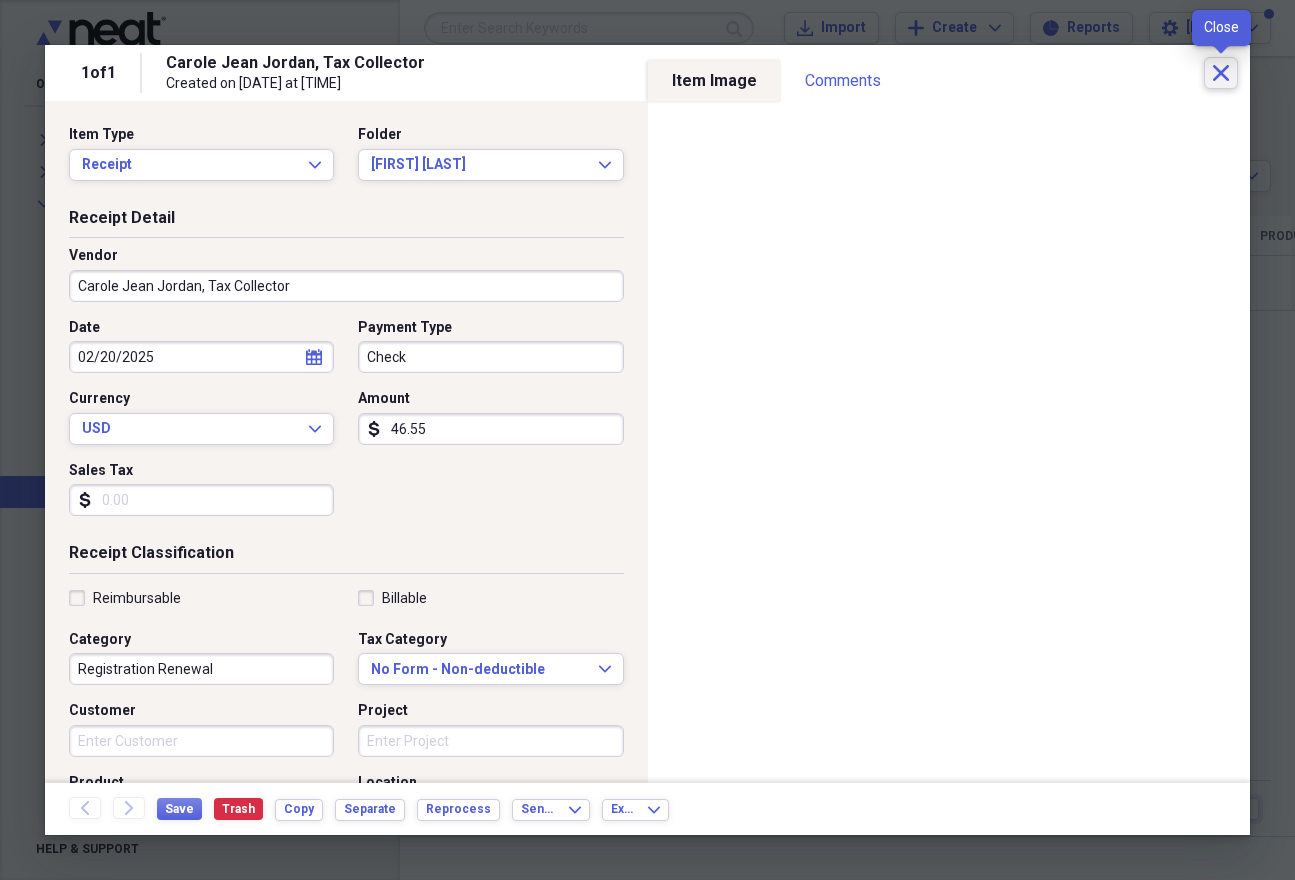 click on "Close" at bounding box center (1221, 73) 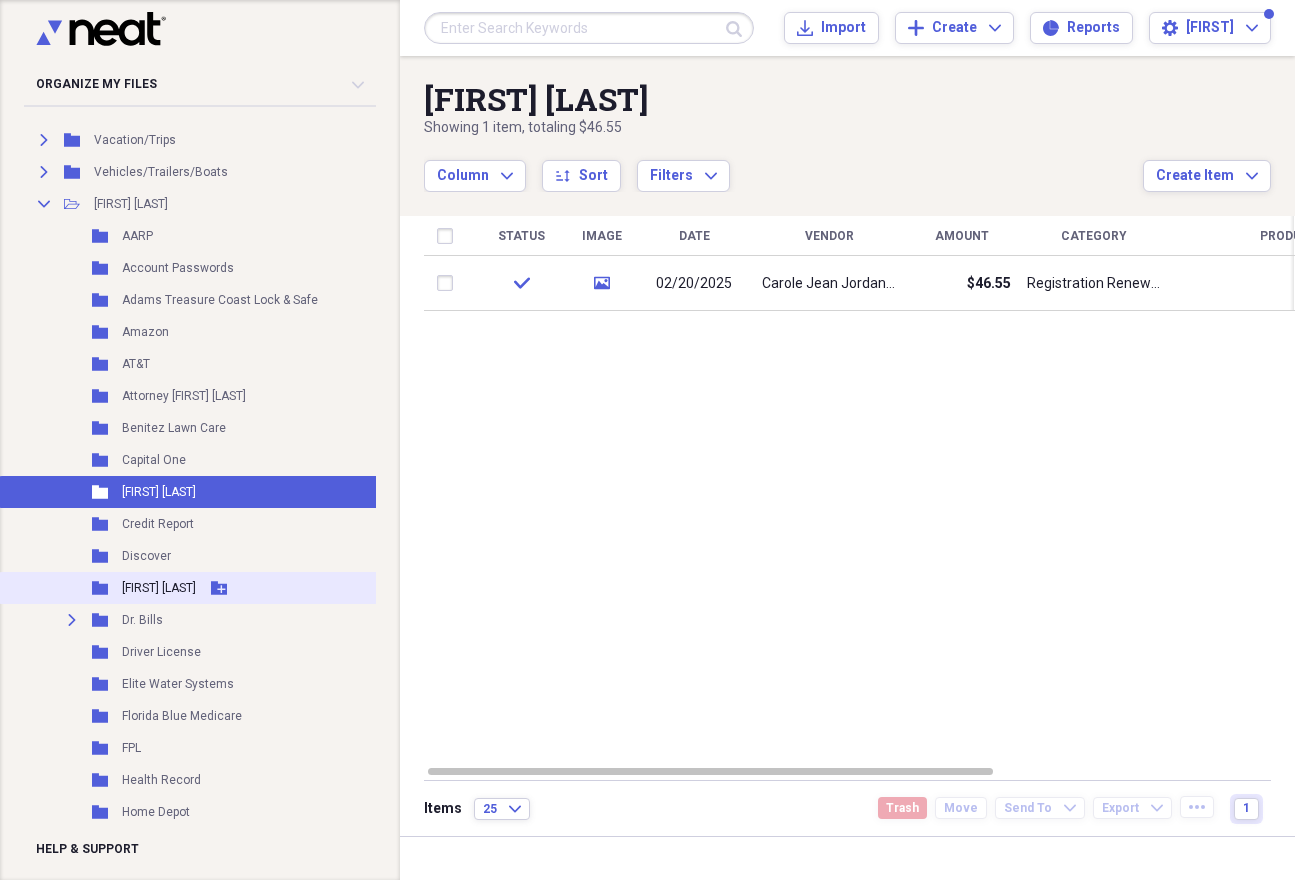 click on "[FIRST] [LAST]" at bounding box center [159, 588] 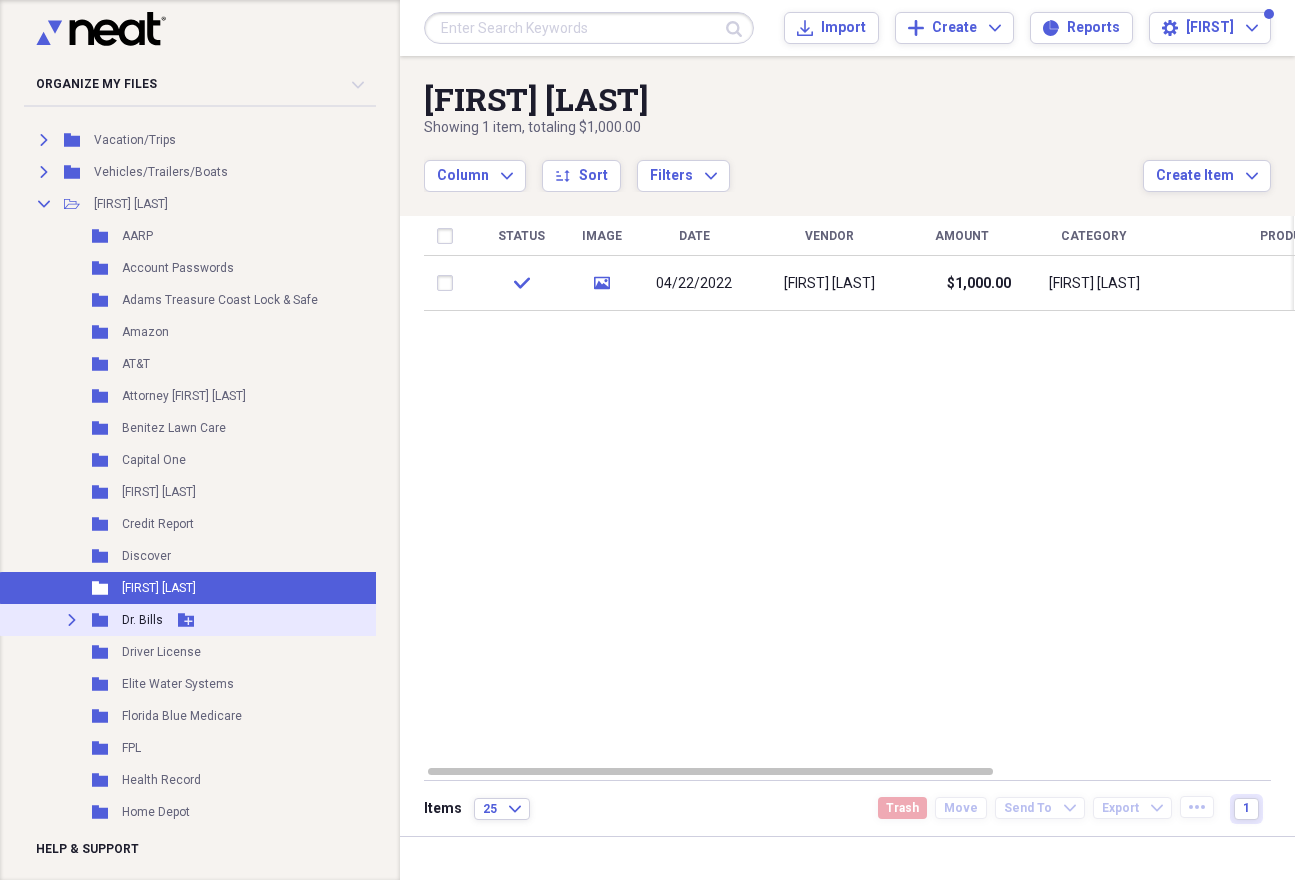 click on "Expand" at bounding box center [72, 620] 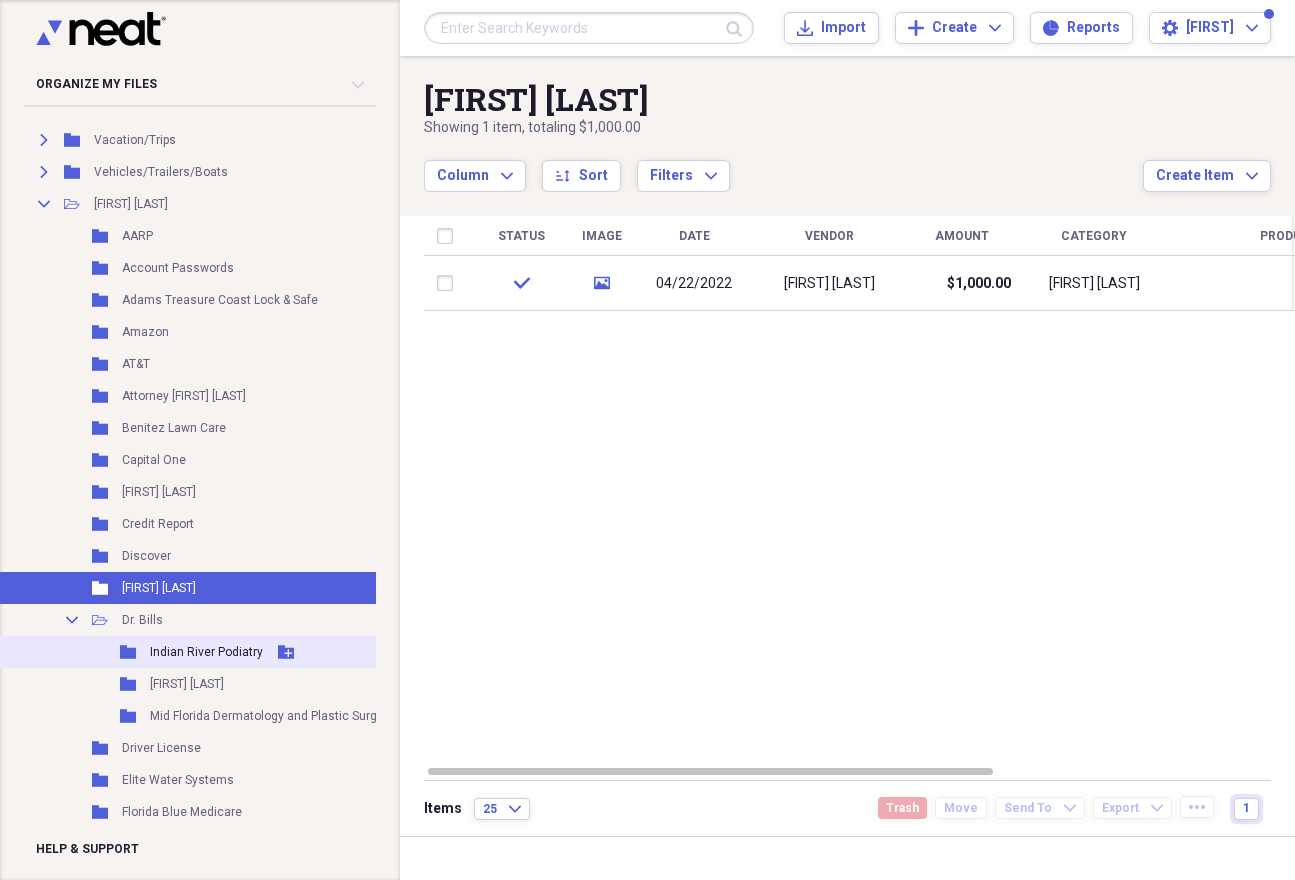 click on "Indian River Podiatry" at bounding box center (206, 652) 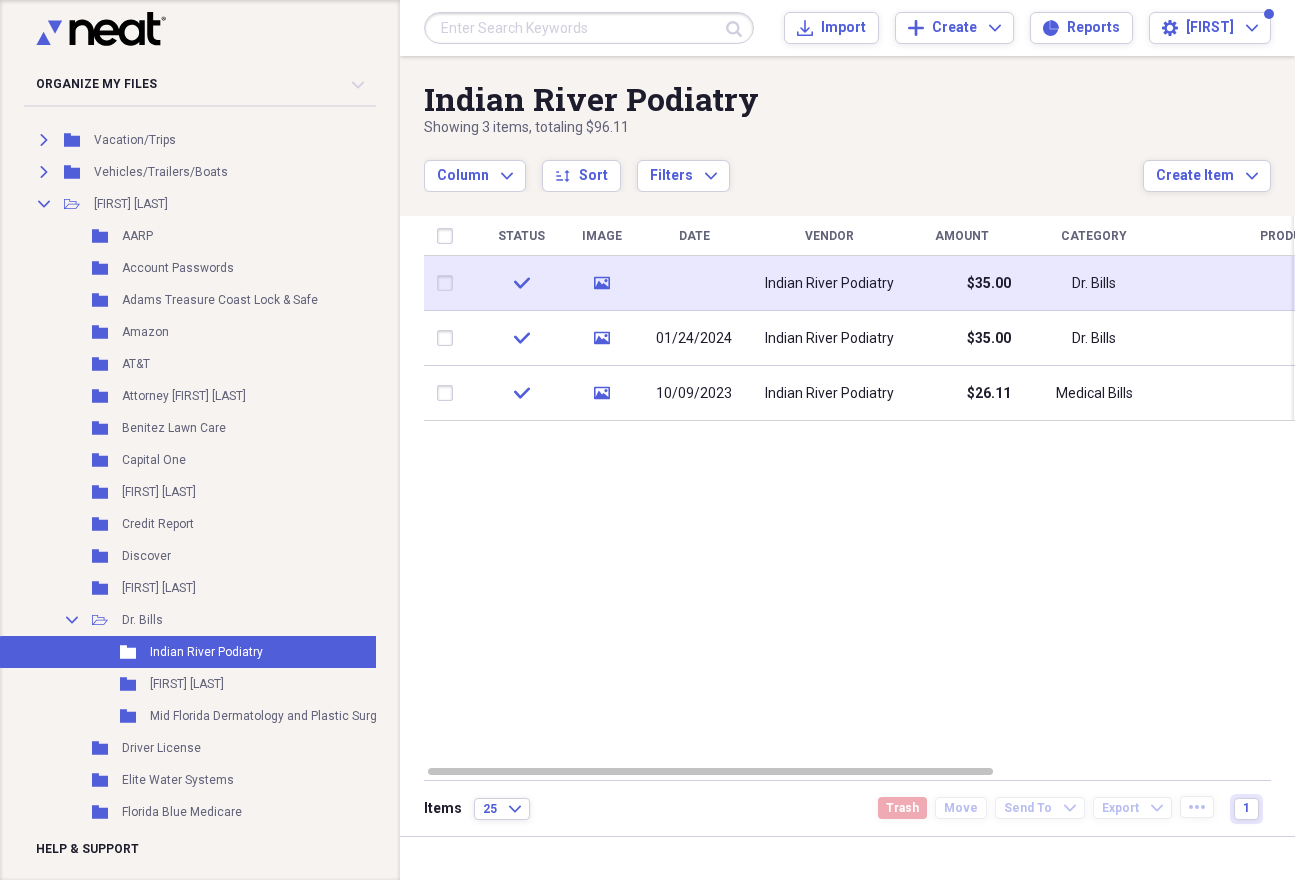 click on "$35.00" at bounding box center [961, 283] 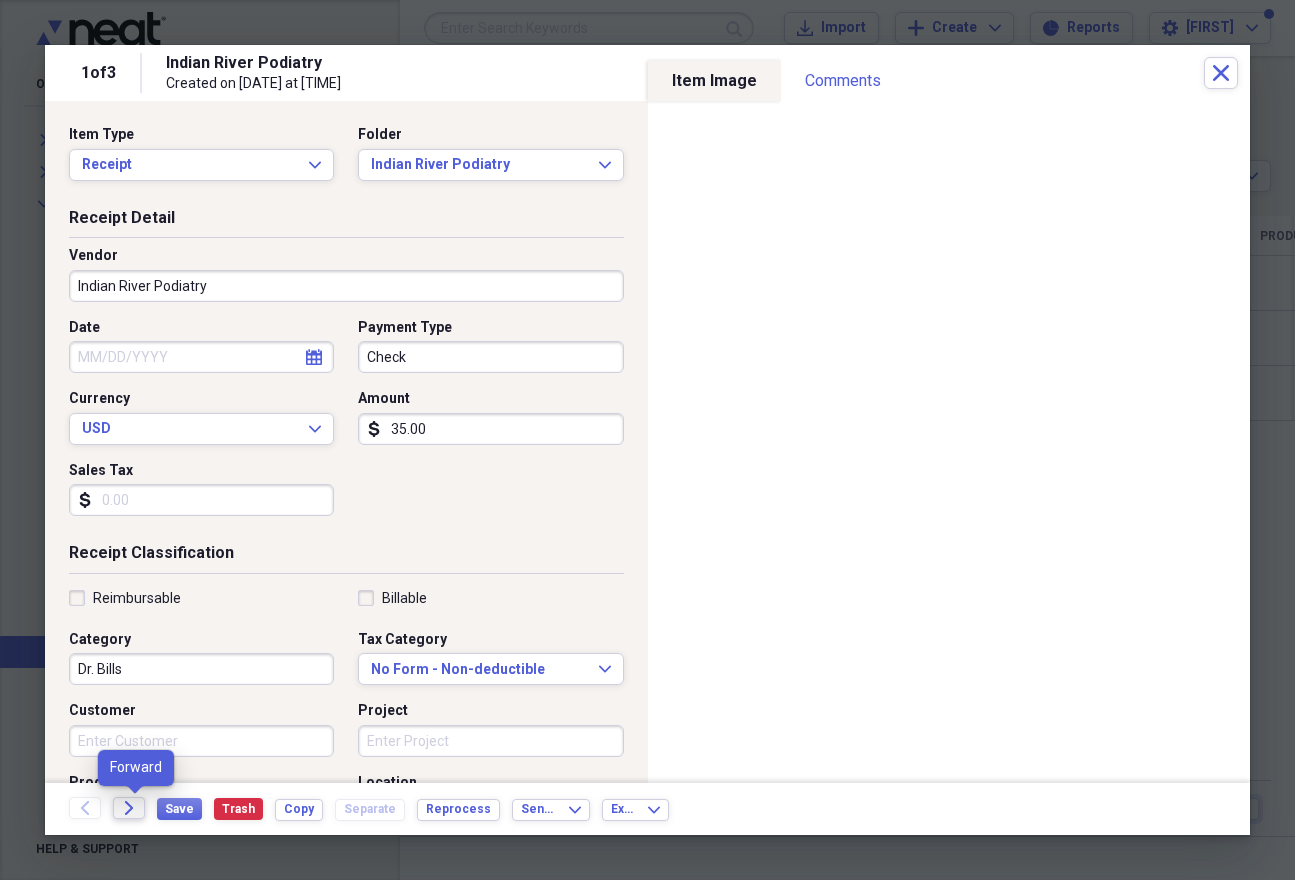 click on "Forward" at bounding box center (129, 808) 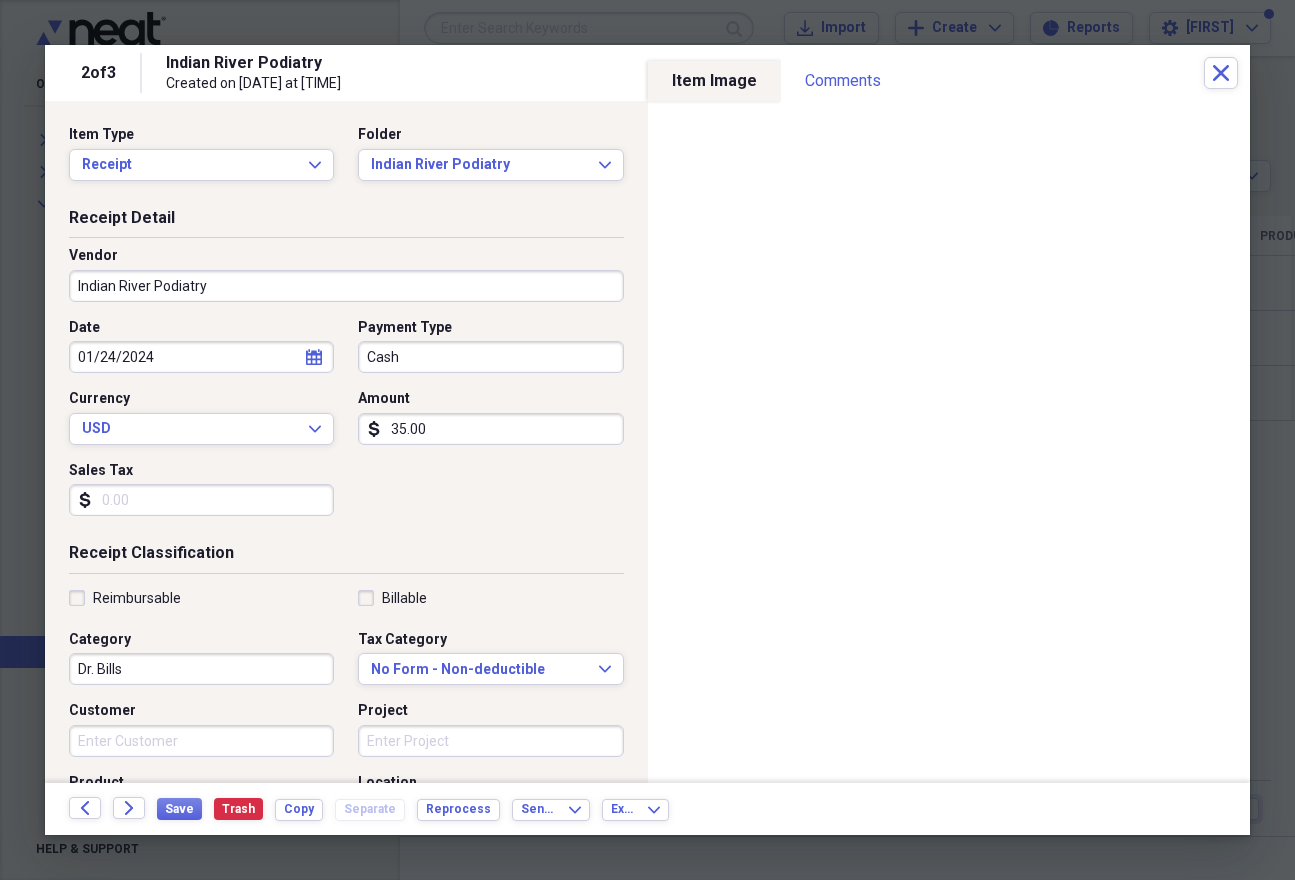 click on "Forward" at bounding box center [129, 808] 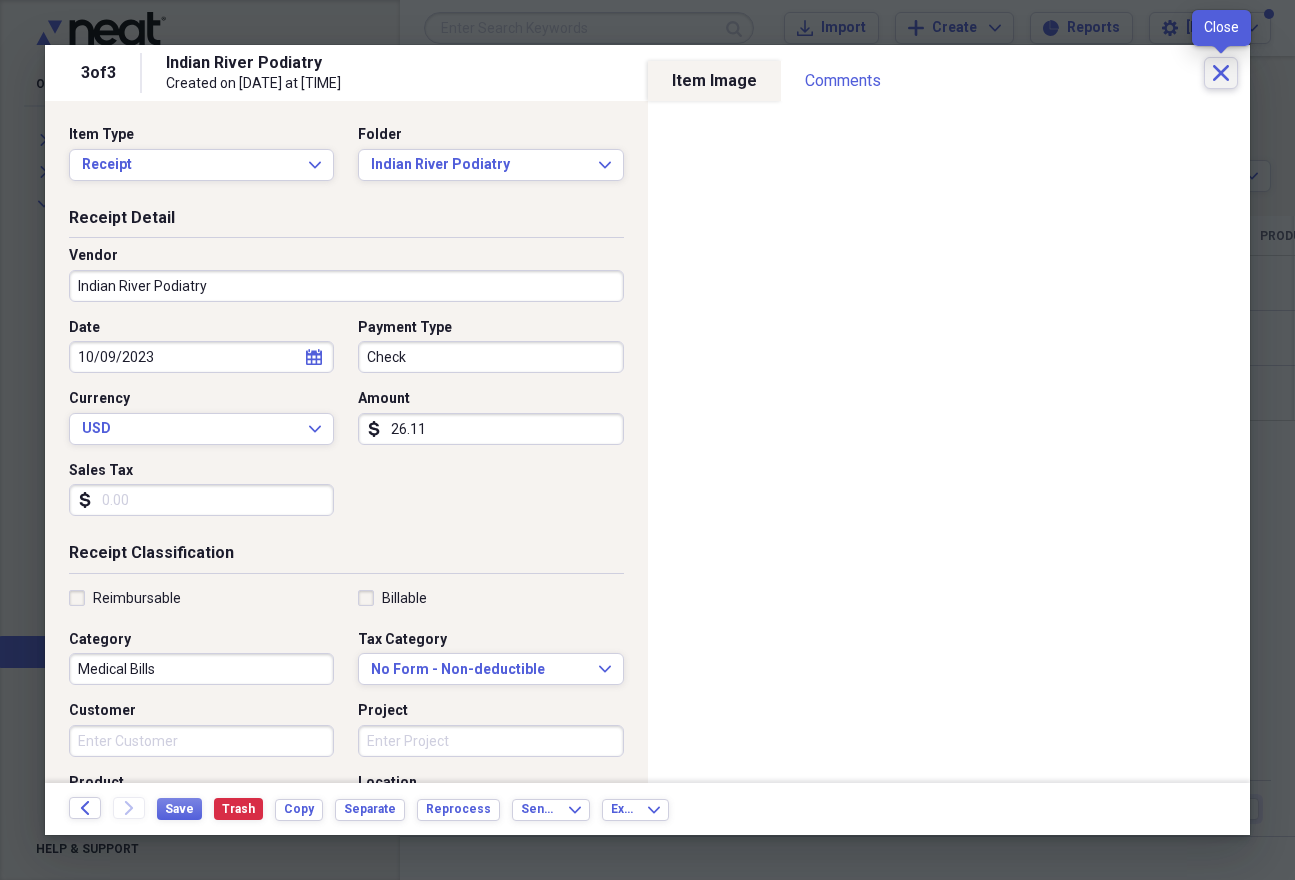 click on "Close" 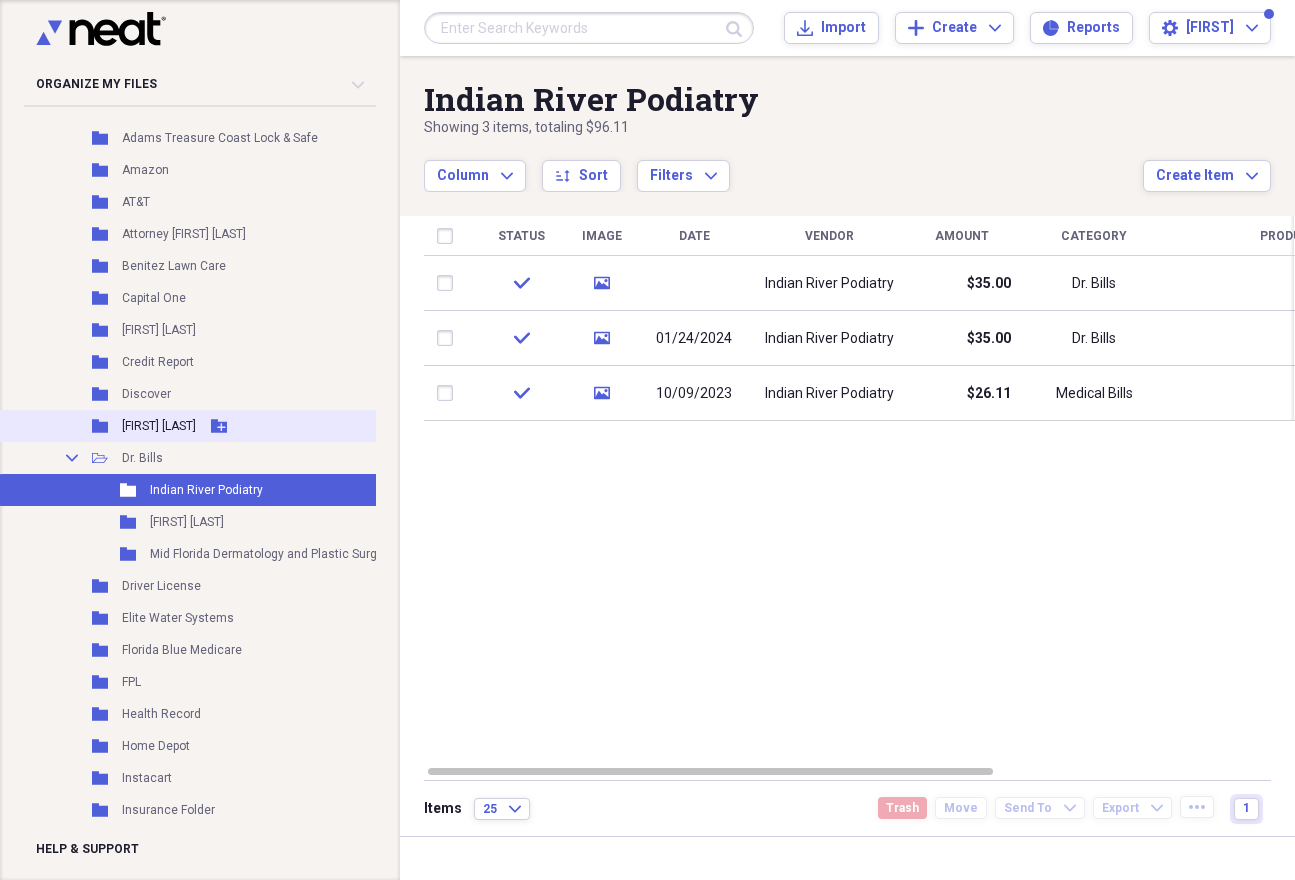 scroll, scrollTop: 7760, scrollLeft: 0, axis: vertical 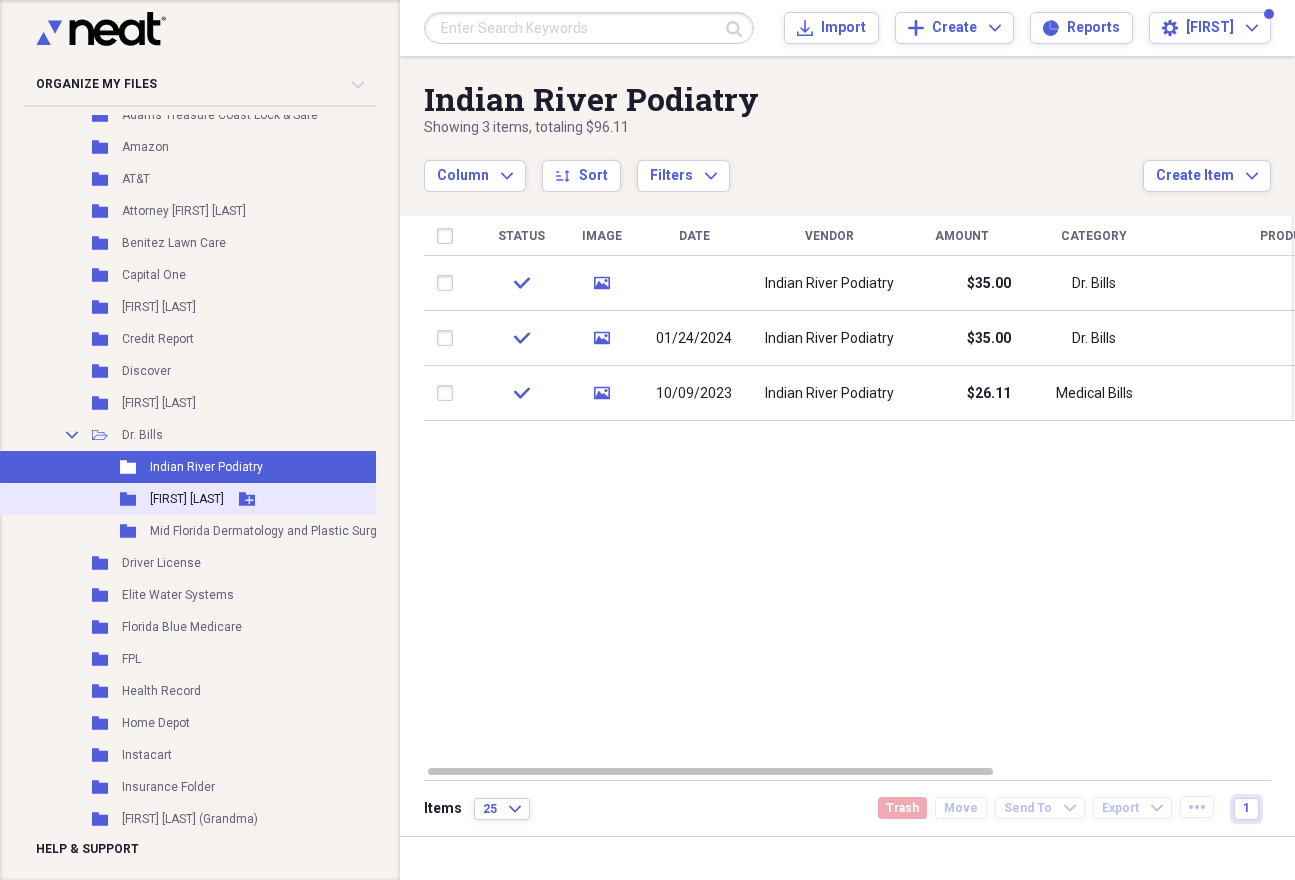 click on "[FIRST] [LAST]" at bounding box center [187, 499] 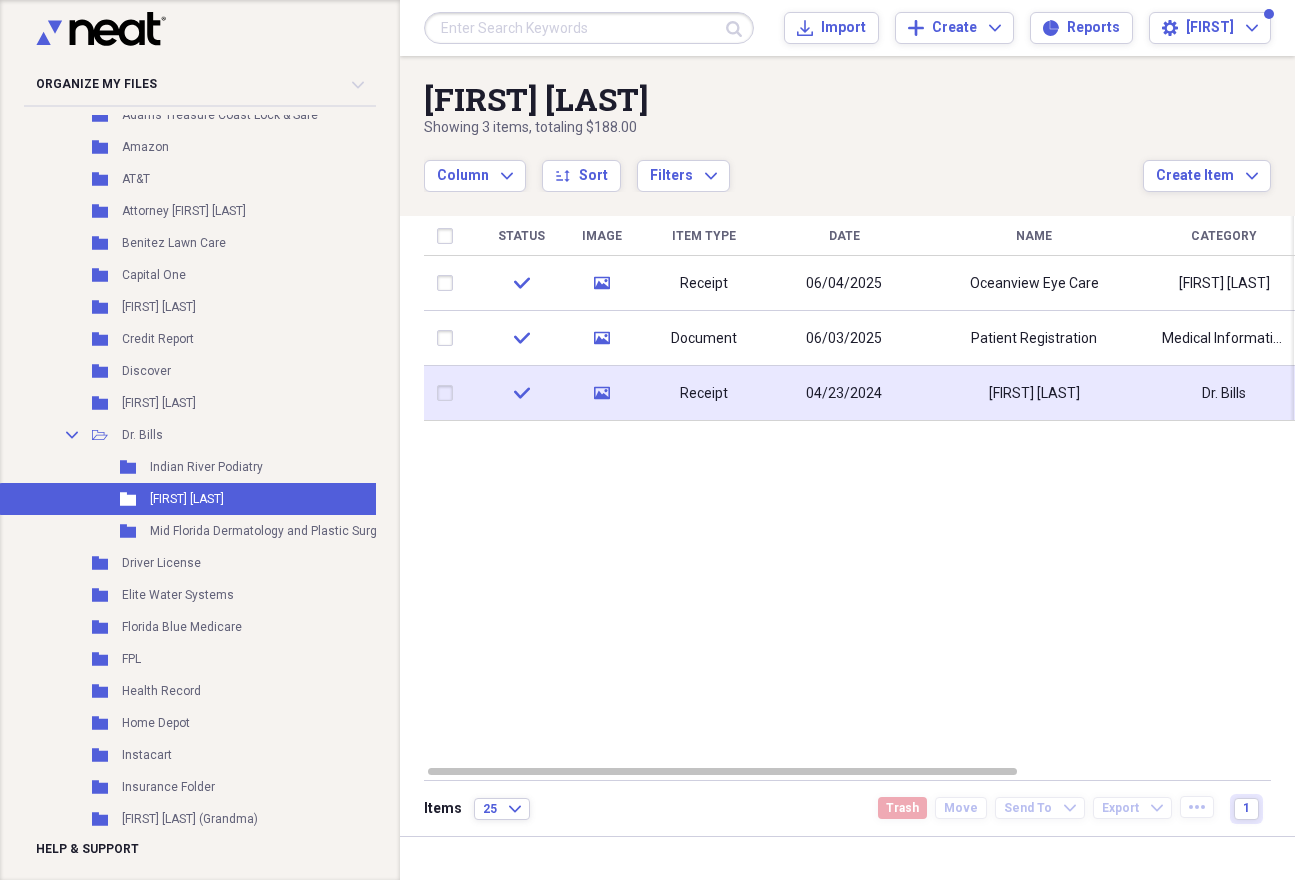 click on "04/23/2024" at bounding box center (844, 393) 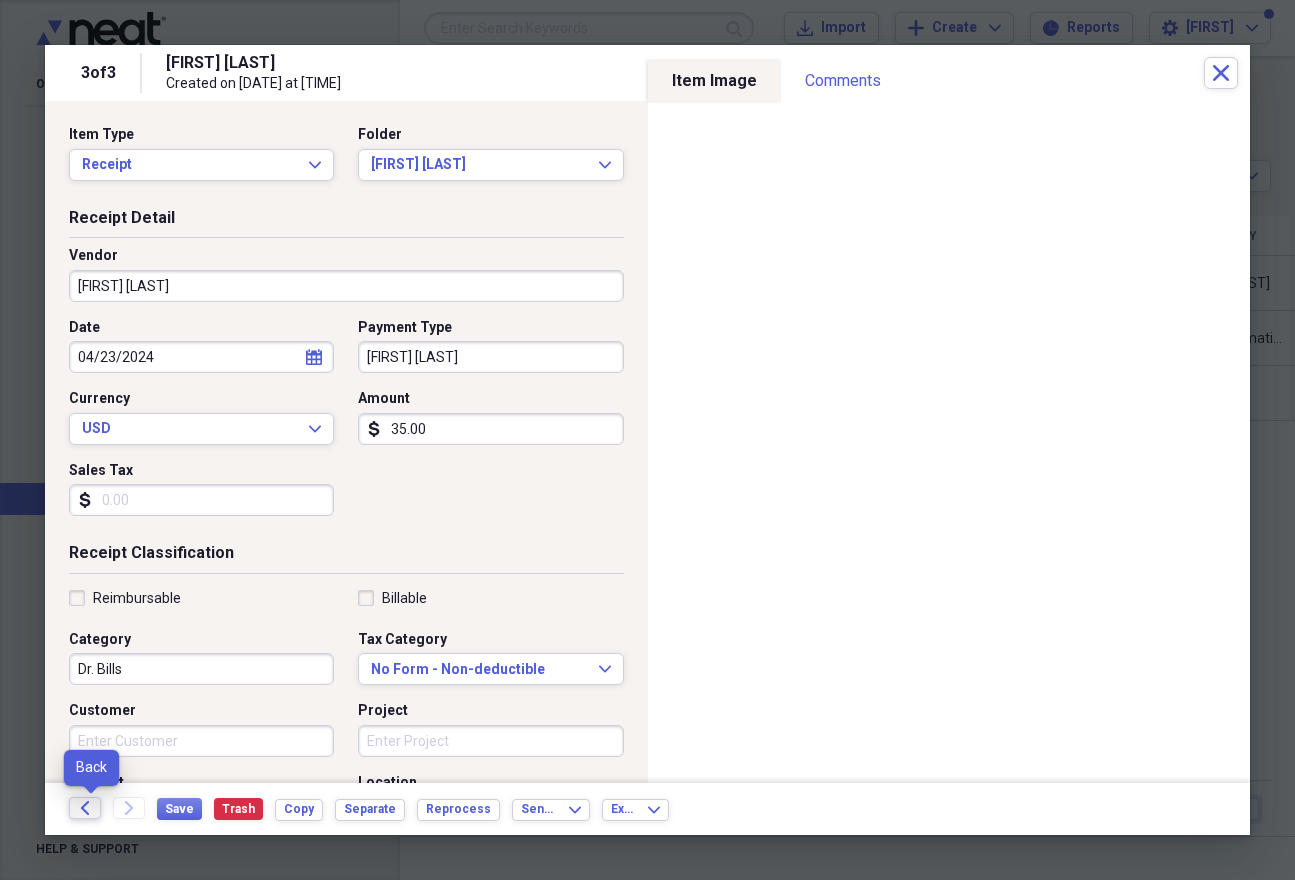 click on "Back" 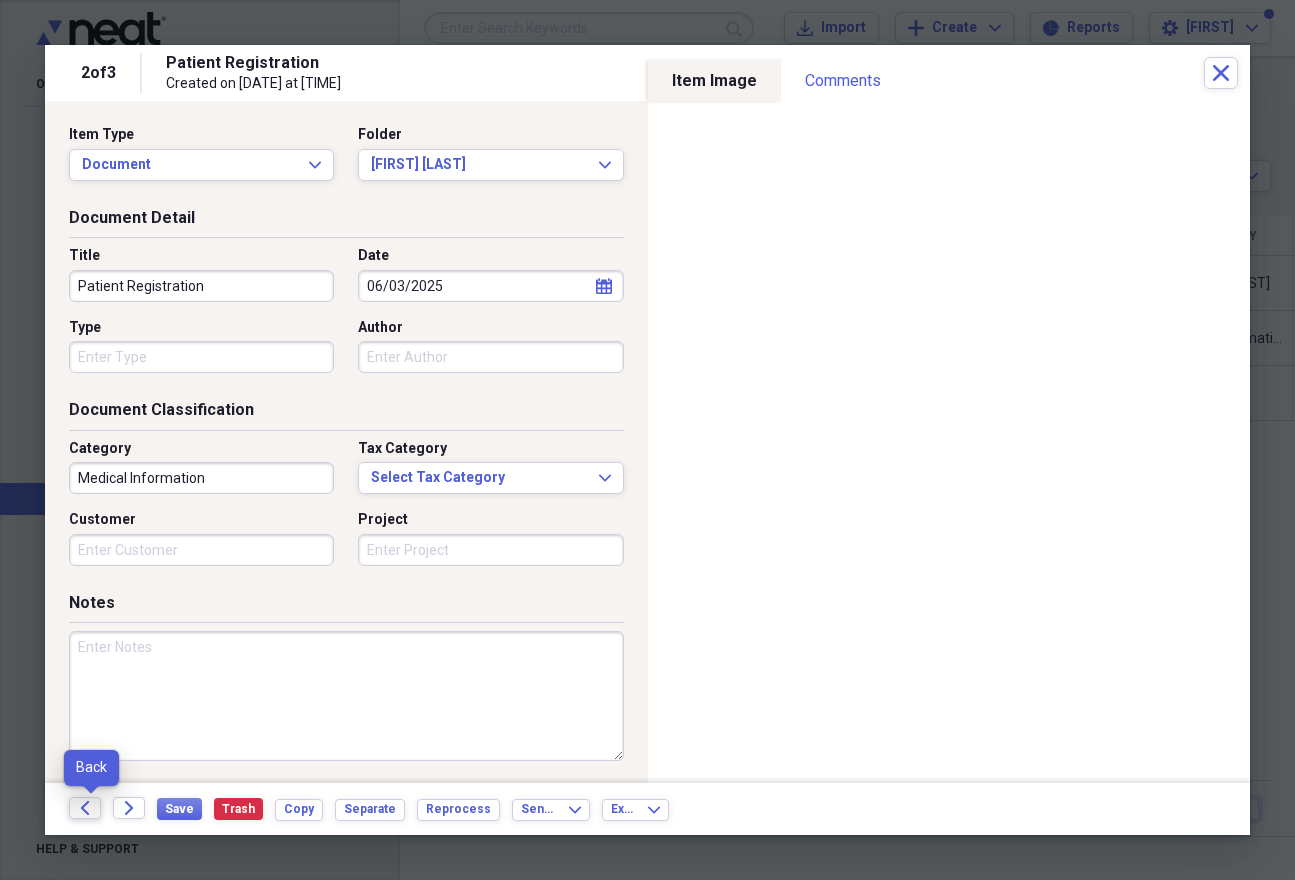 click on "Back" at bounding box center [85, 808] 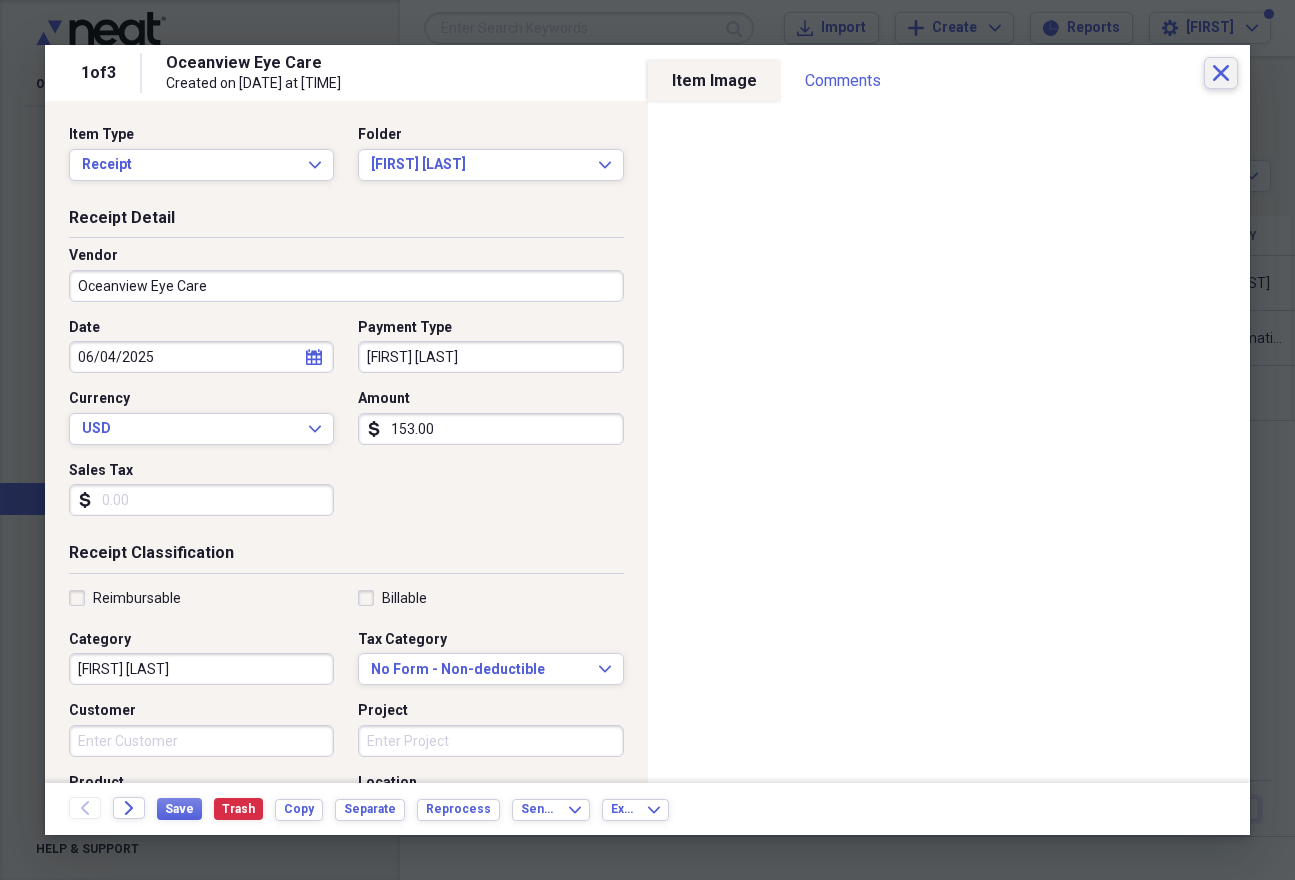 click on "Close" 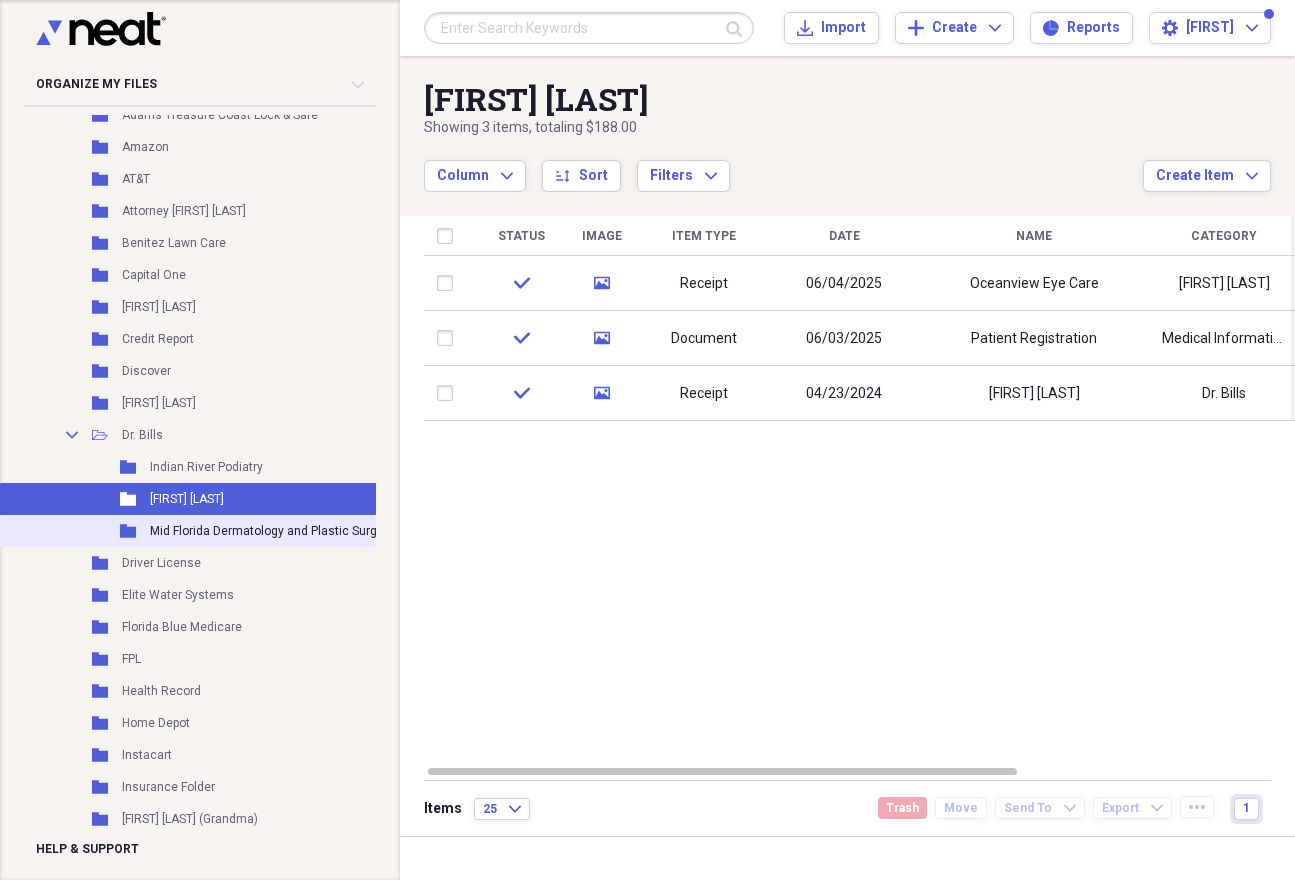 click on "Mid Florida Dermatology and Plastic Surgery" at bounding box center [272, 531] 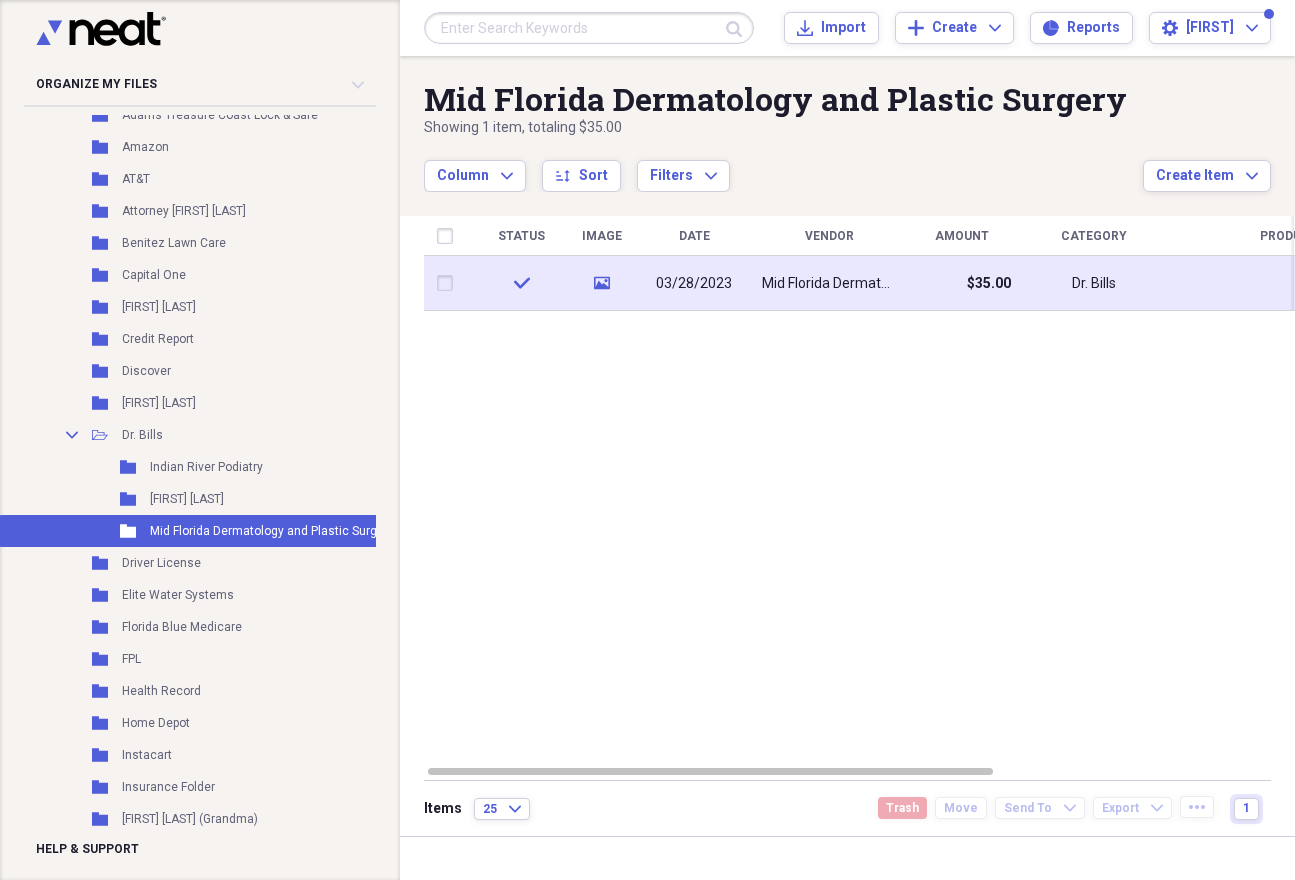 click on "Mid Florida Dermatology and Plastic Surgery" at bounding box center (829, 284) 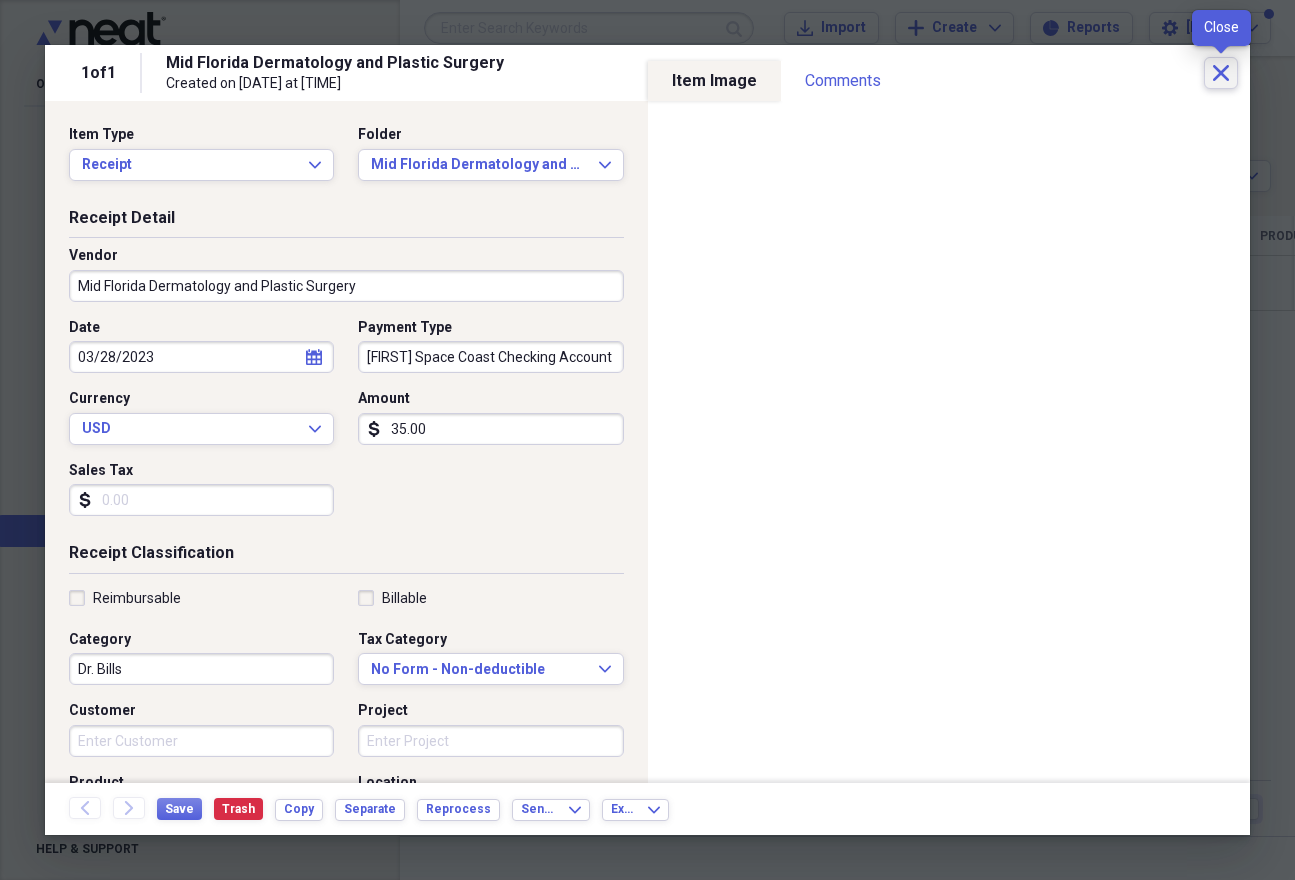 click on "Close" 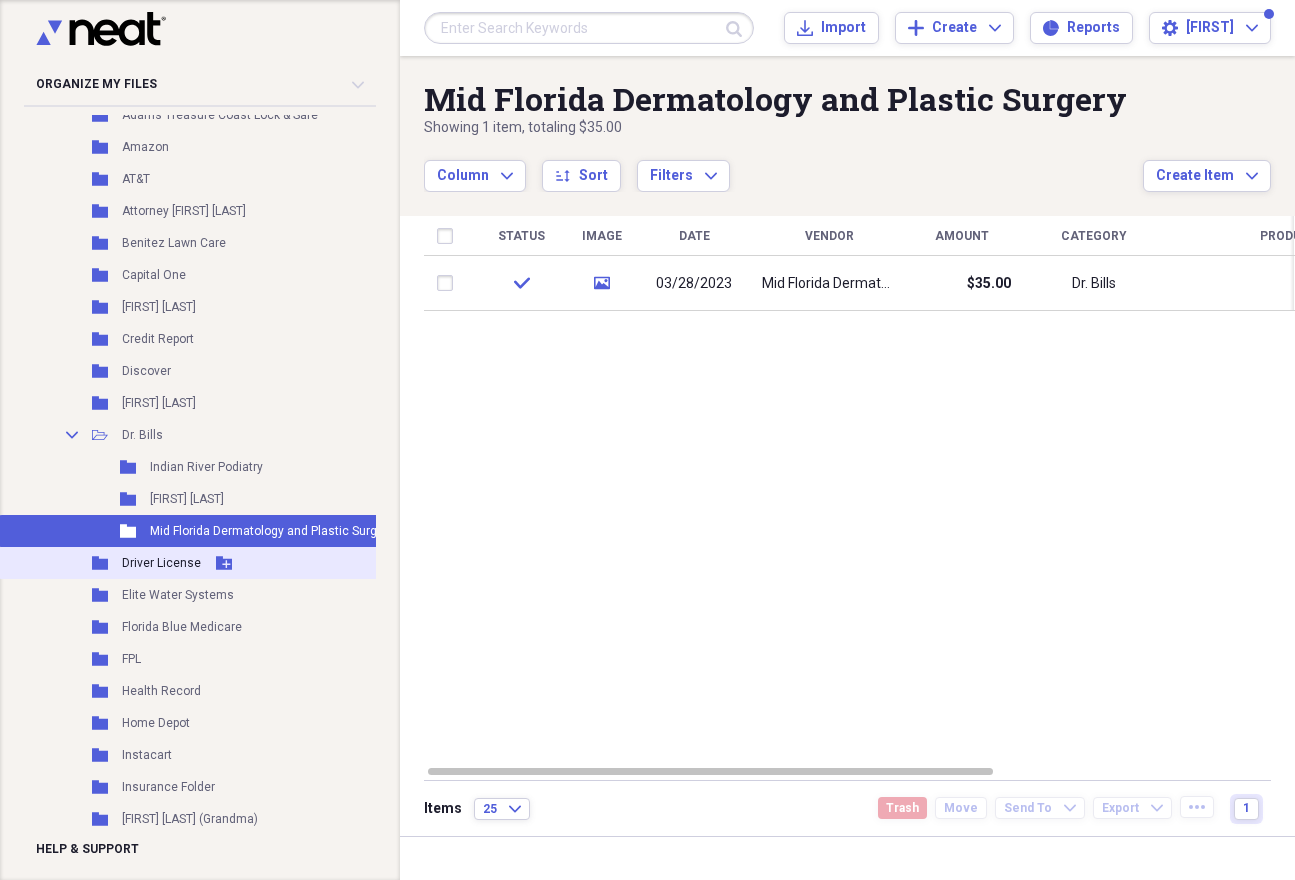 click on "Folder Driver License Add Folder" at bounding box center [227, 563] 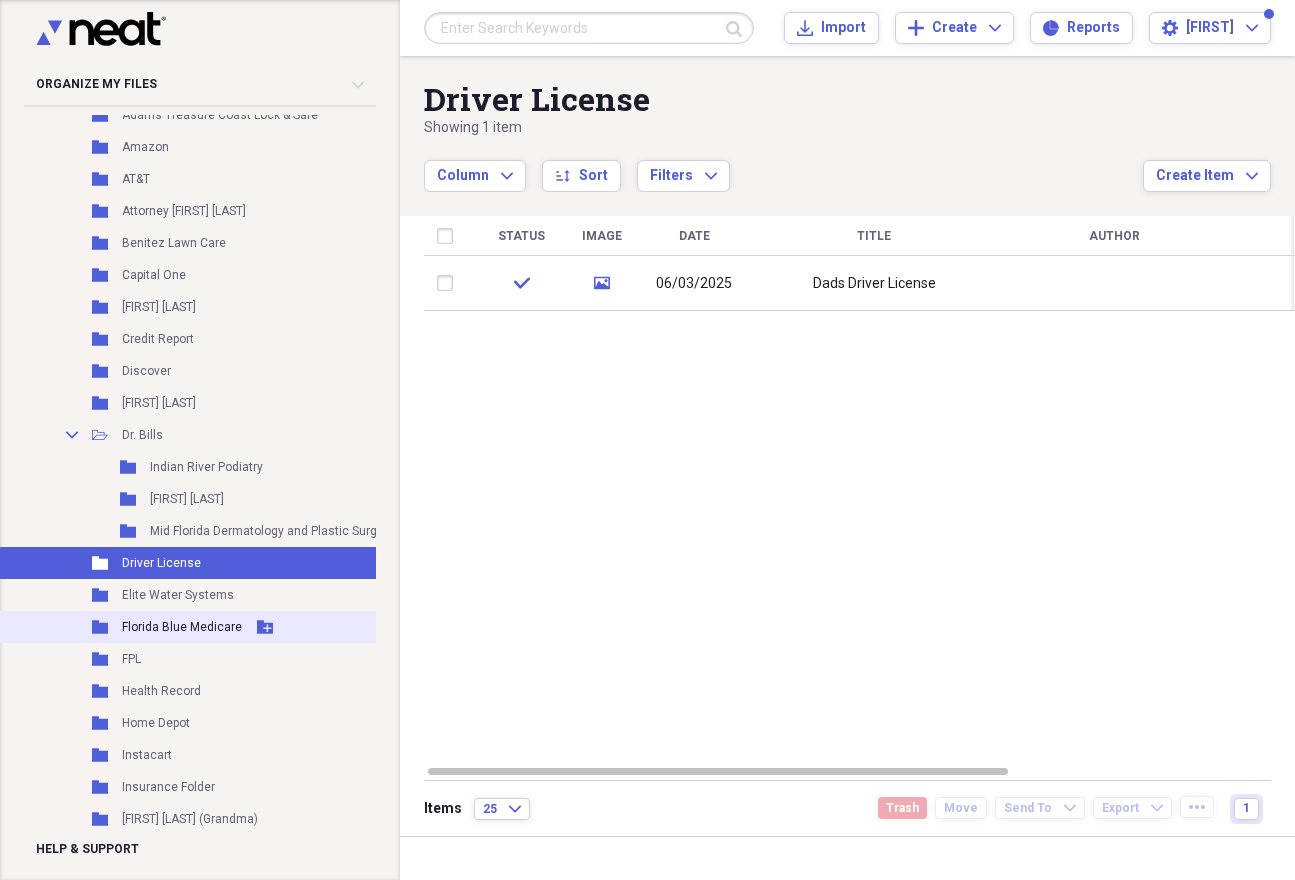 click on "Folder Florida Blue Medicare Add Folder" at bounding box center [227, 627] 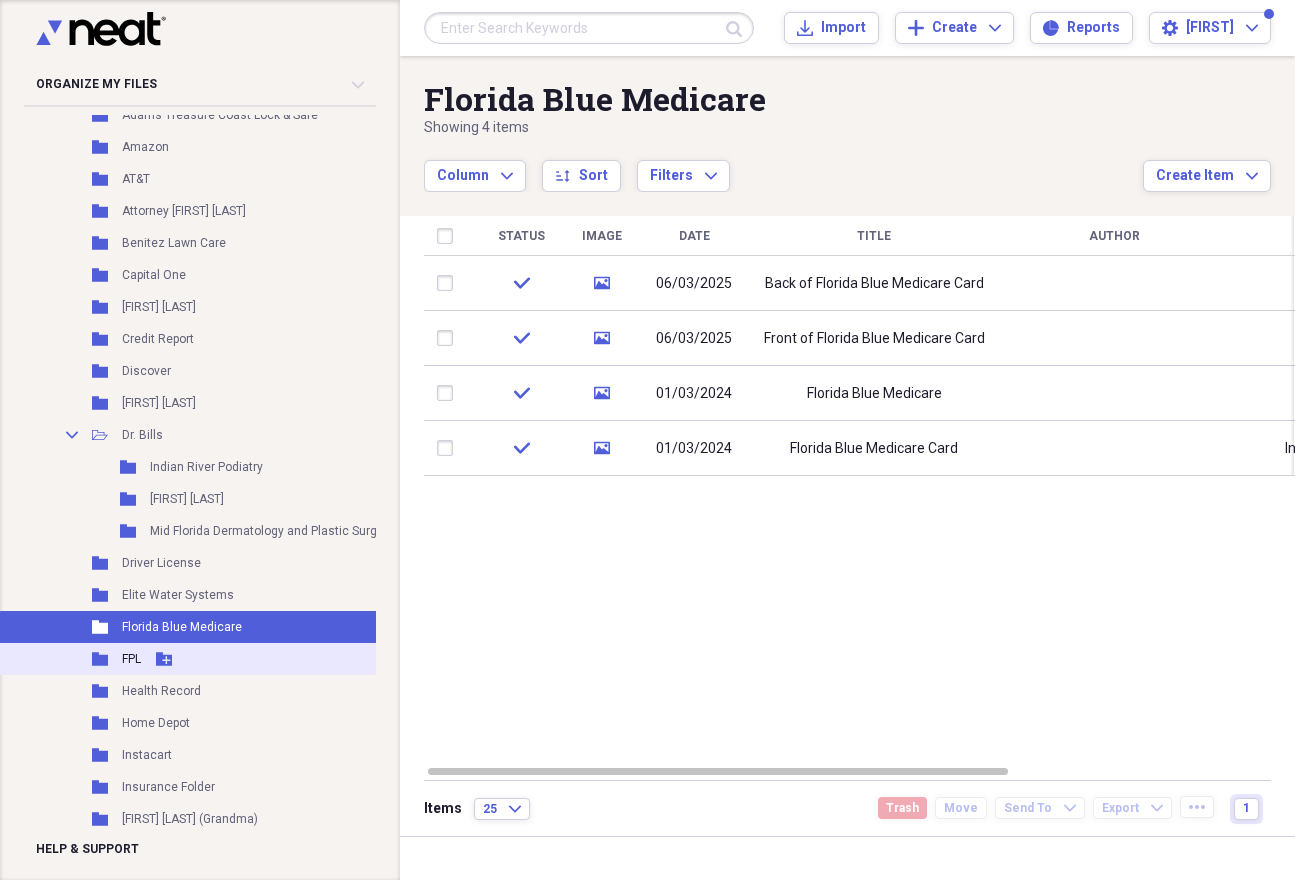 click on "FPL" at bounding box center [131, 659] 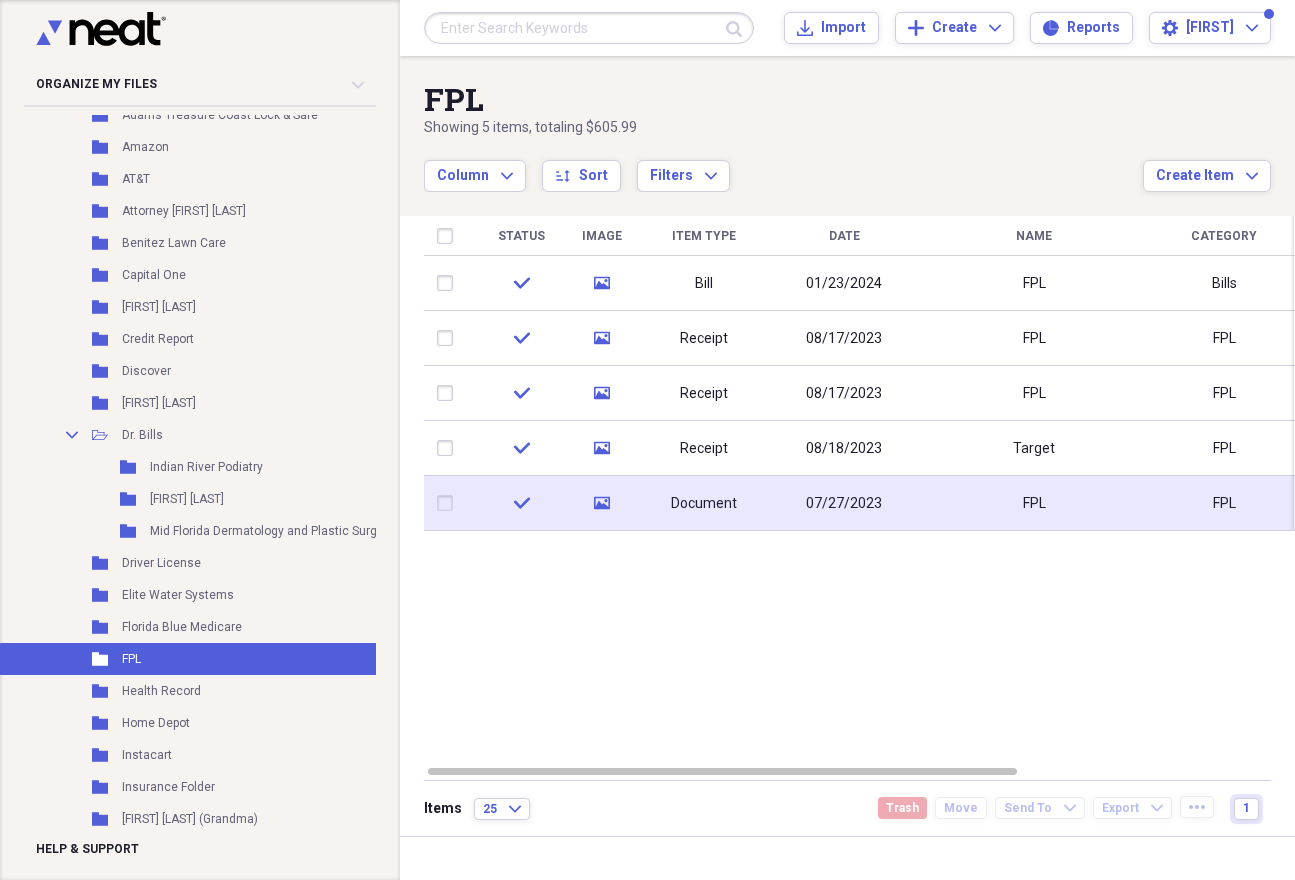 click on "Document" at bounding box center [704, 503] 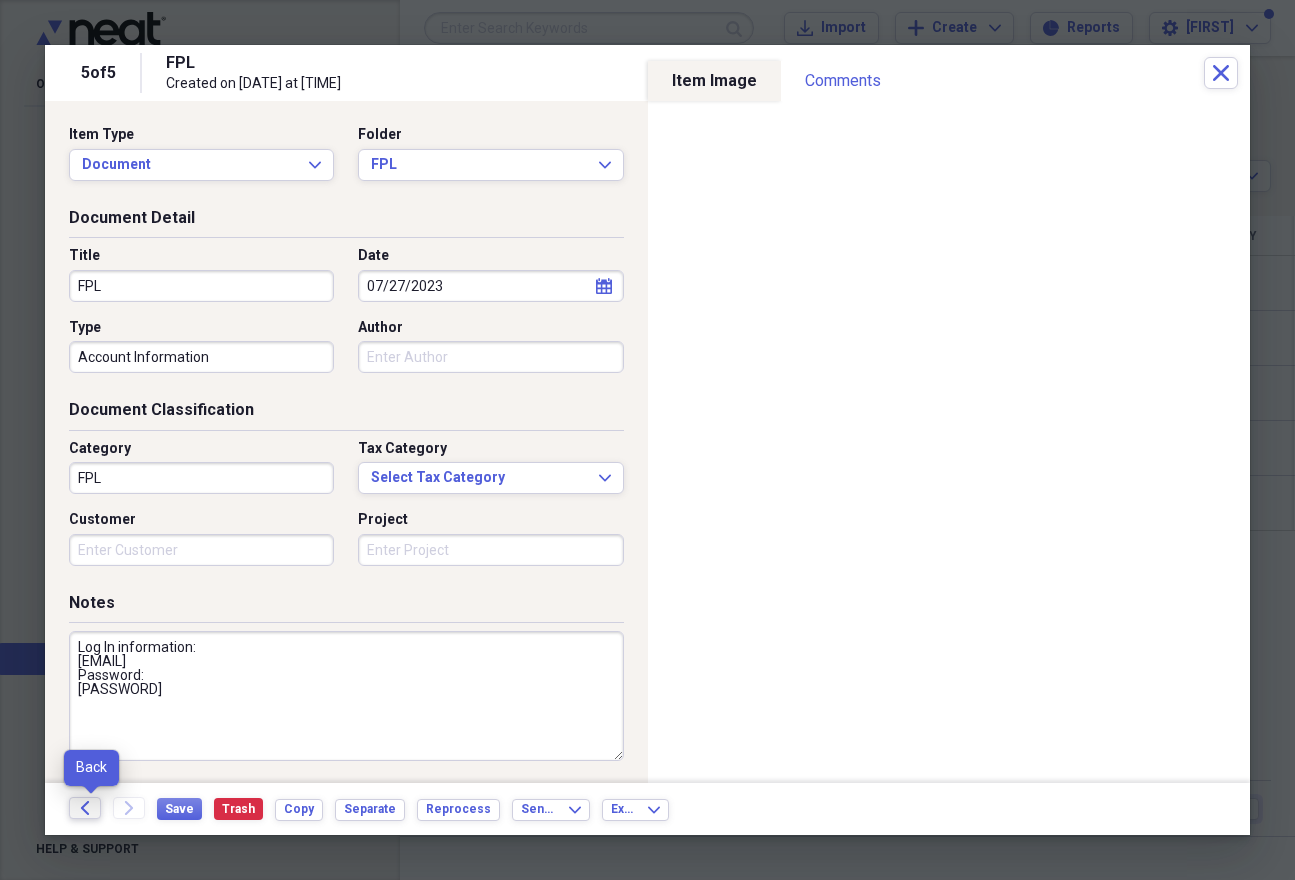 click on "Back" at bounding box center [85, 808] 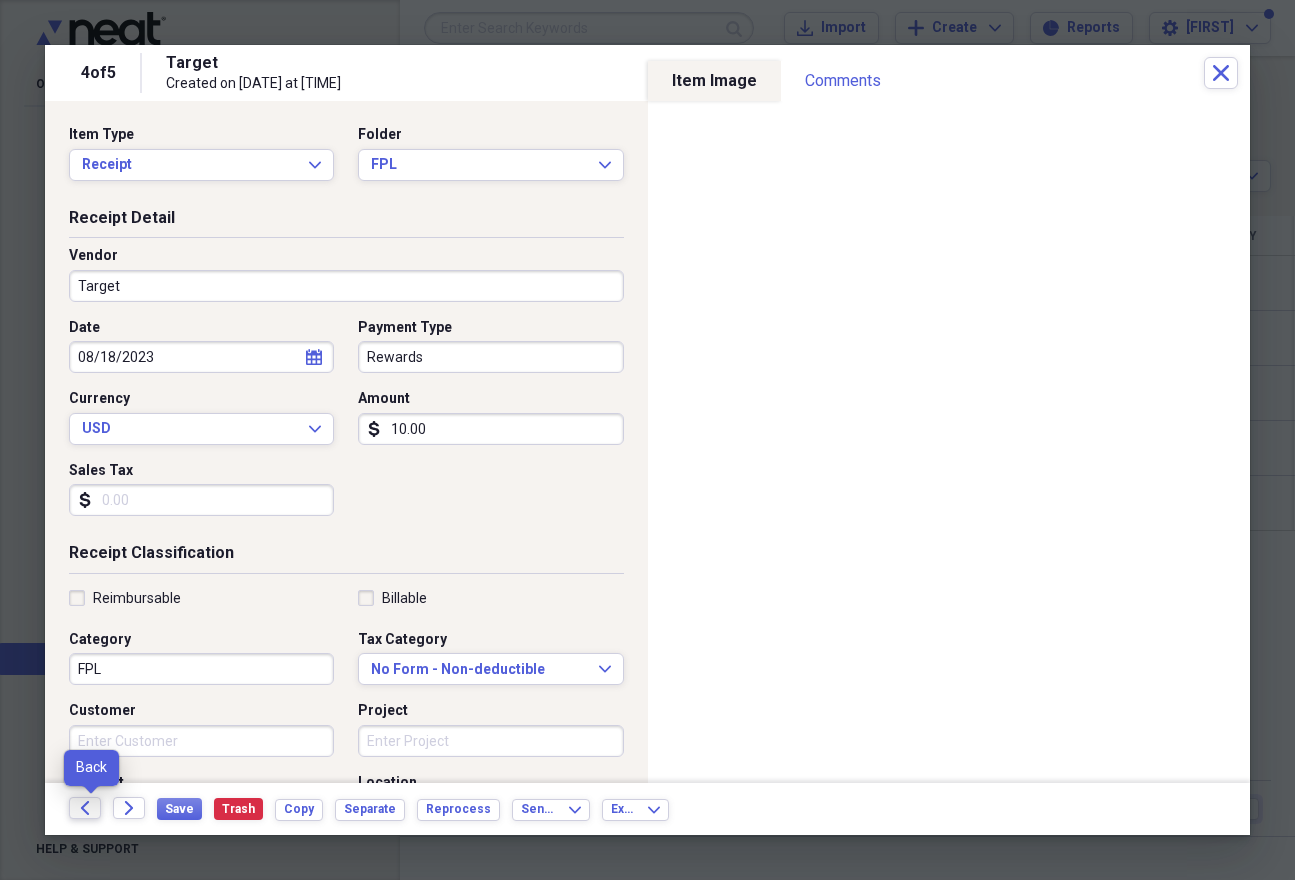 click on "Back" 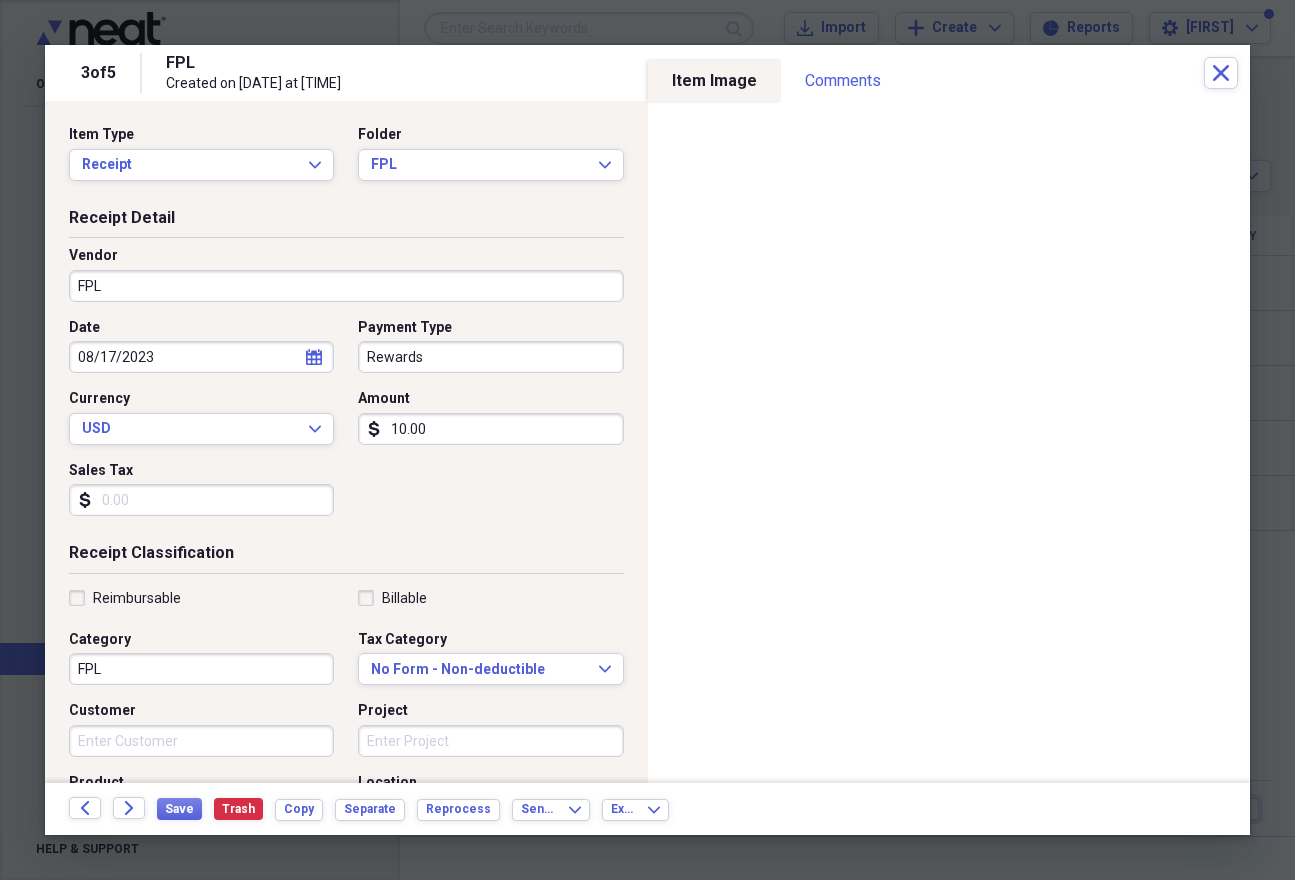 click on "Back" 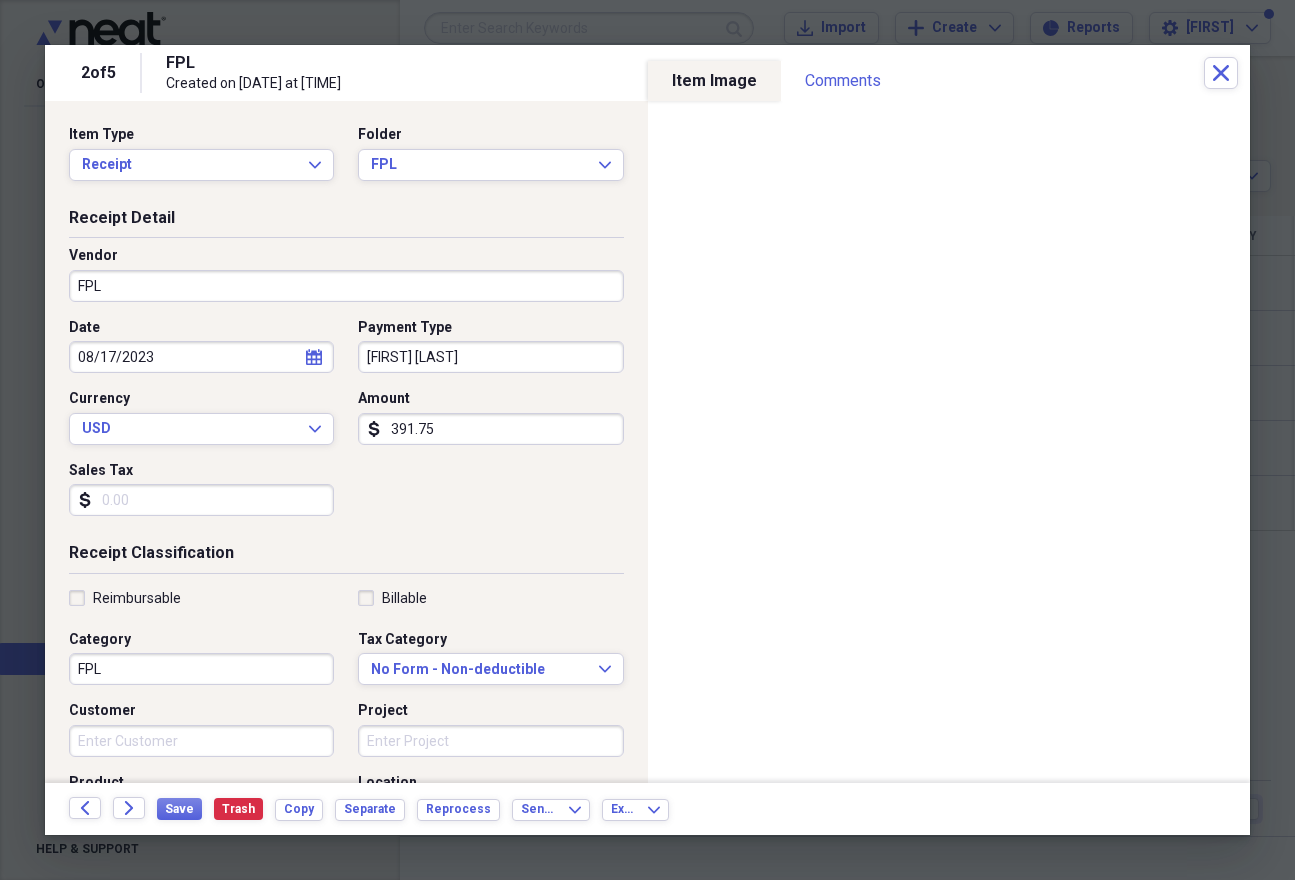 click on "Back" 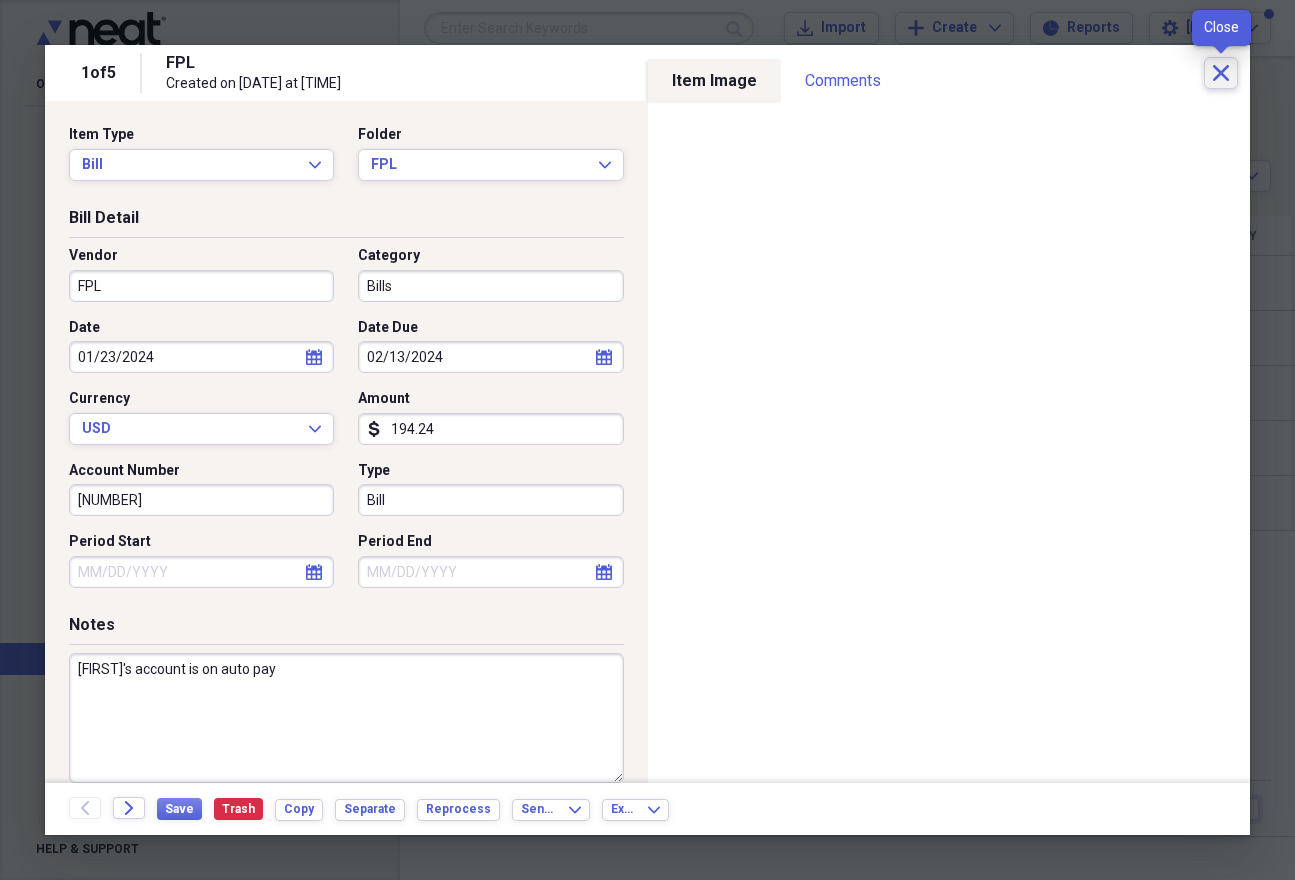 click on "Close" 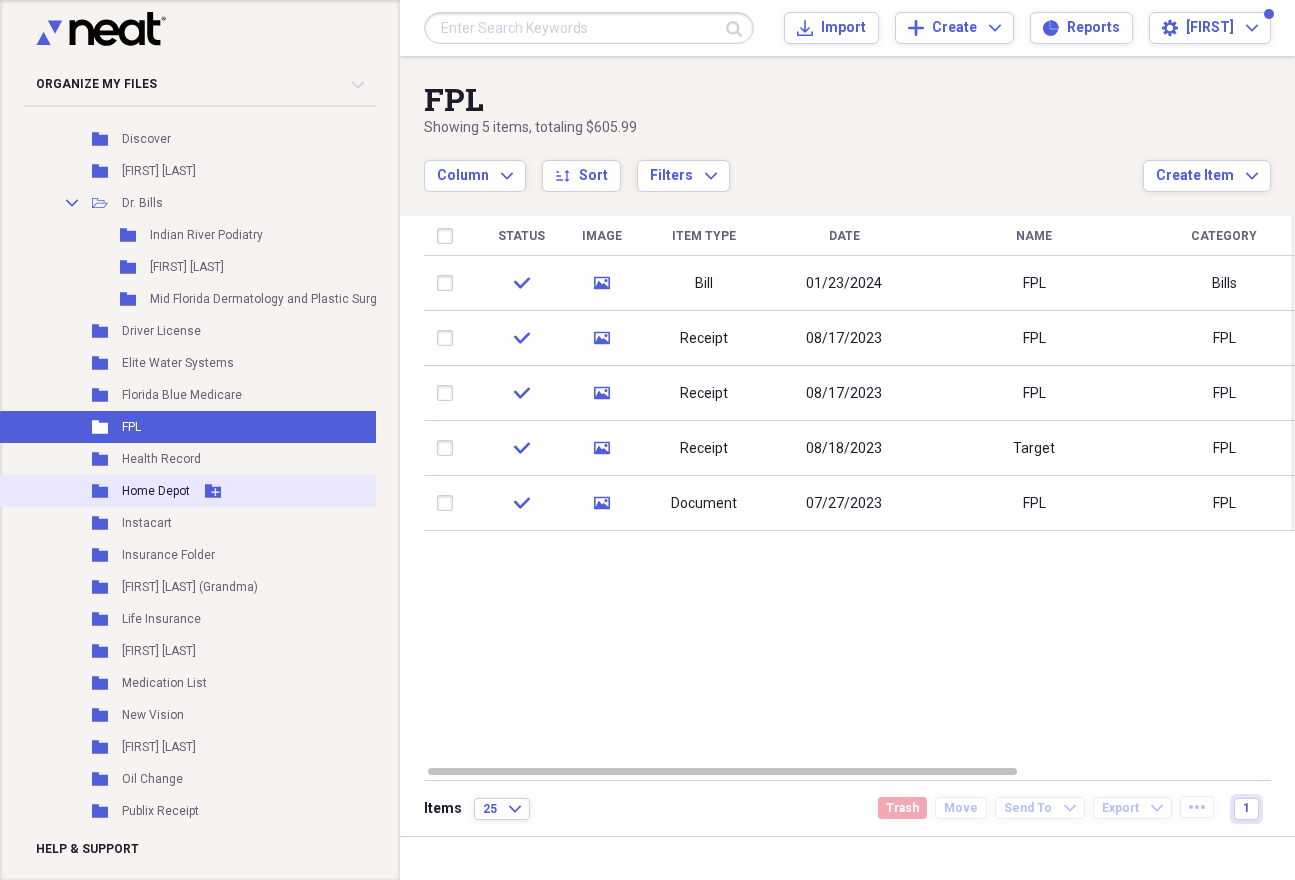 scroll, scrollTop: 8032, scrollLeft: 0, axis: vertical 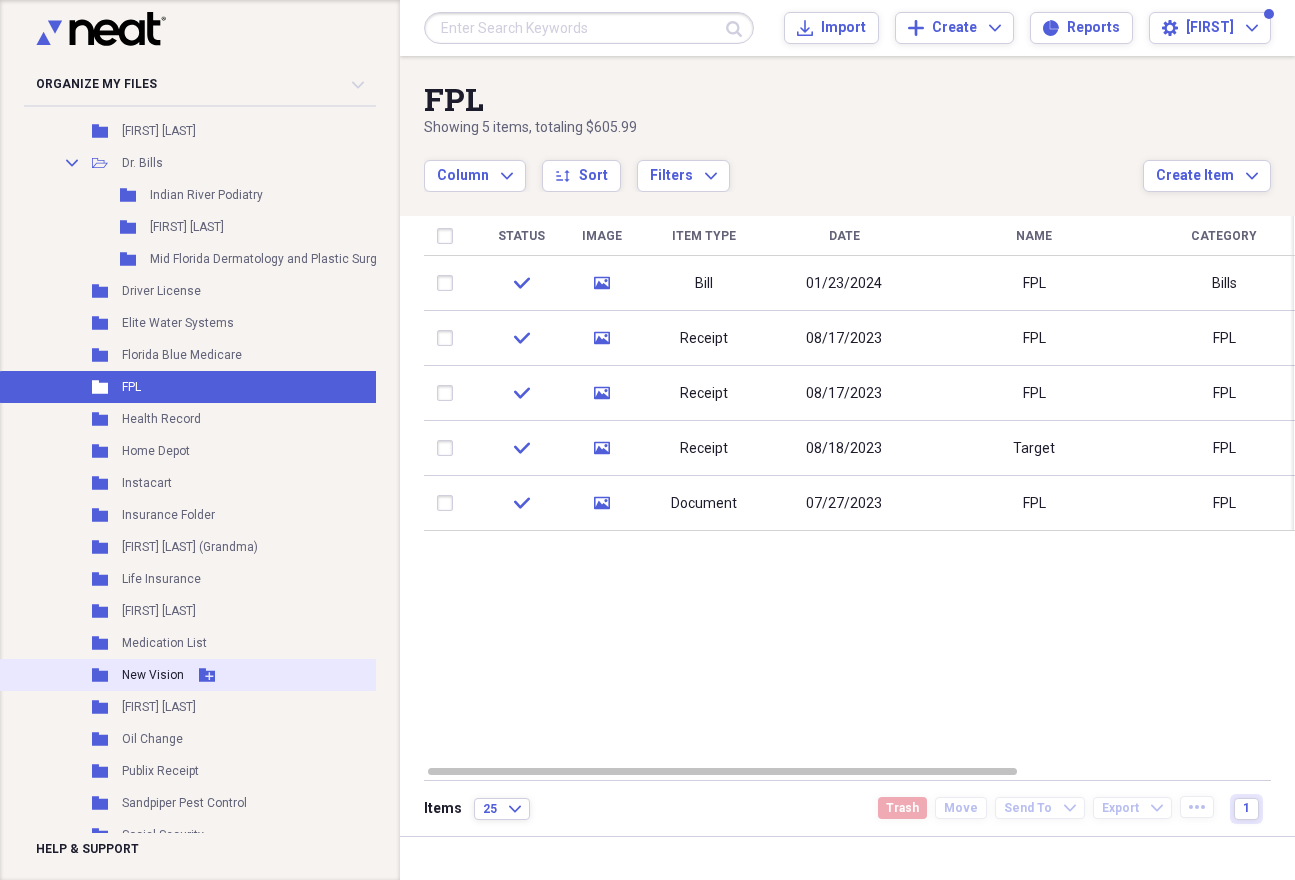 click on "New Vision" at bounding box center [153, 675] 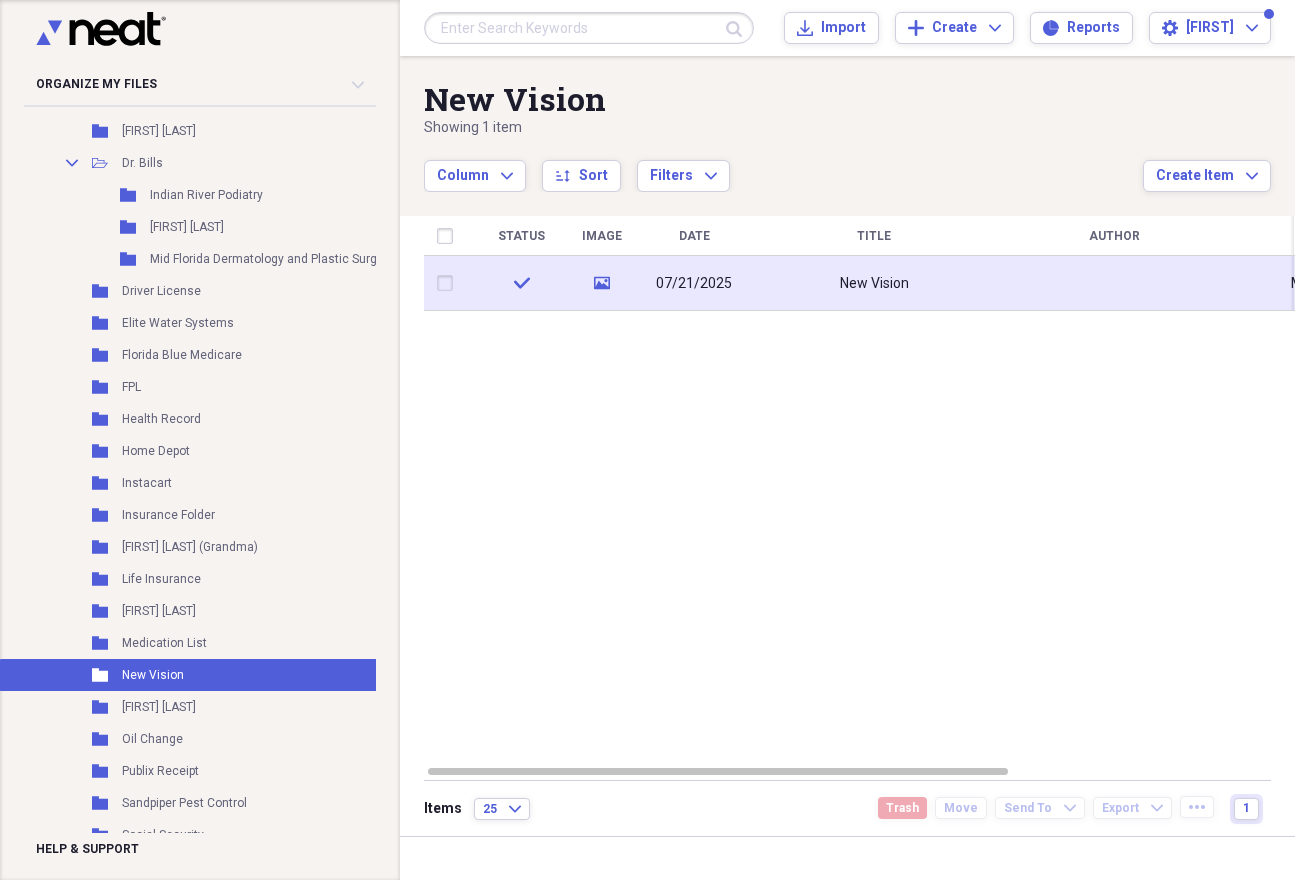 click on "New Vision" at bounding box center [874, 284] 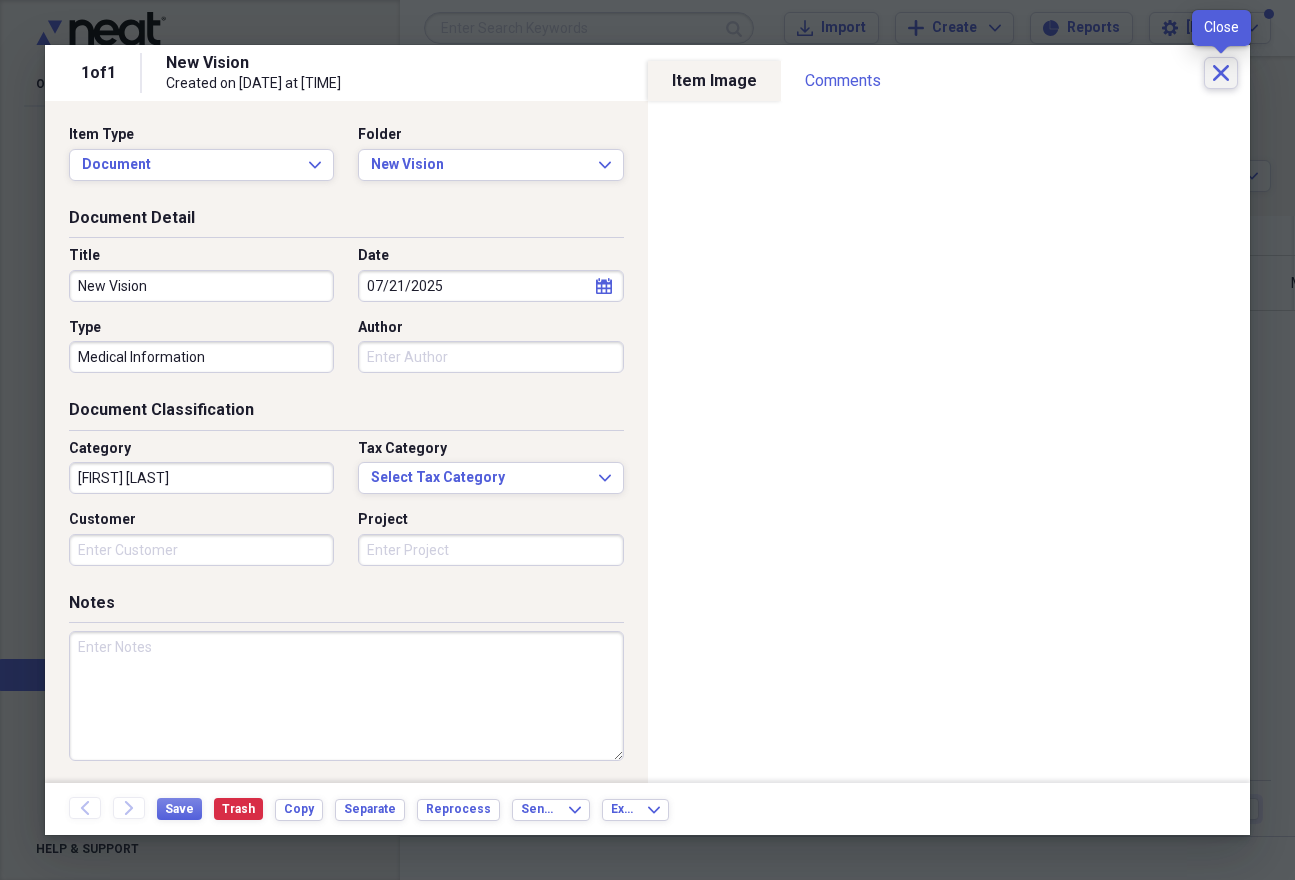 click on "Close" at bounding box center [1221, 73] 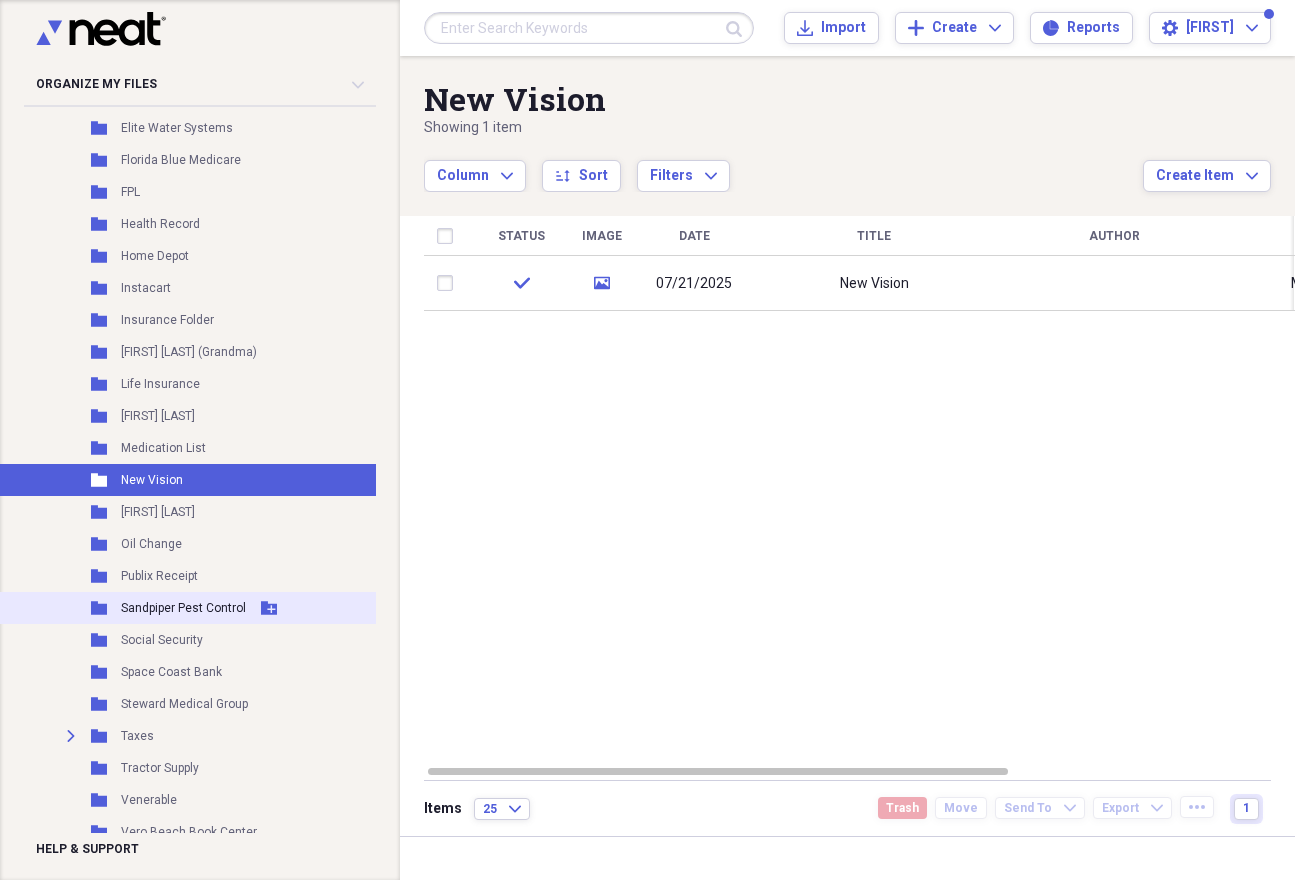 scroll, scrollTop: 8248, scrollLeft: 1, axis: both 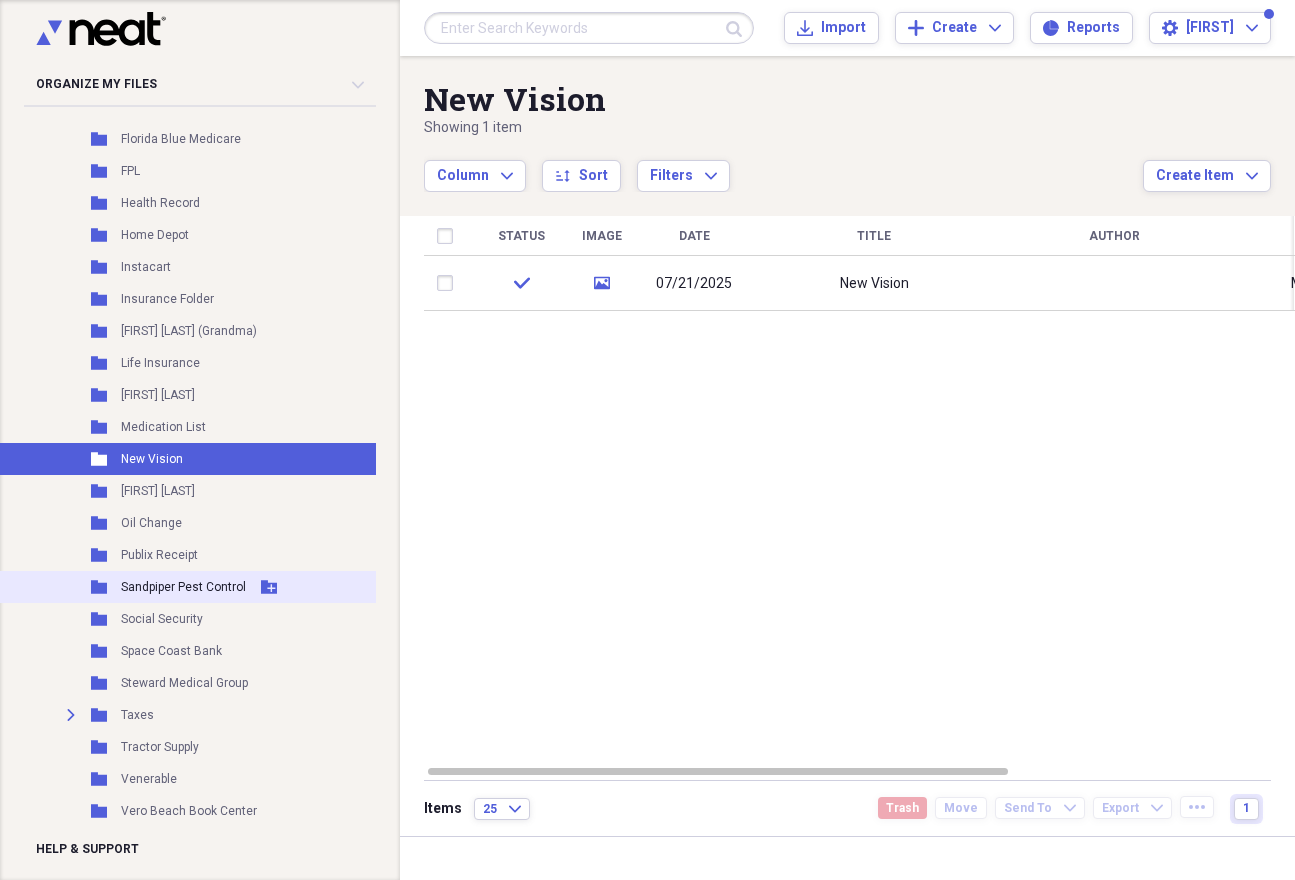 click on "Sandpiper Pest Control" at bounding box center [183, 587] 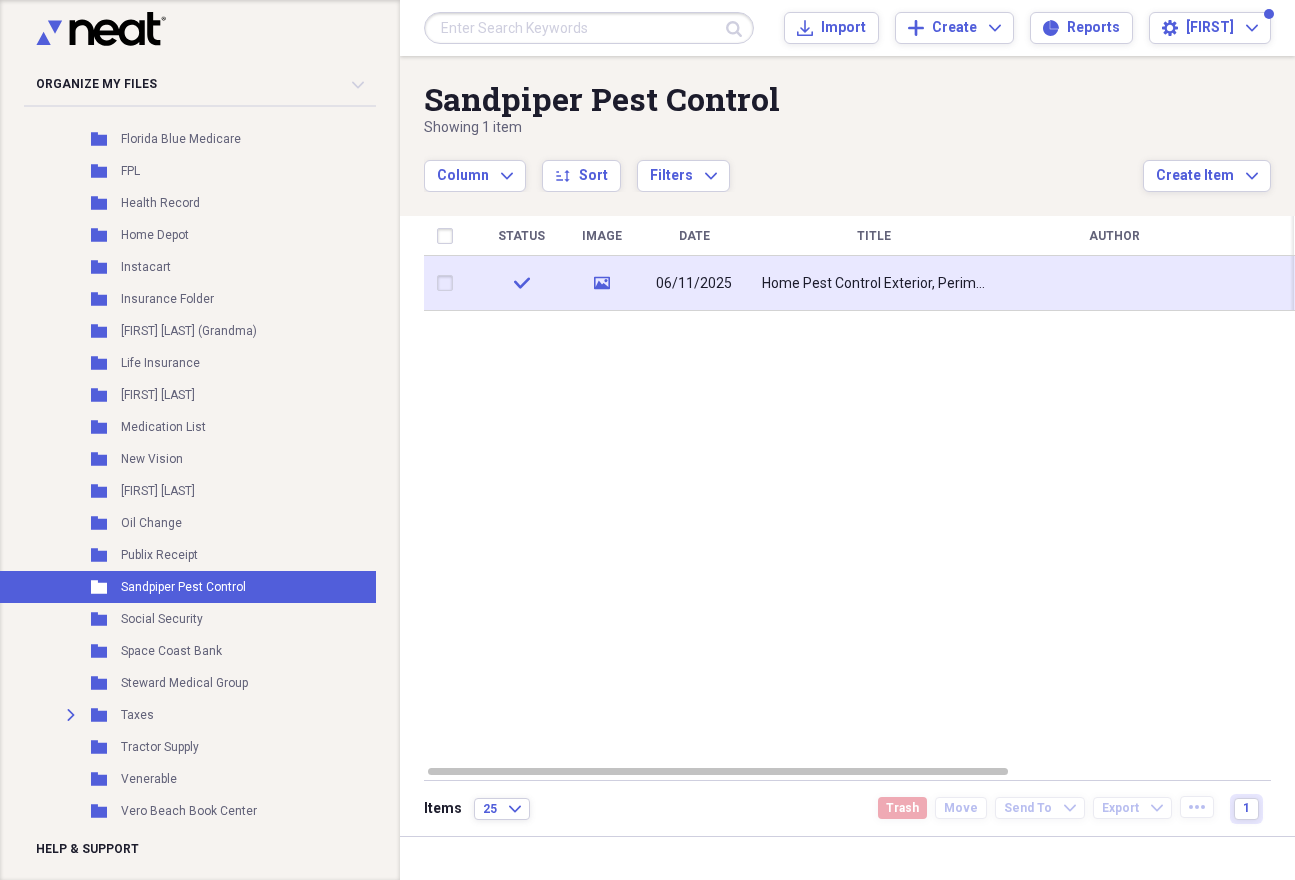 click on "Home Pest Control Exterior, Perimeter Service Agreement" at bounding box center [874, 283] 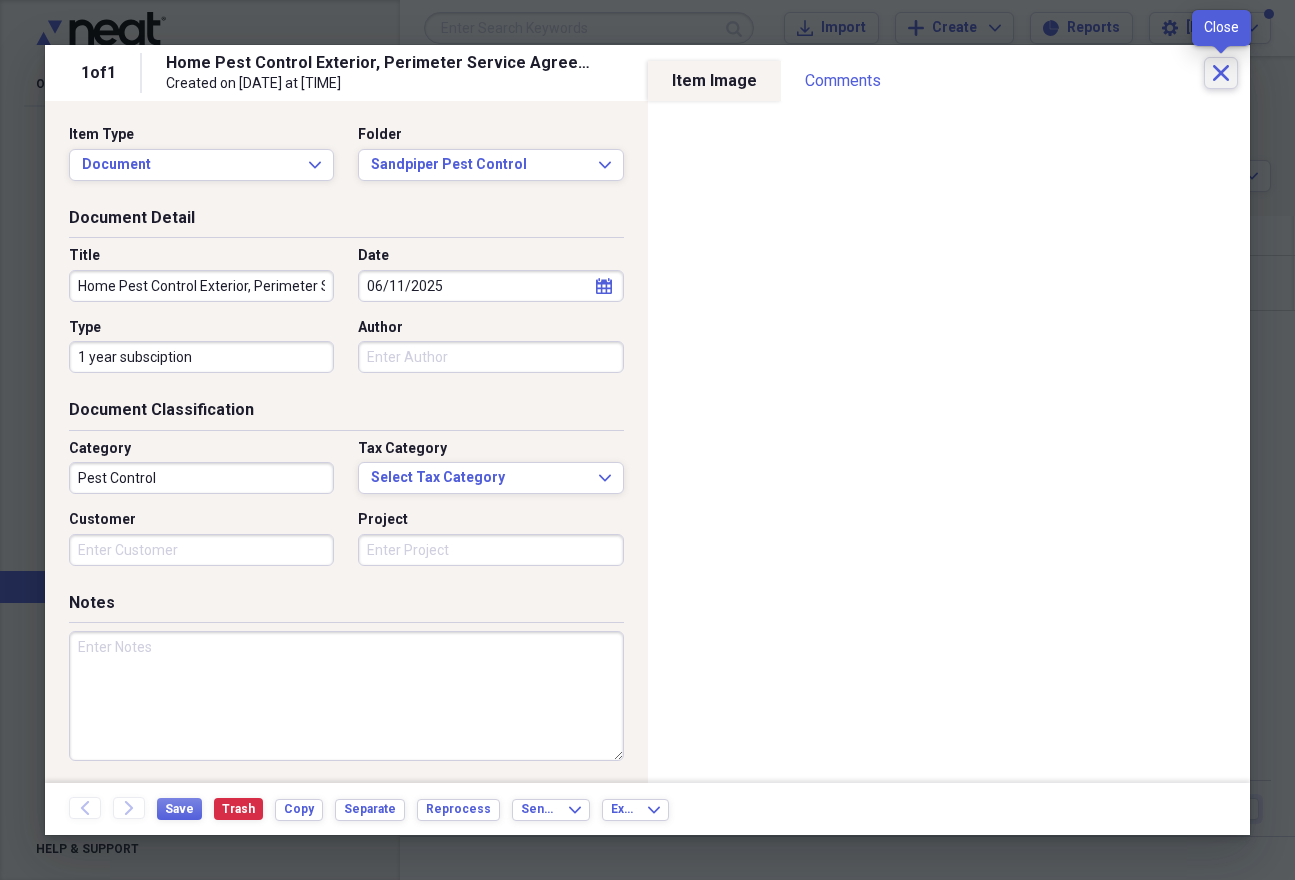 click on "Close" at bounding box center [1221, 73] 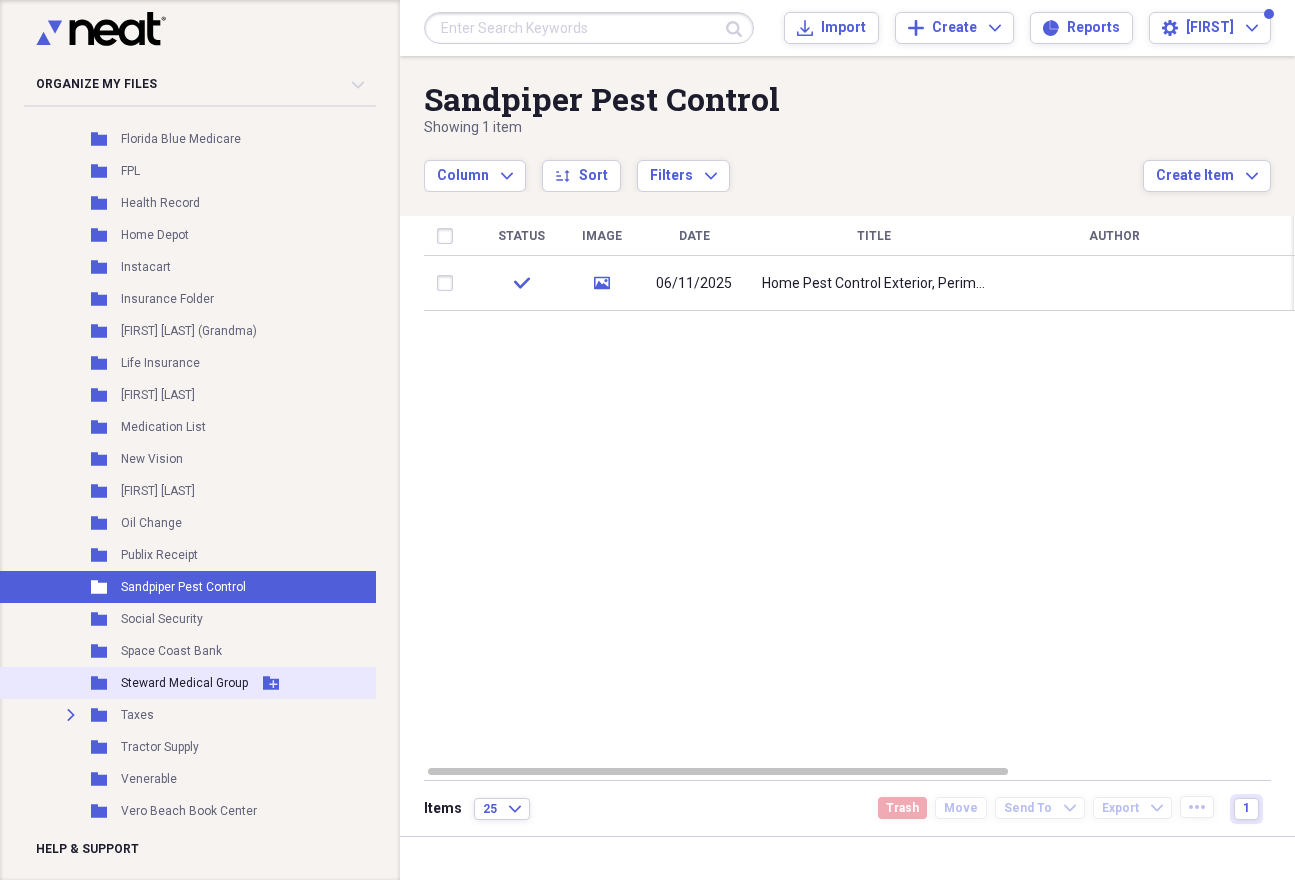click on "Steward Medical Group" at bounding box center (184, 683) 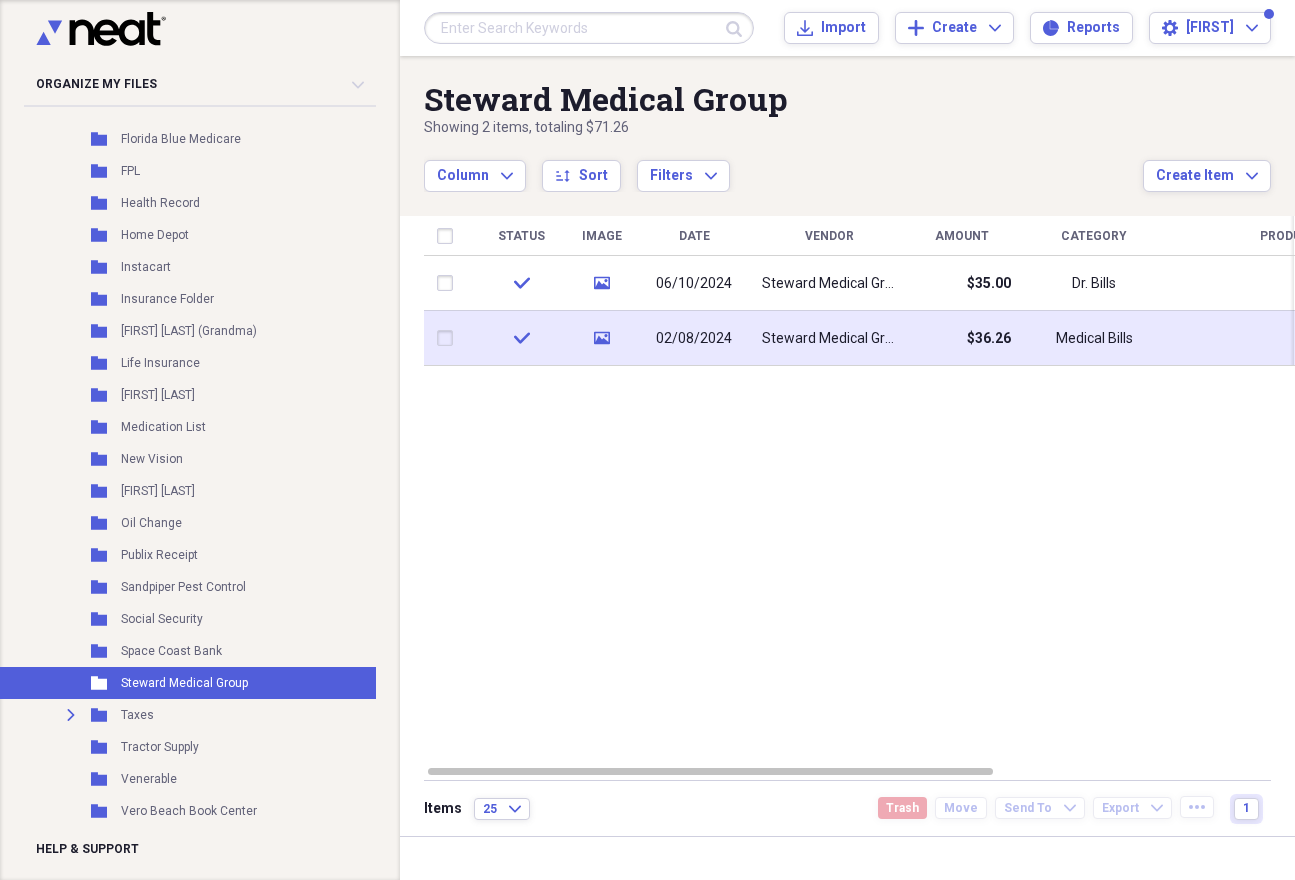 click on "Steward Medical Group" at bounding box center (829, 339) 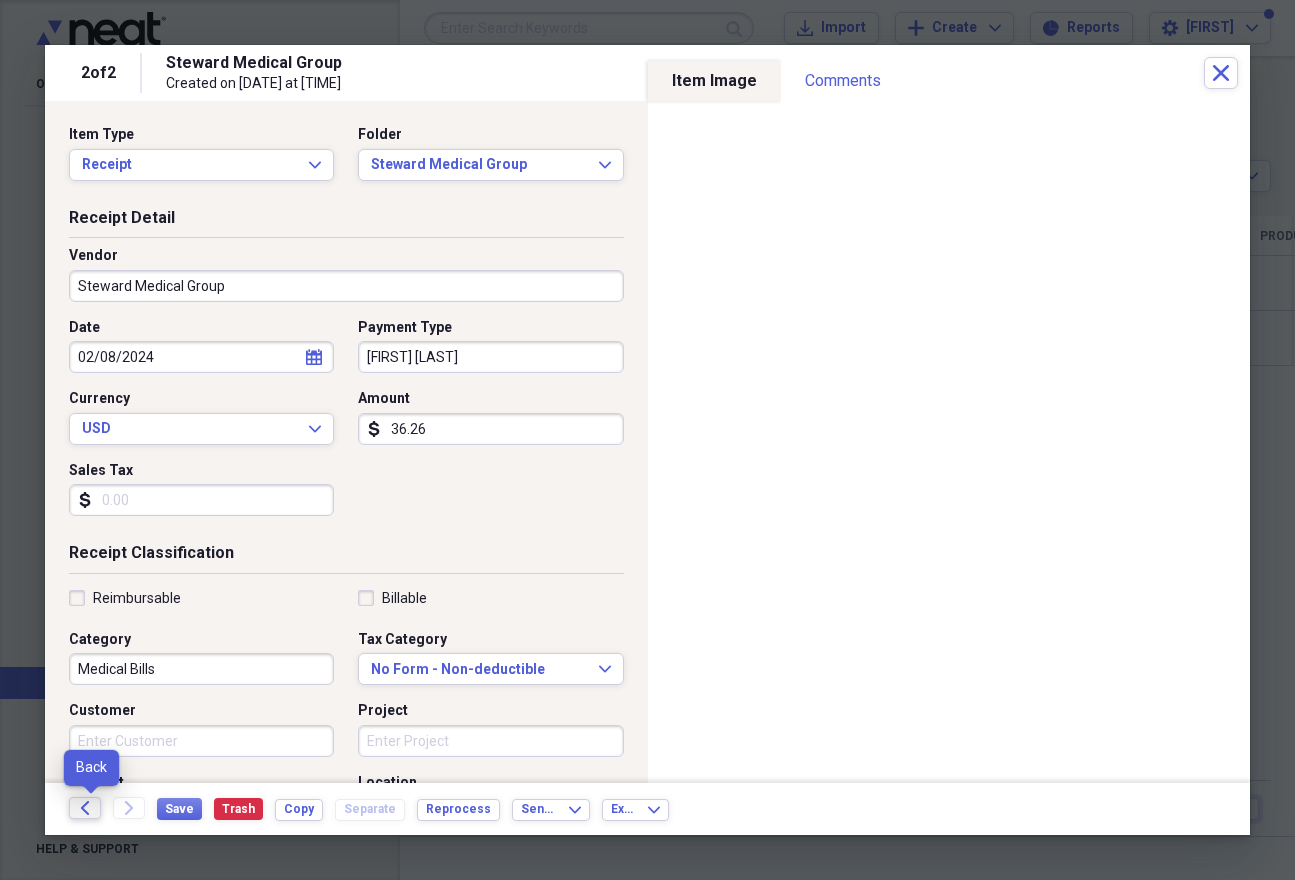 click on "Back" 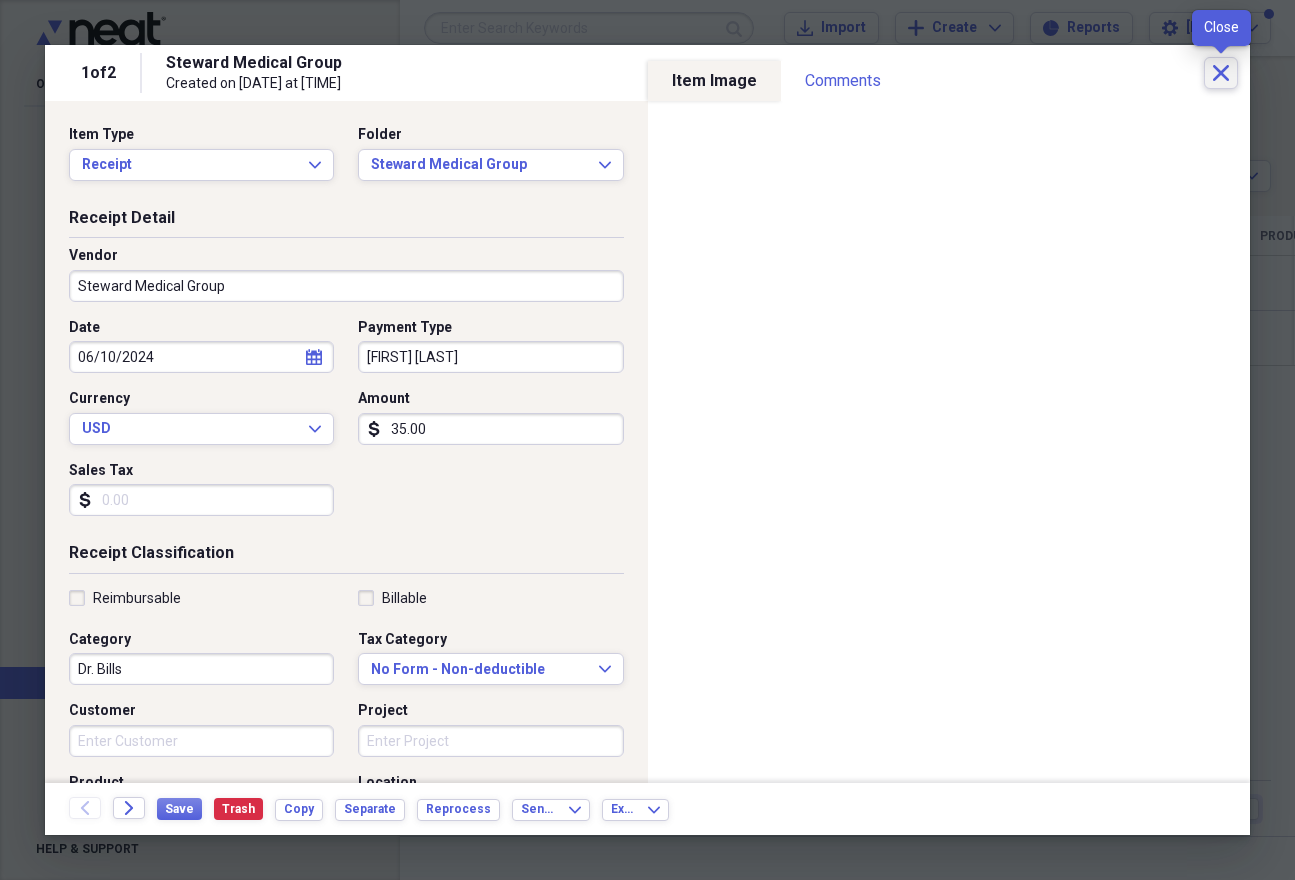 click 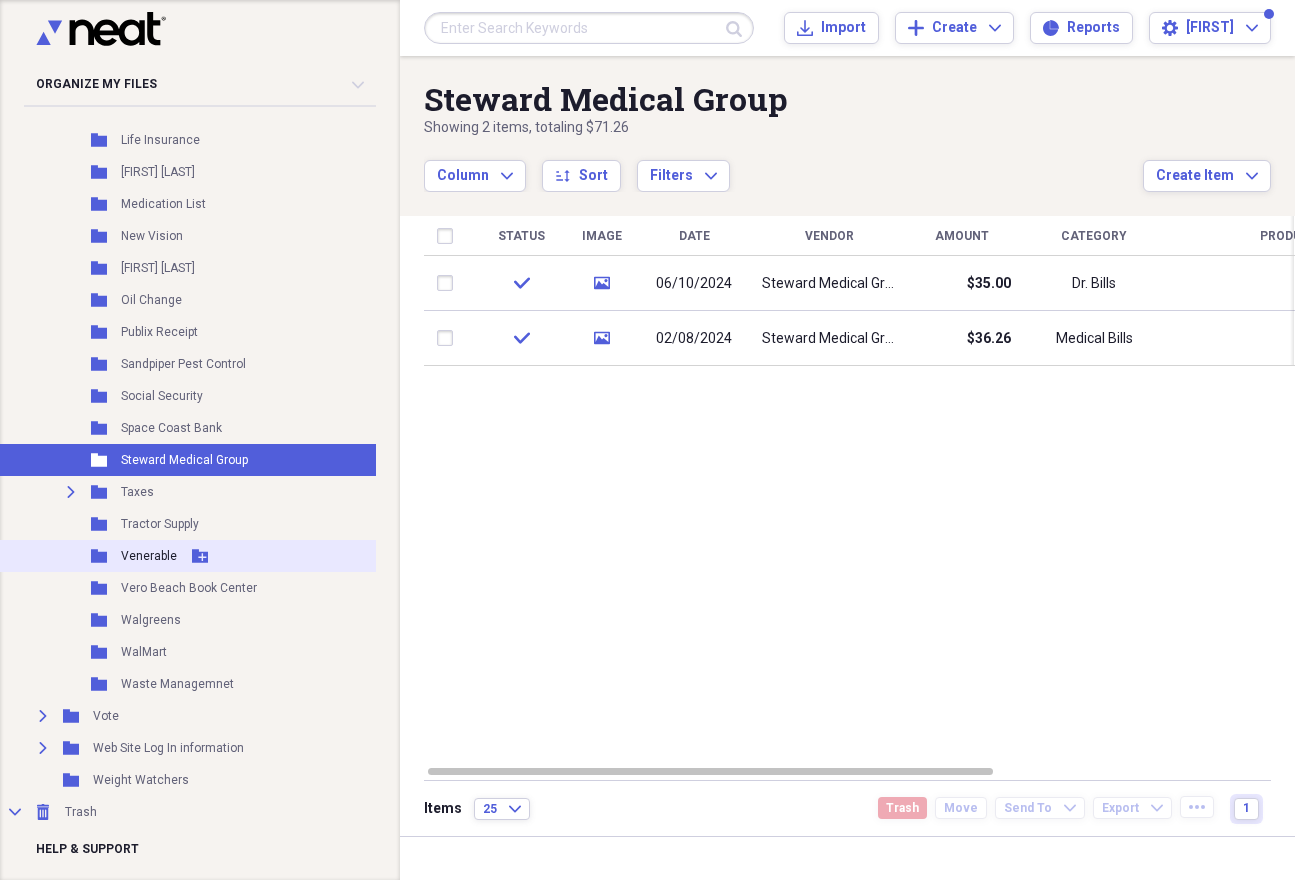 scroll, scrollTop: 8473, scrollLeft: 0, axis: vertical 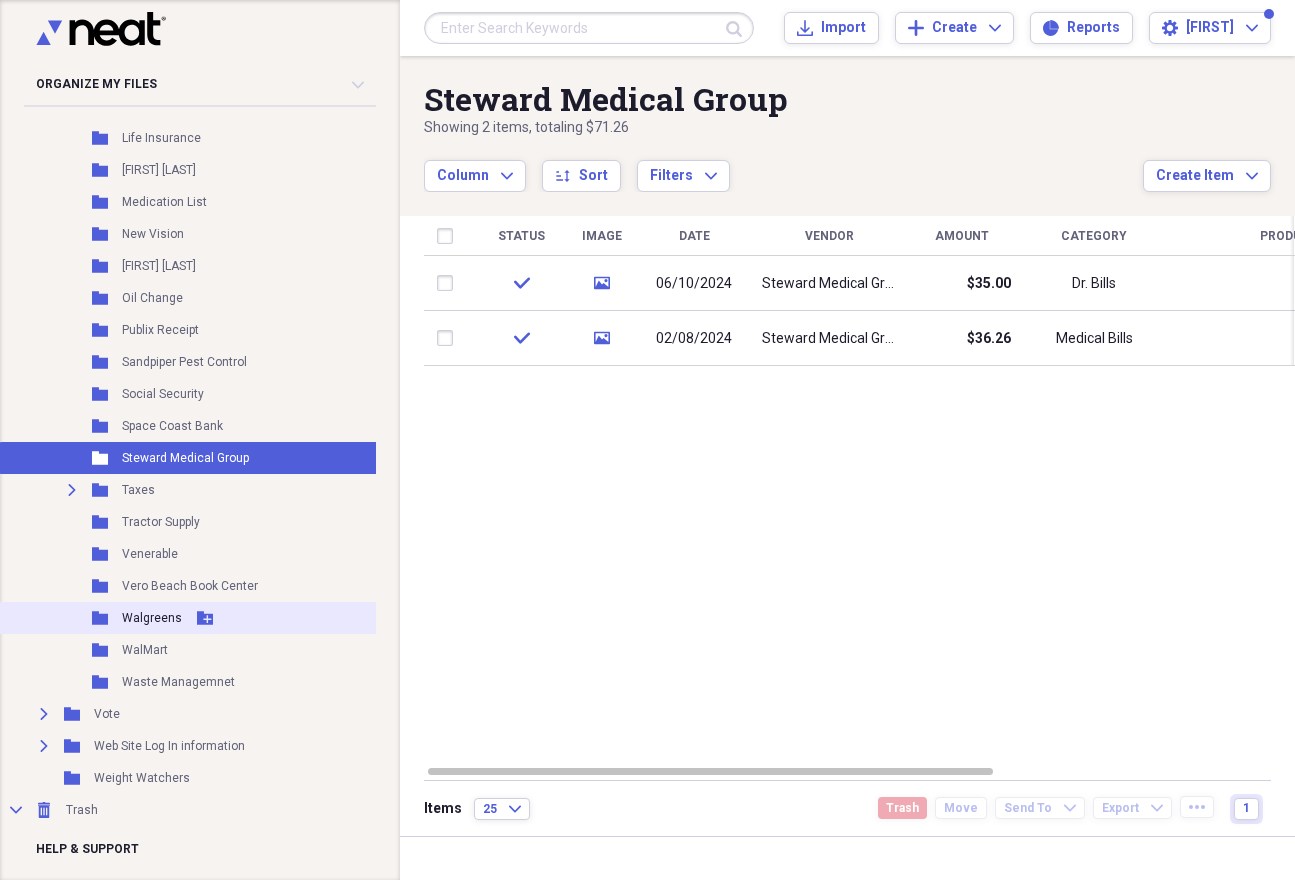 click on "Walgreens" at bounding box center (152, 618) 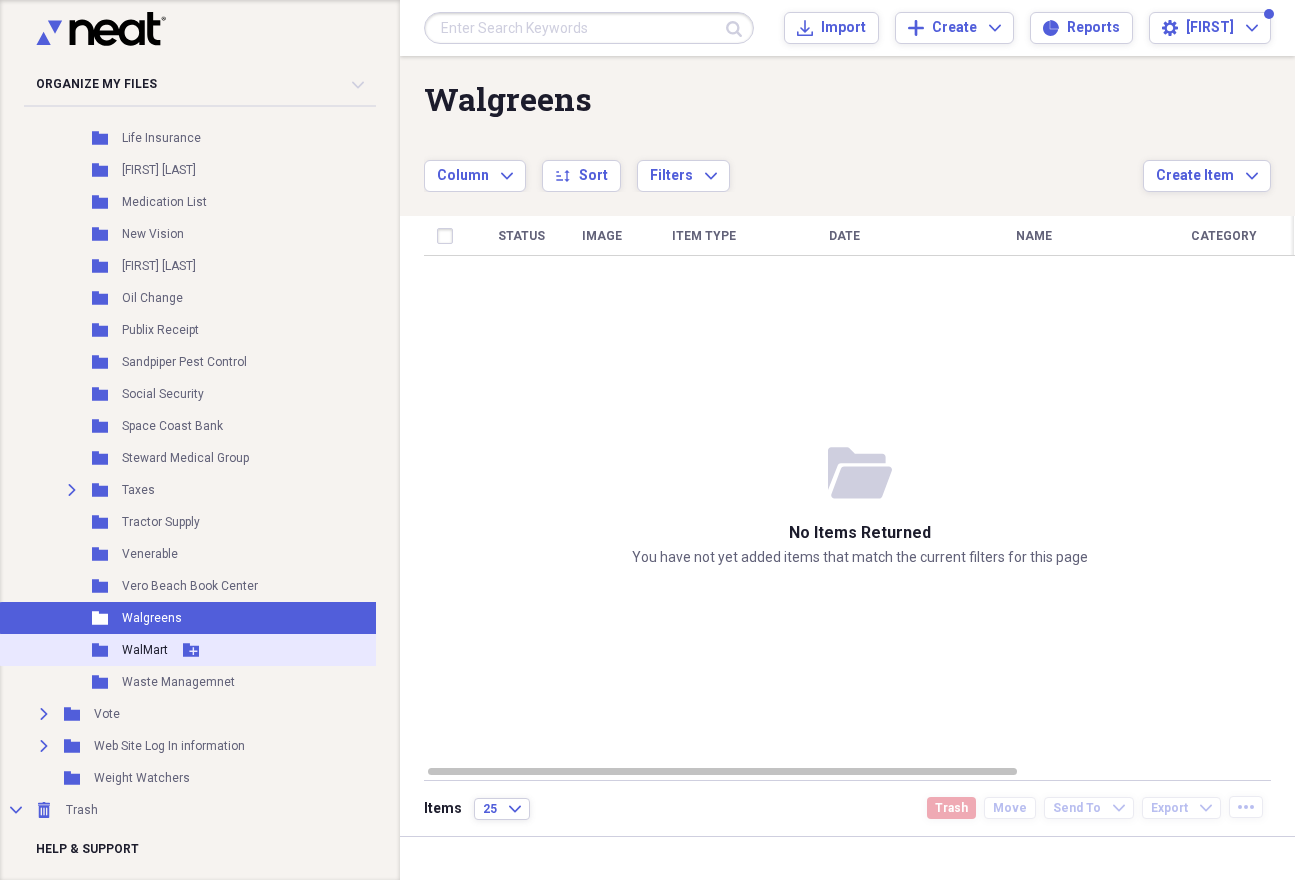 click on "WalMart" at bounding box center [145, 650] 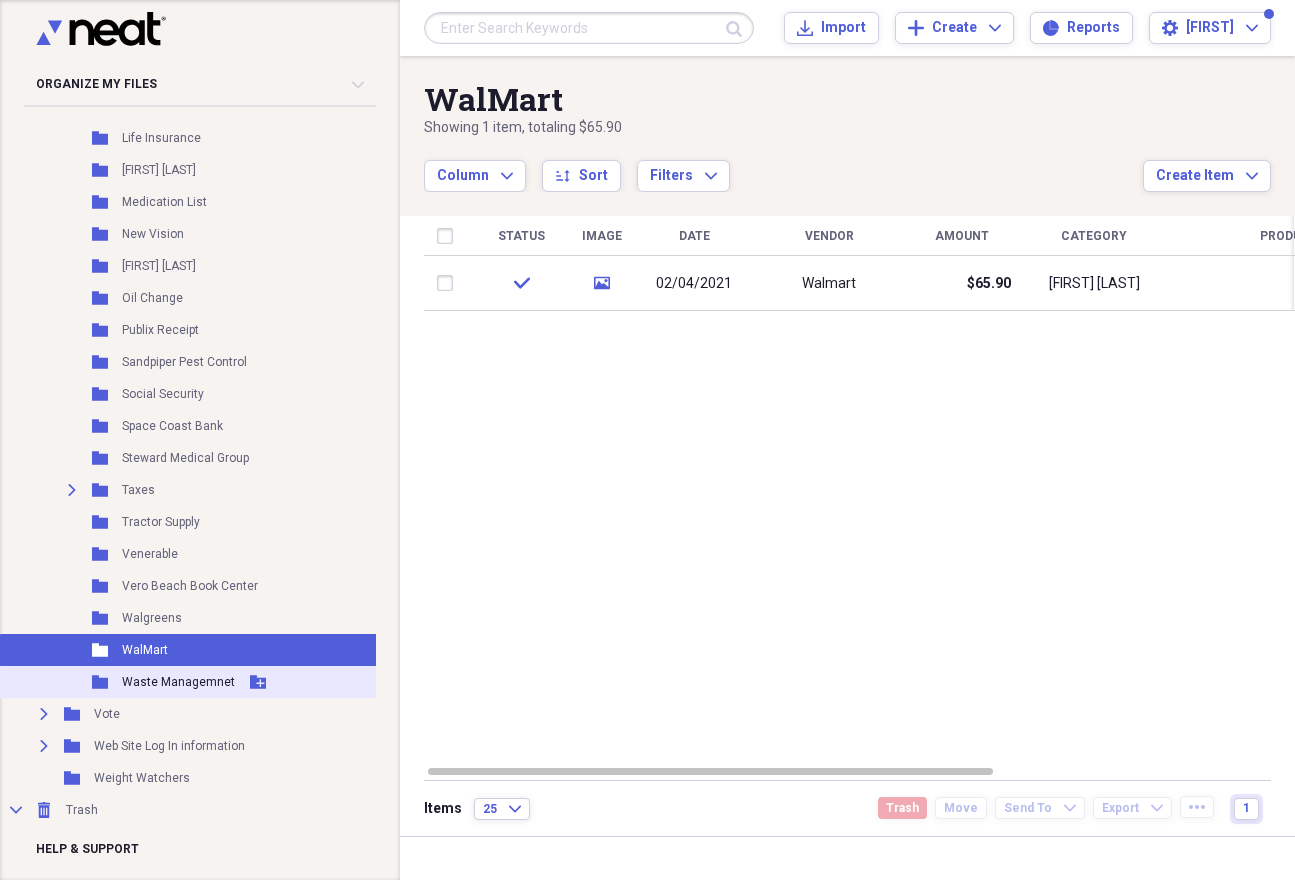 click on "Waste Managemnet" at bounding box center (178, 682) 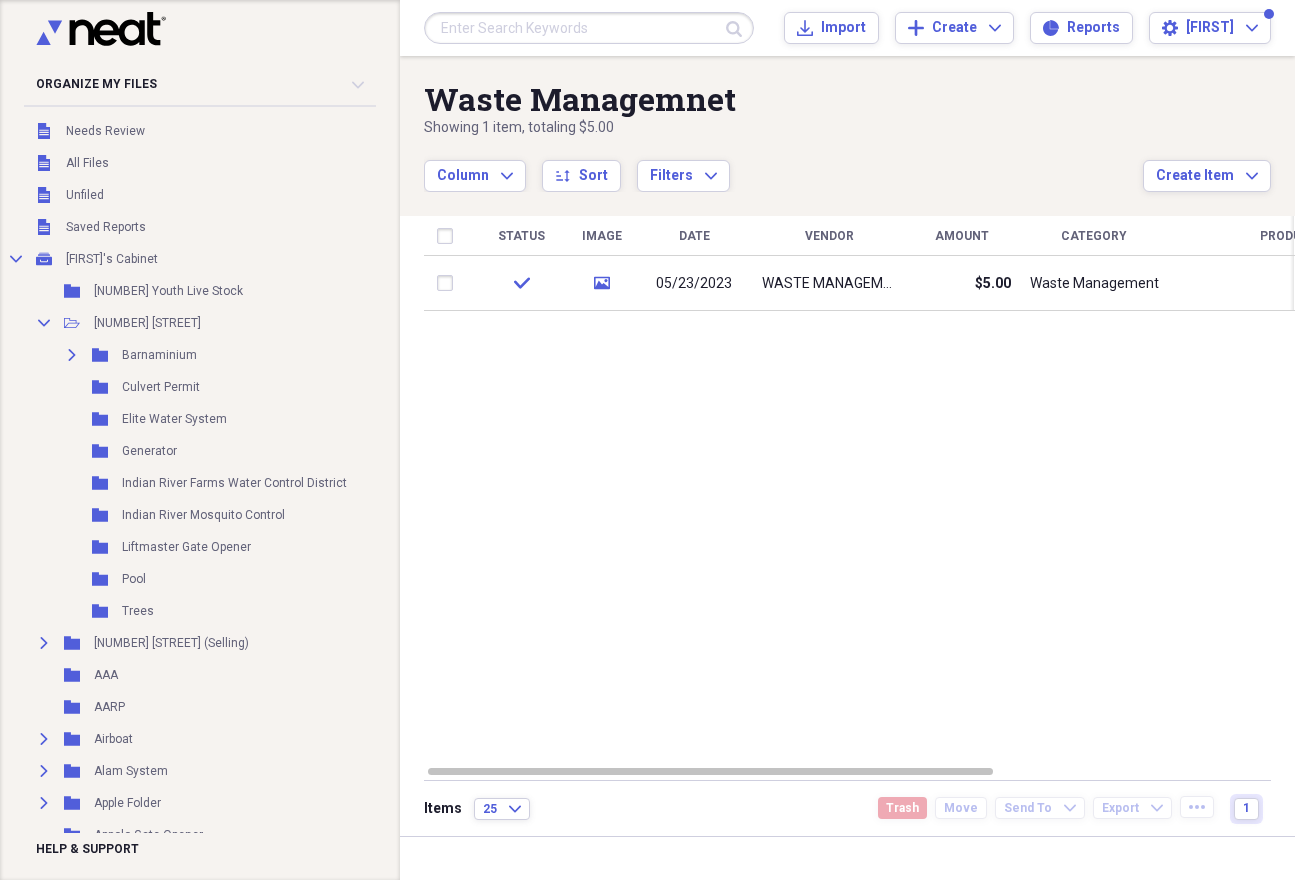 scroll, scrollTop: 0, scrollLeft: 0, axis: both 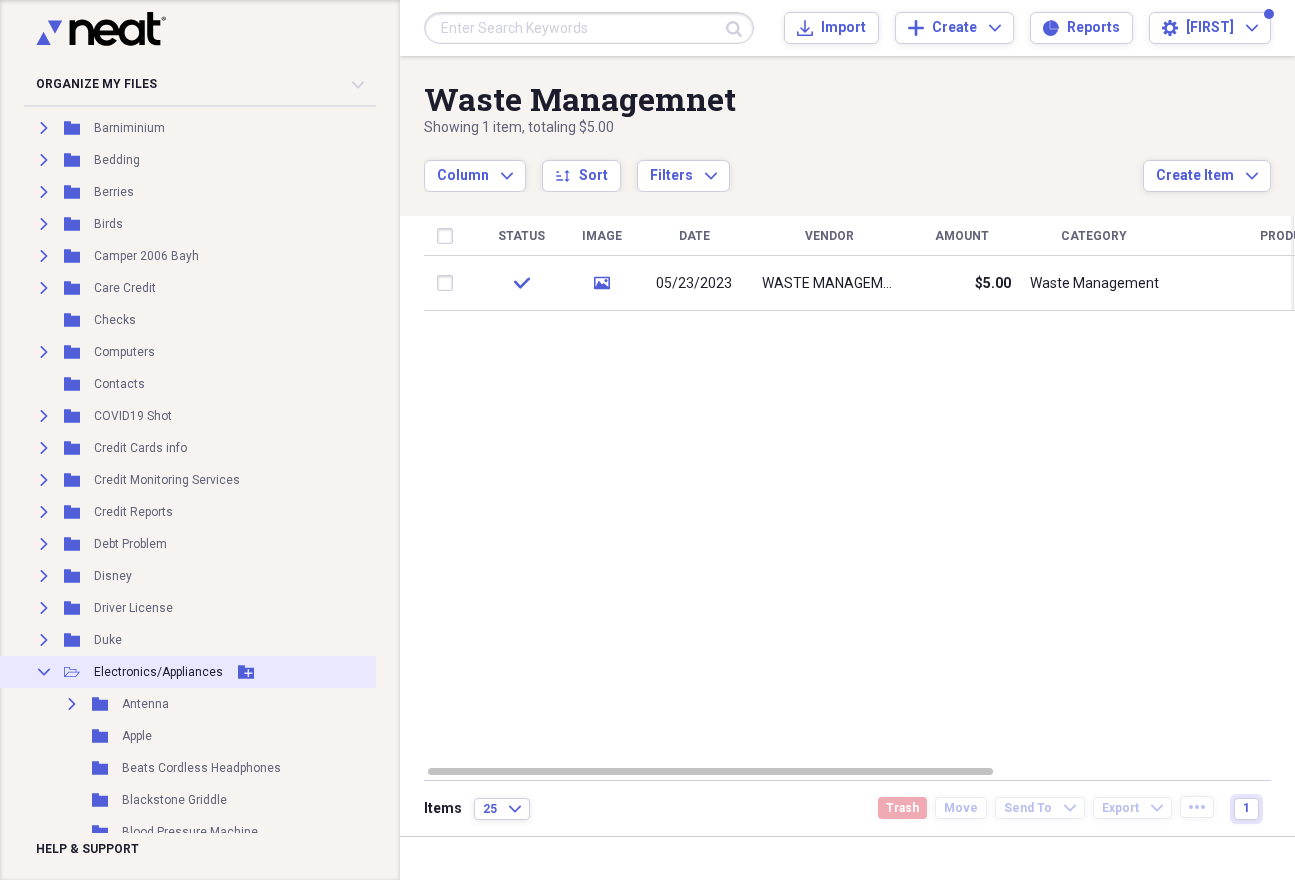 click on "Collapse" at bounding box center (44, 672) 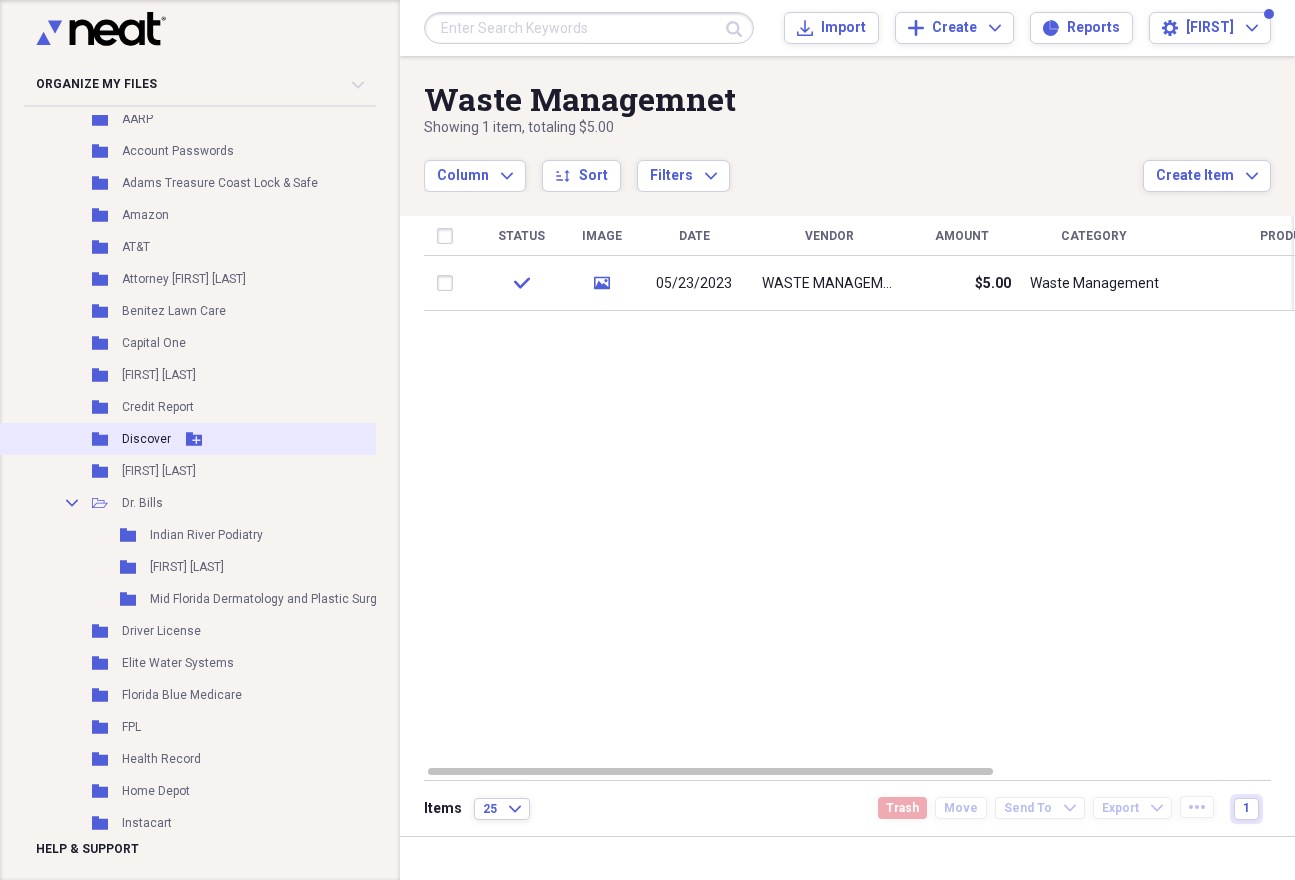 scroll, scrollTop: 5898, scrollLeft: 0, axis: vertical 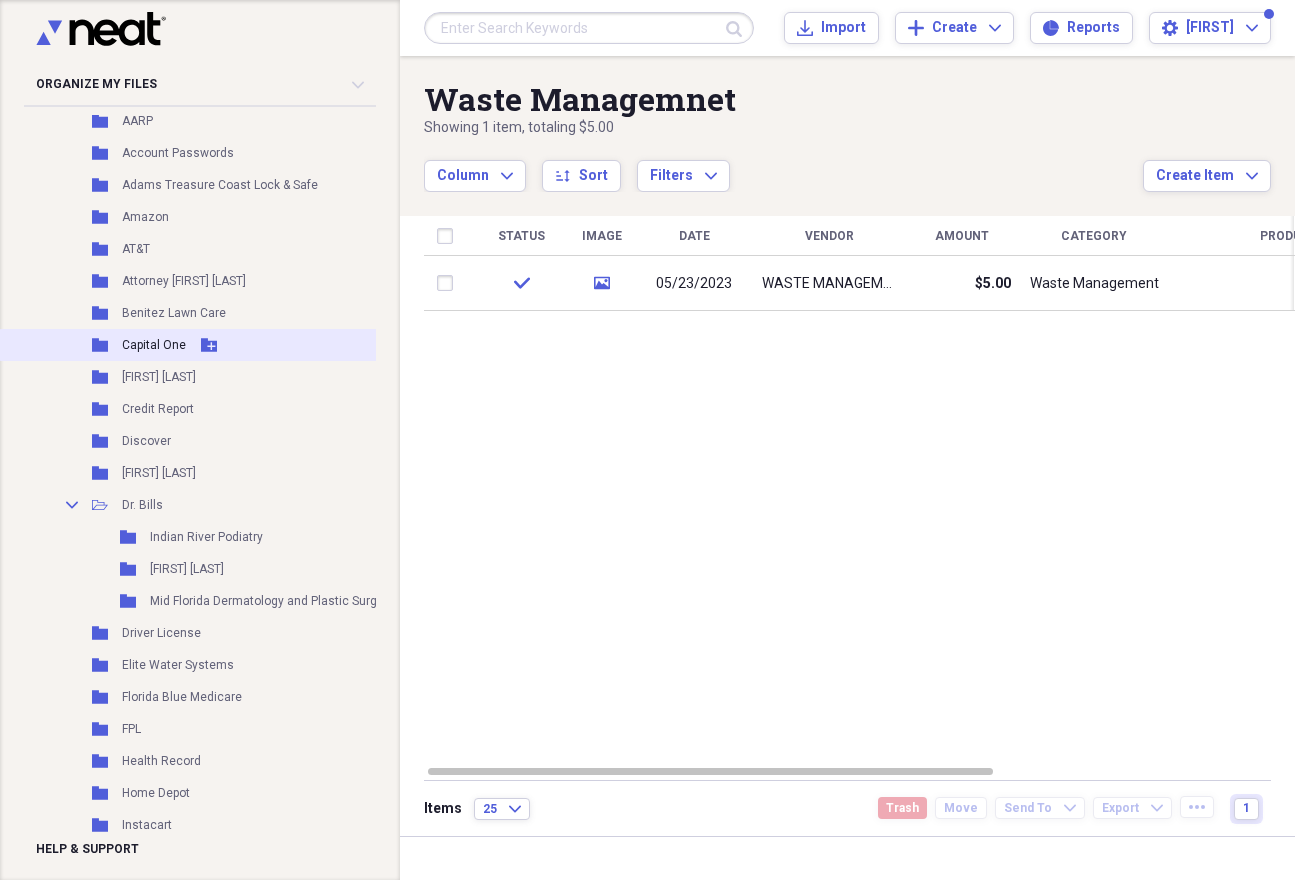 click on "Capital One" at bounding box center (154, 345) 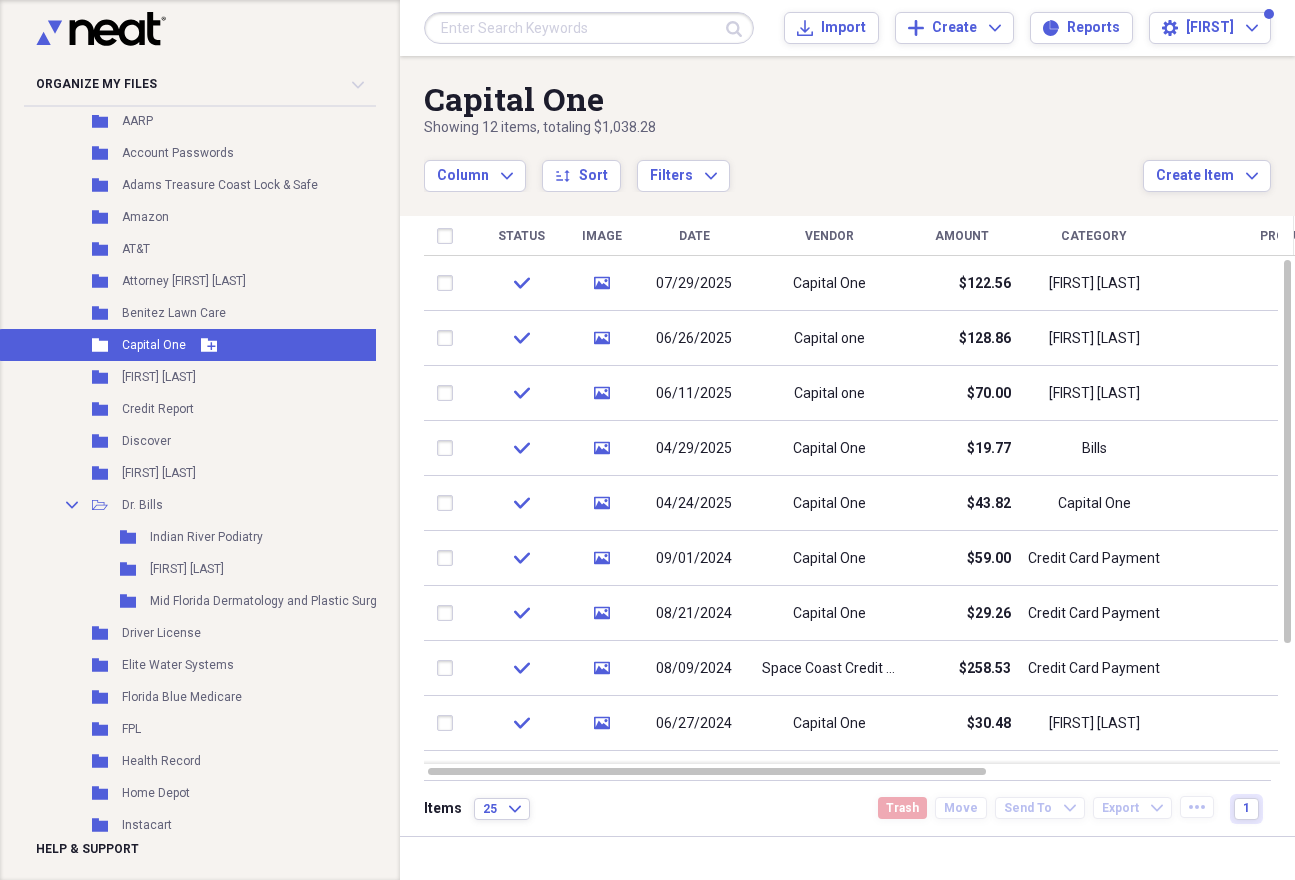 click on "Capital One" at bounding box center (154, 345) 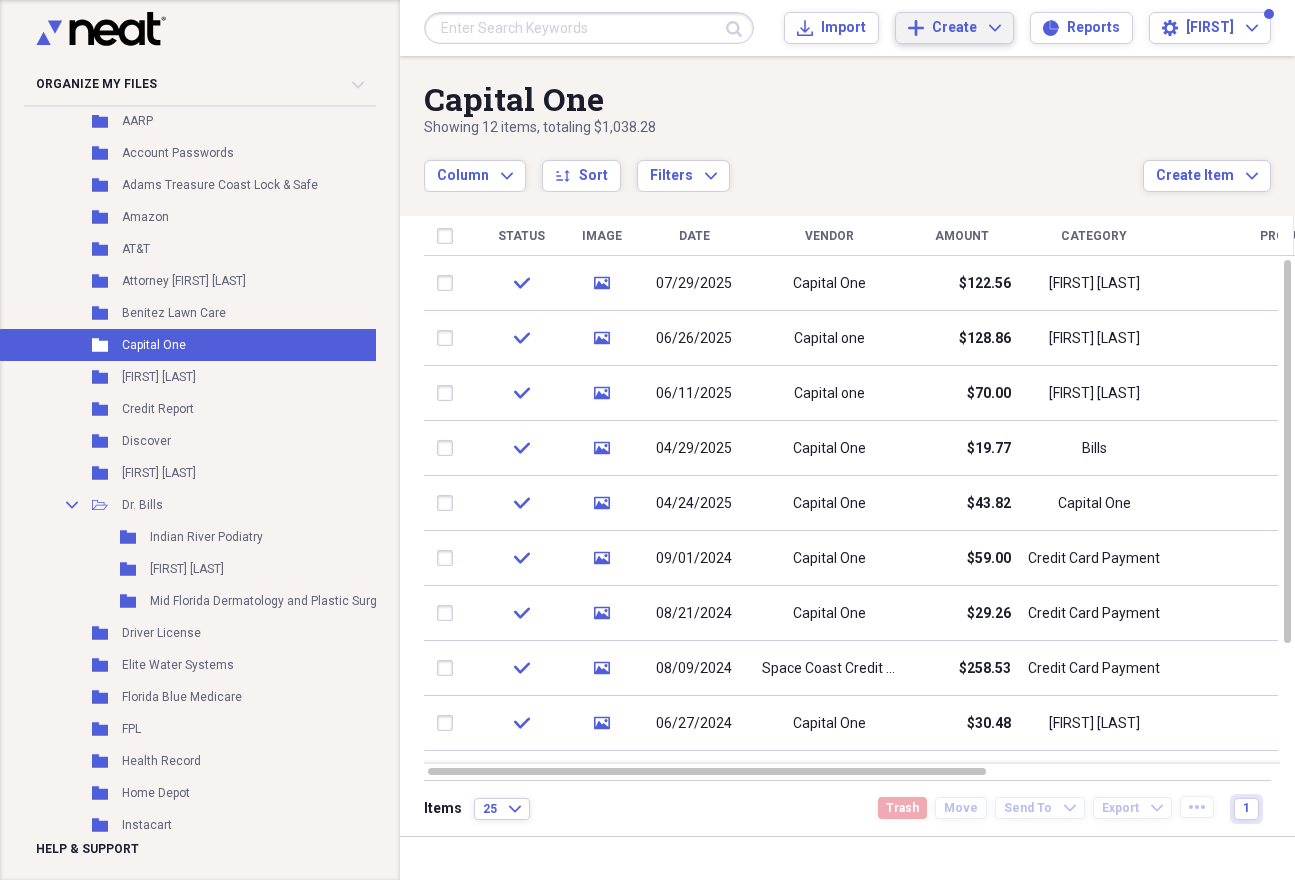 click on "Create" at bounding box center (954, 28) 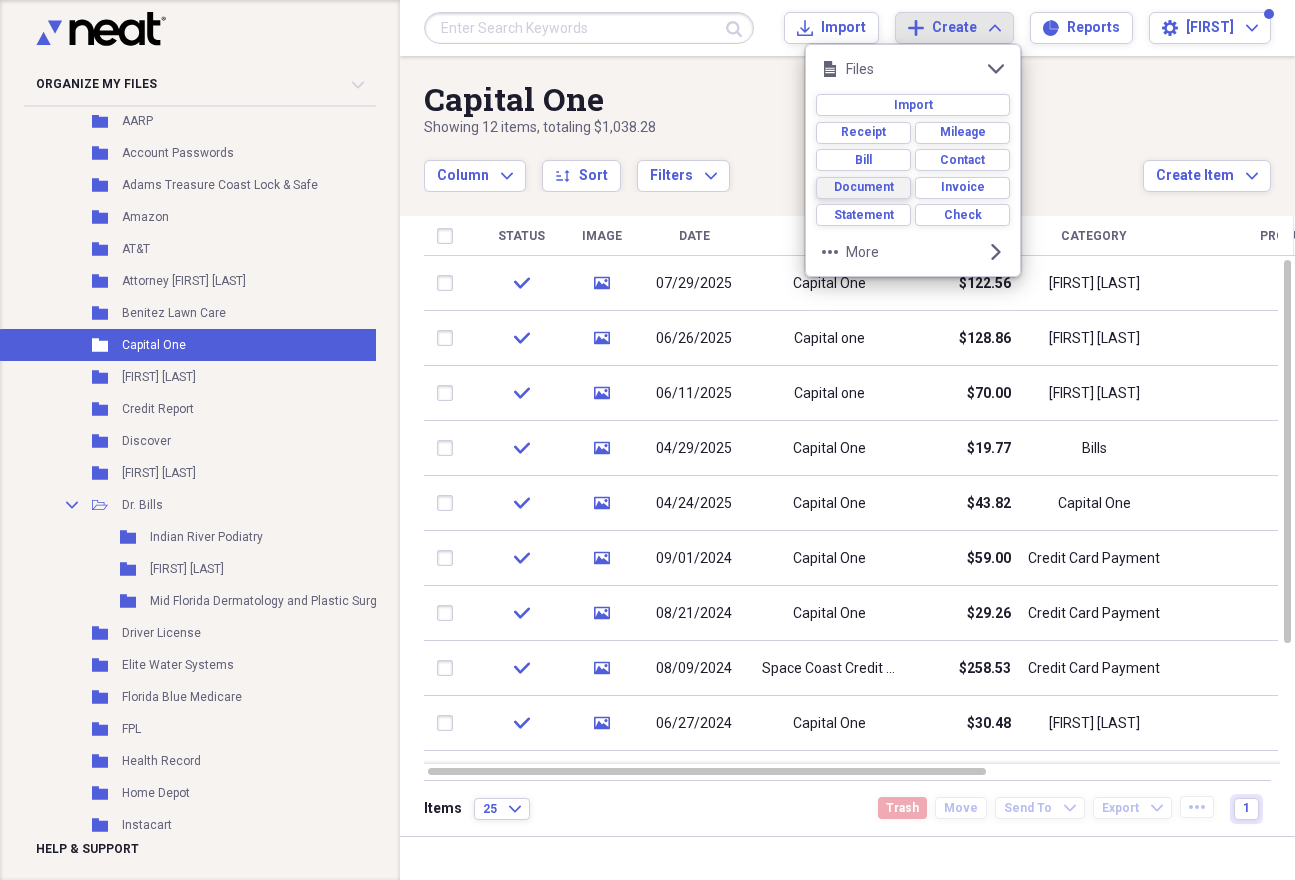 click on "Document" at bounding box center (864, 187) 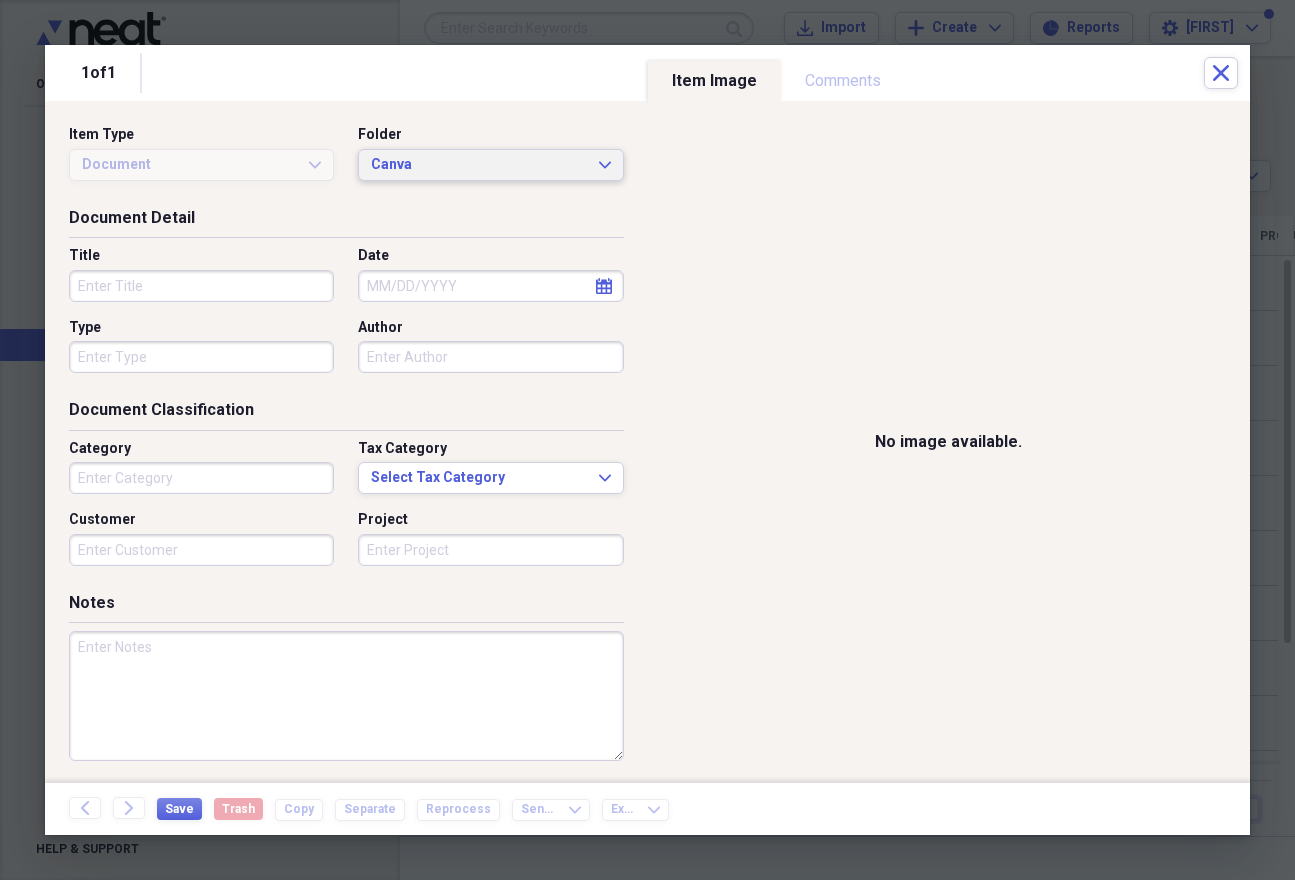 click on "Canva" at bounding box center [478, 165] 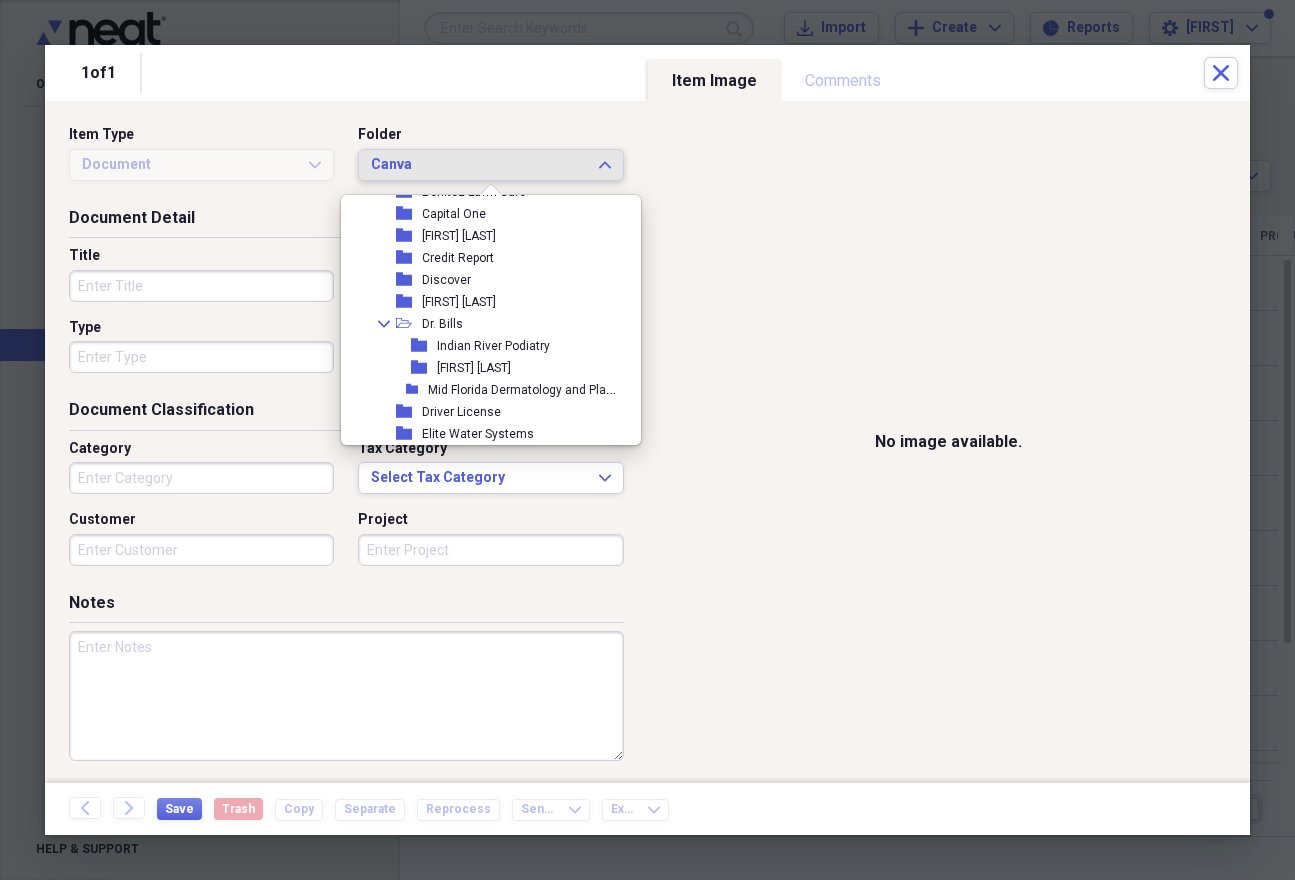 scroll, scrollTop: 7698, scrollLeft: 0, axis: vertical 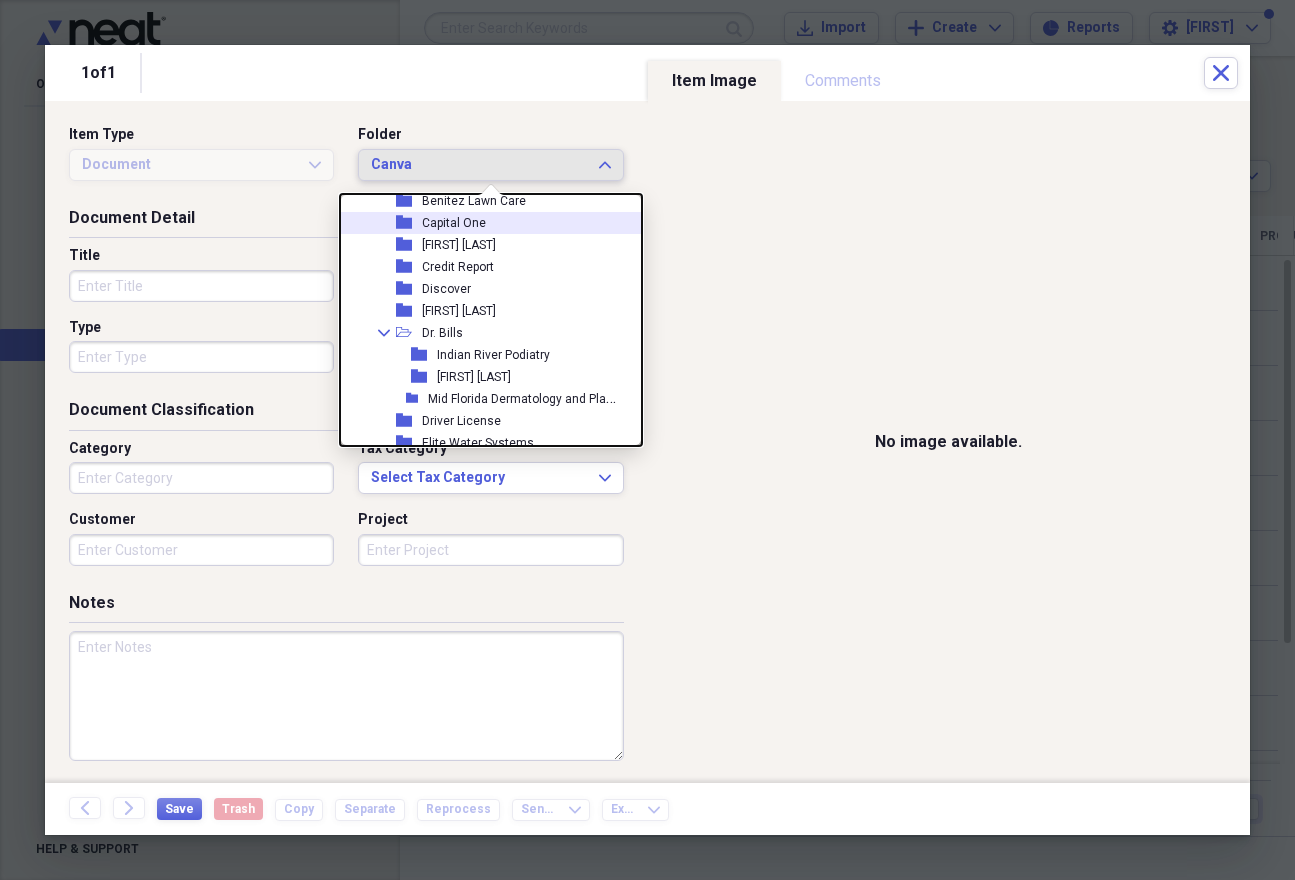 click on "Capital One" at bounding box center [454, 223] 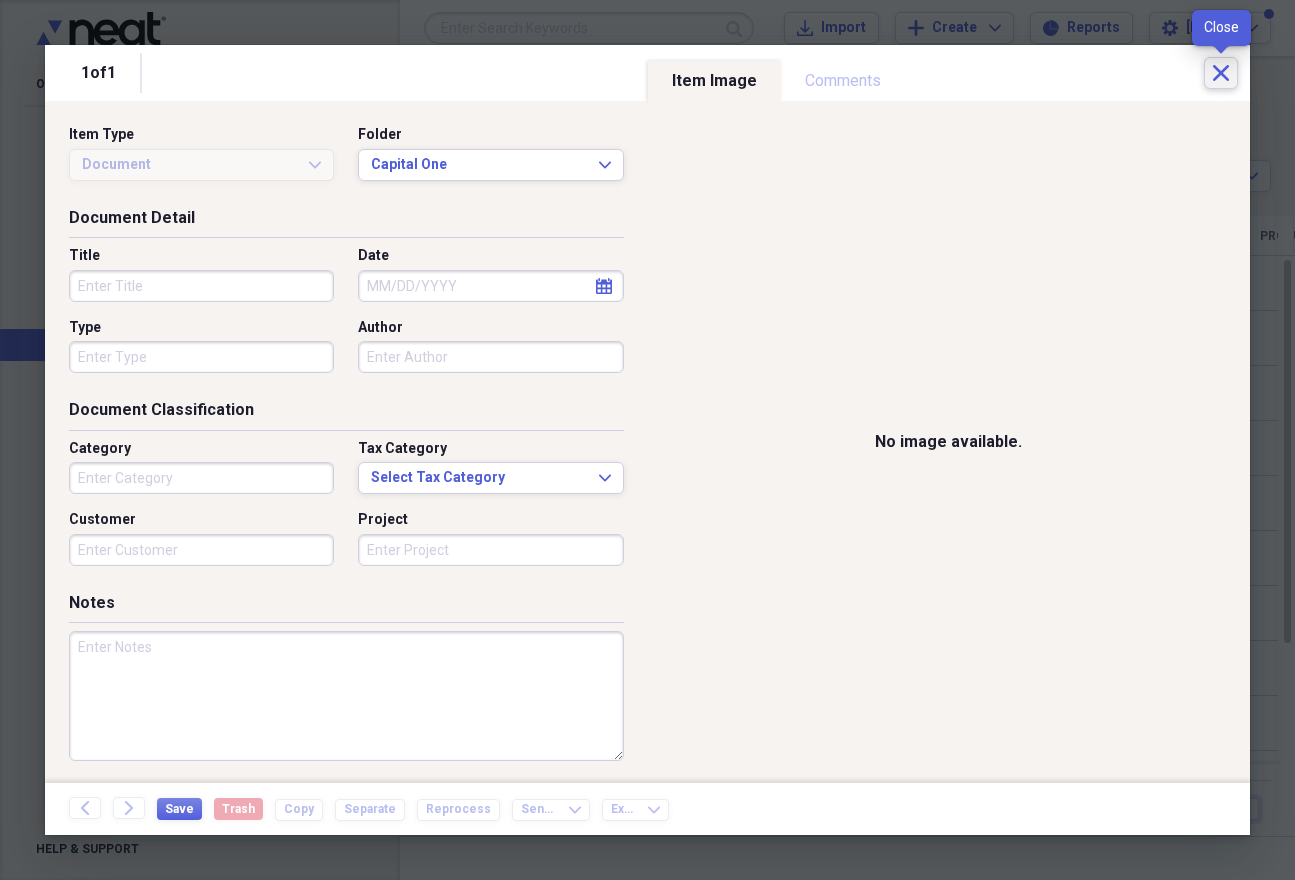 click on "Close" 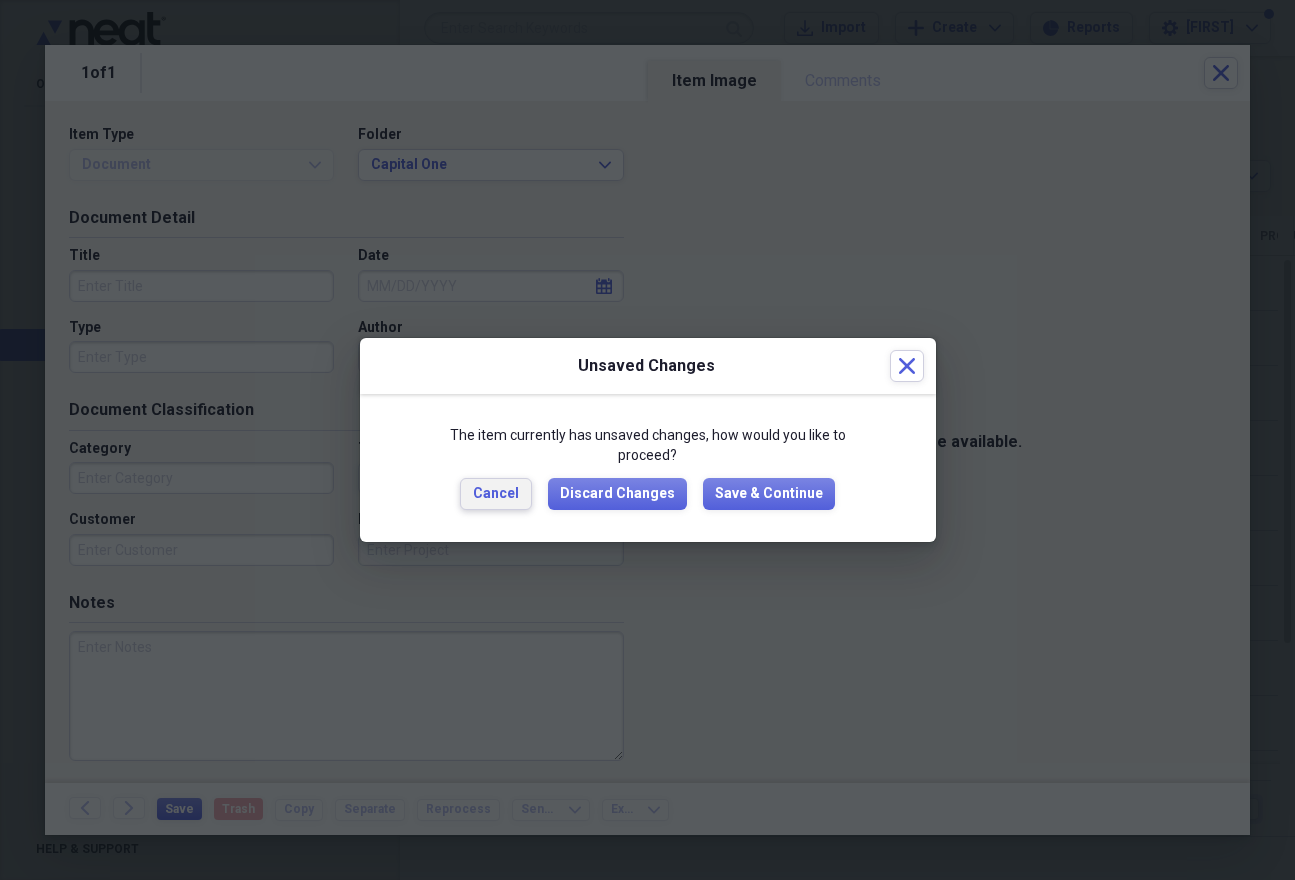 click on "Cancel" at bounding box center (496, 494) 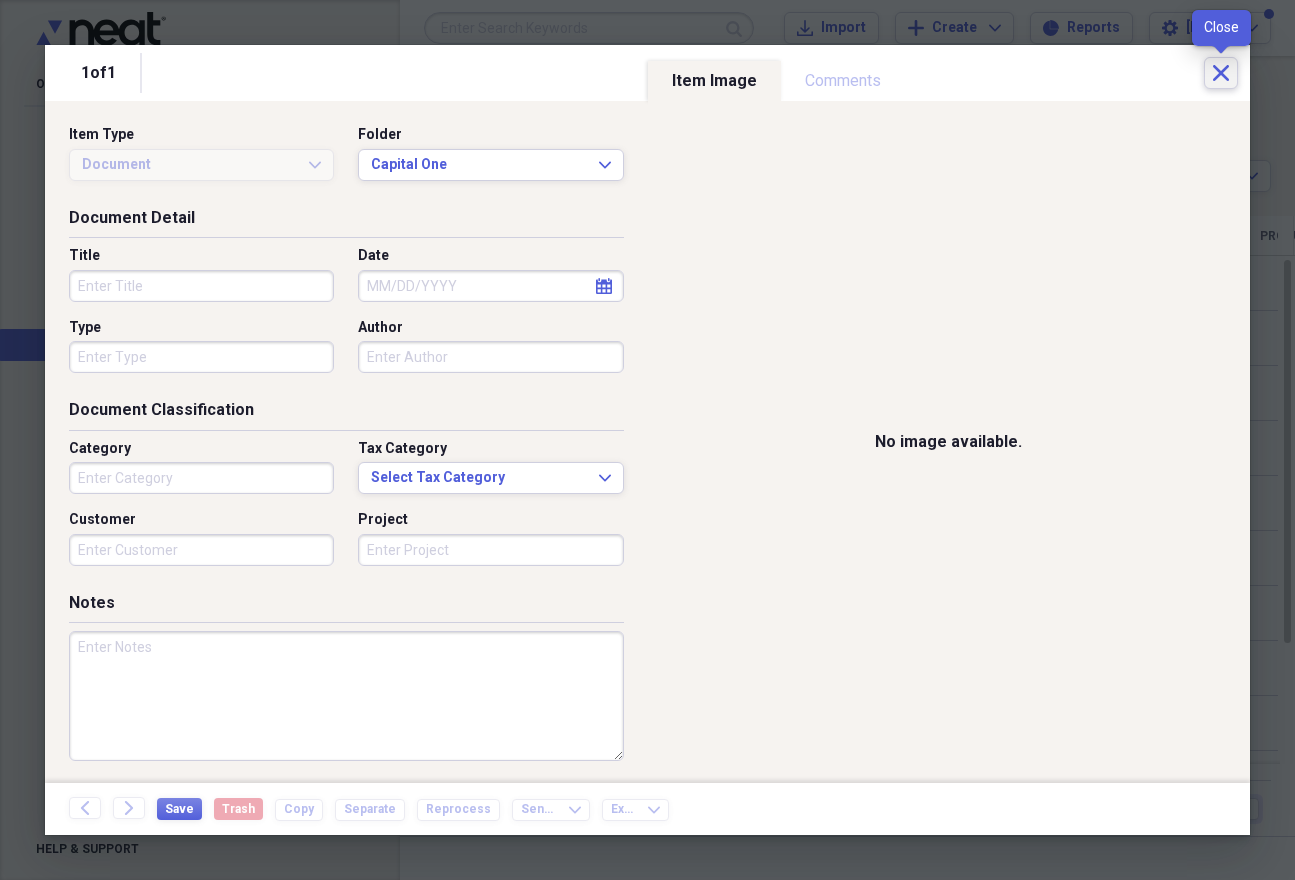 click on "Close" 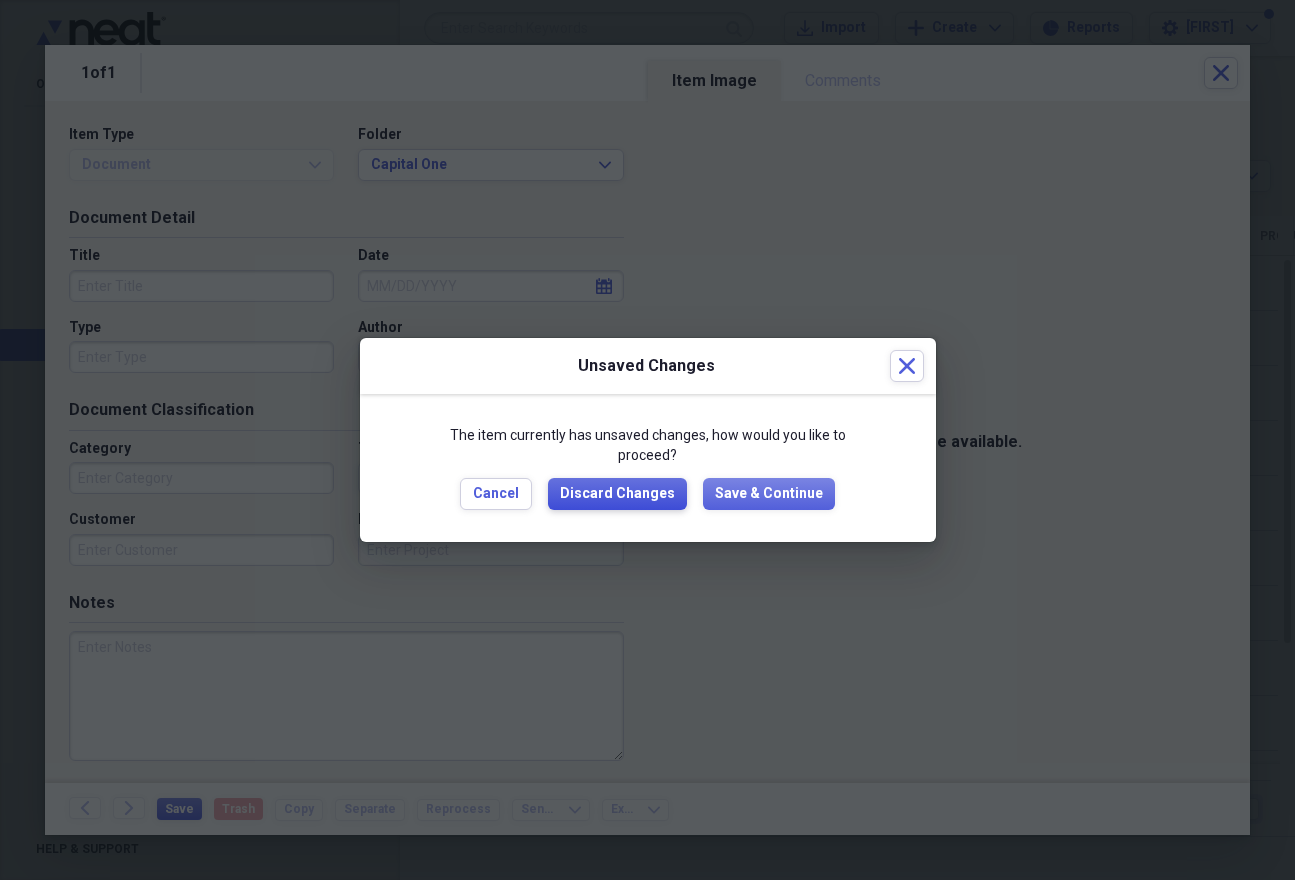 click on "Discard Changes" at bounding box center [617, 494] 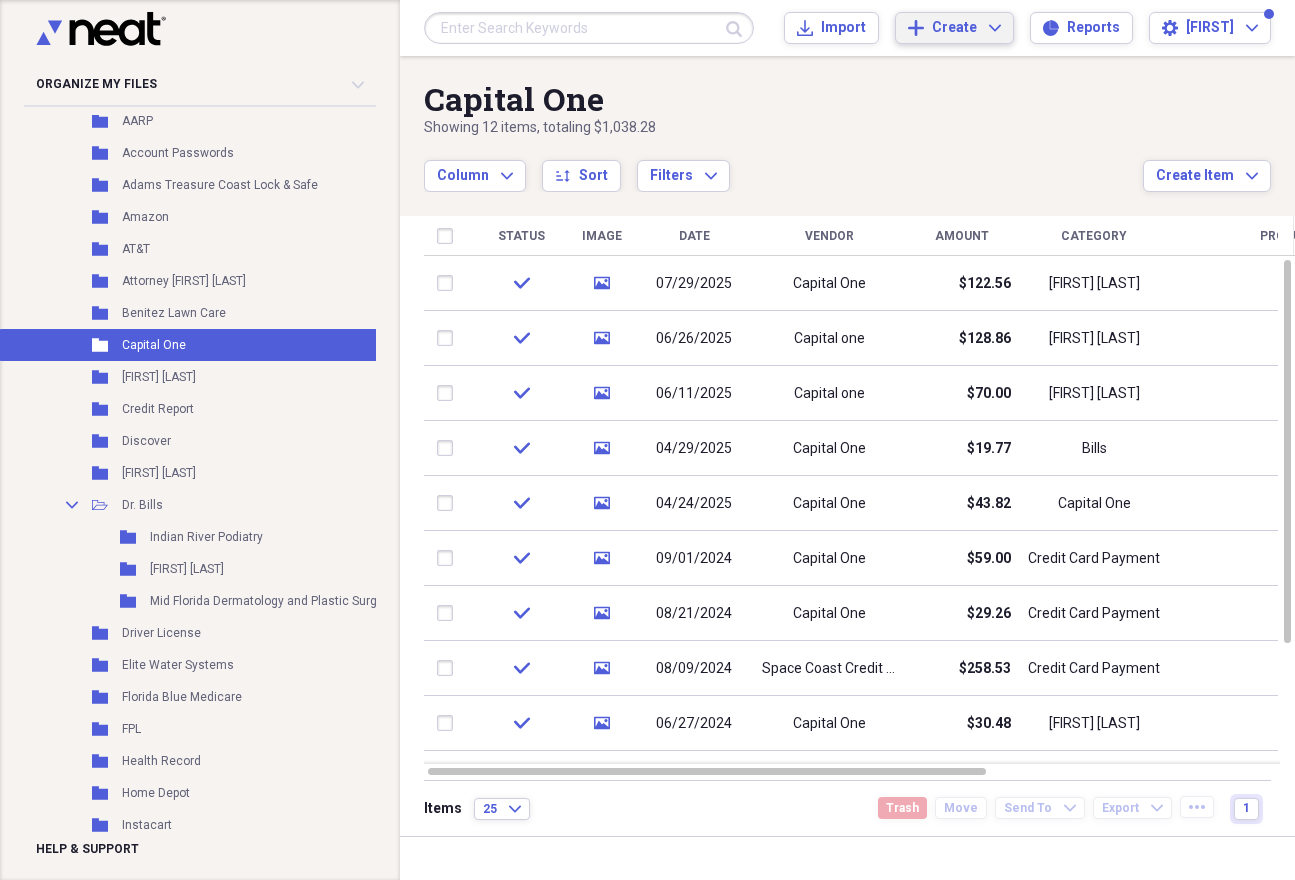 click on "Expand" 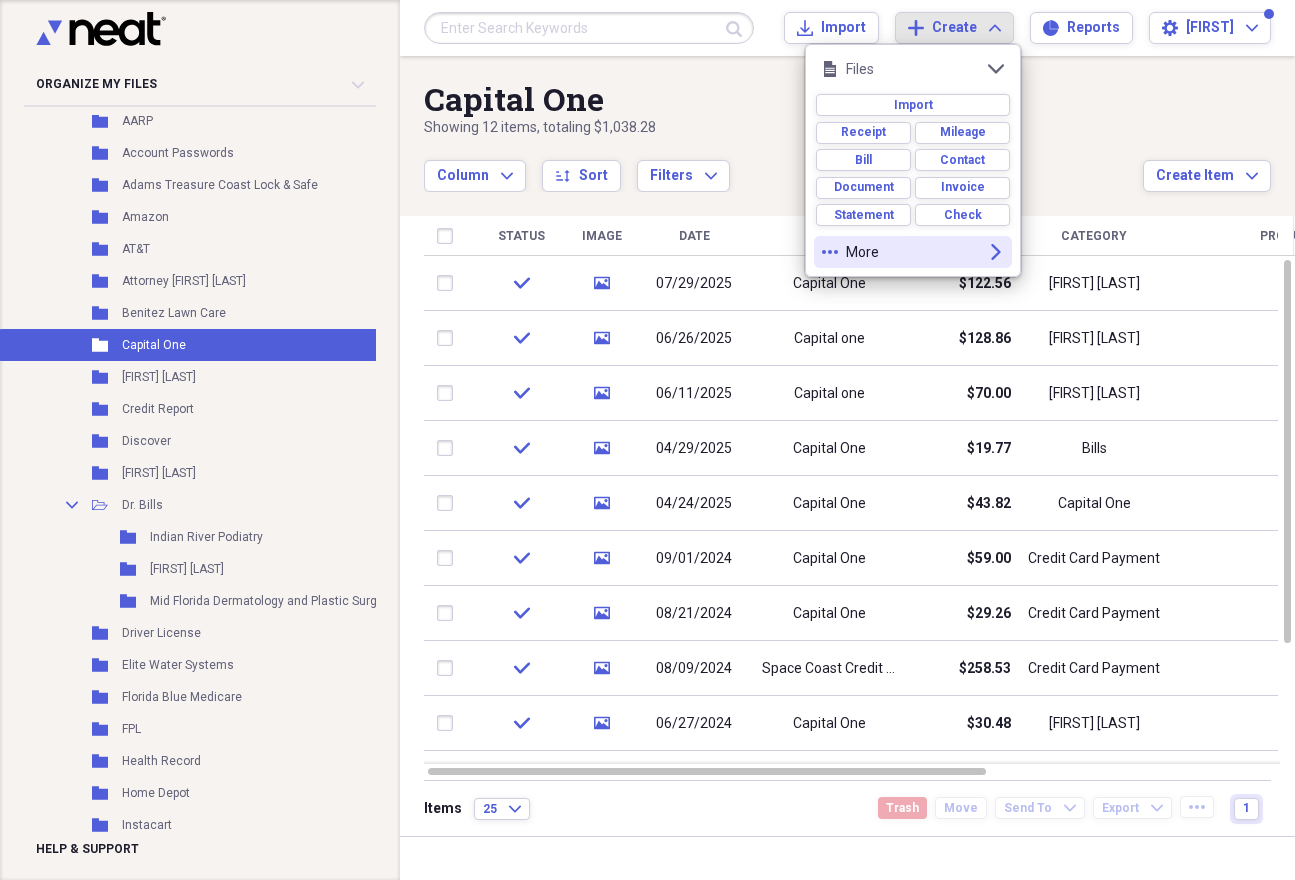 click on "More" at bounding box center (913, 252) 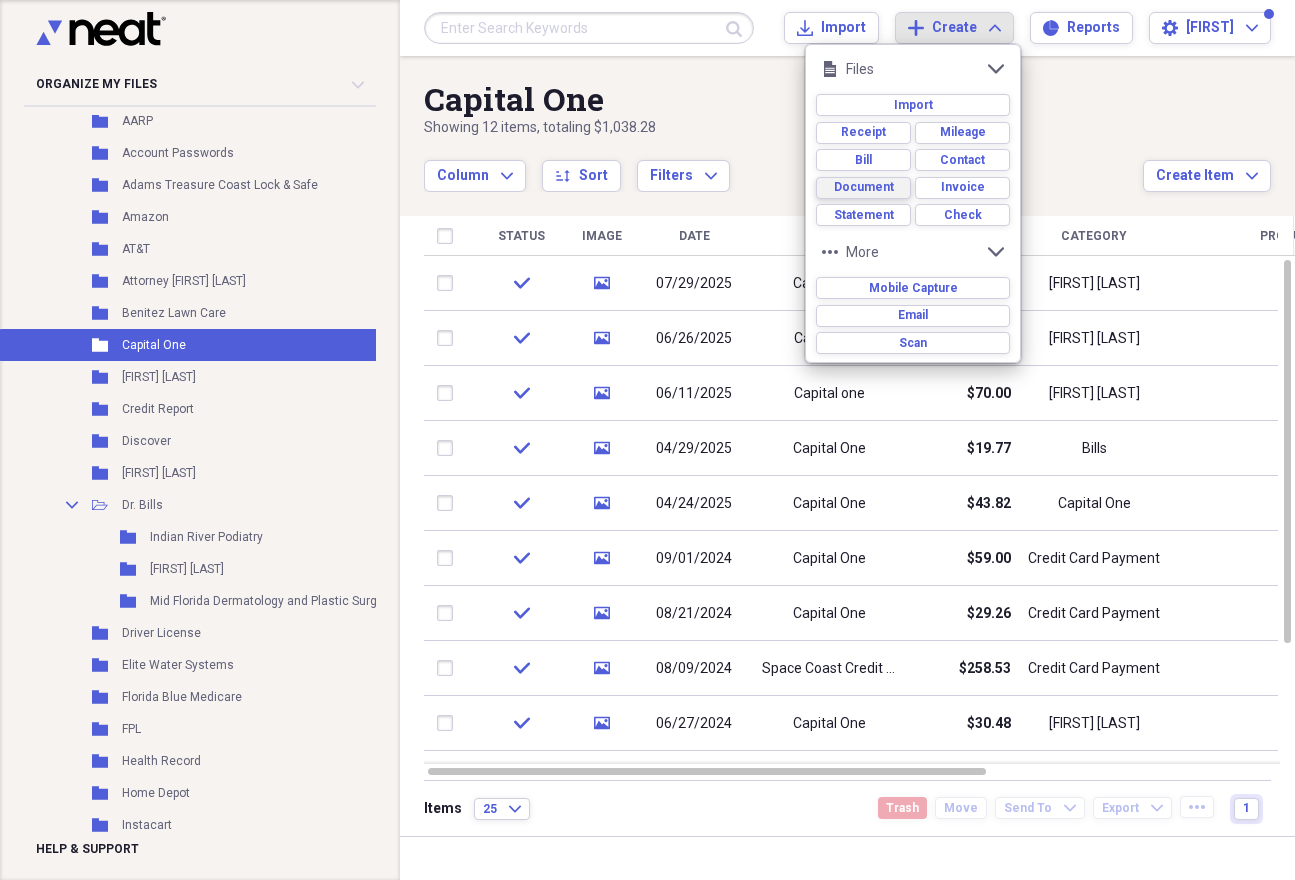 click on "Document" at bounding box center (864, 187) 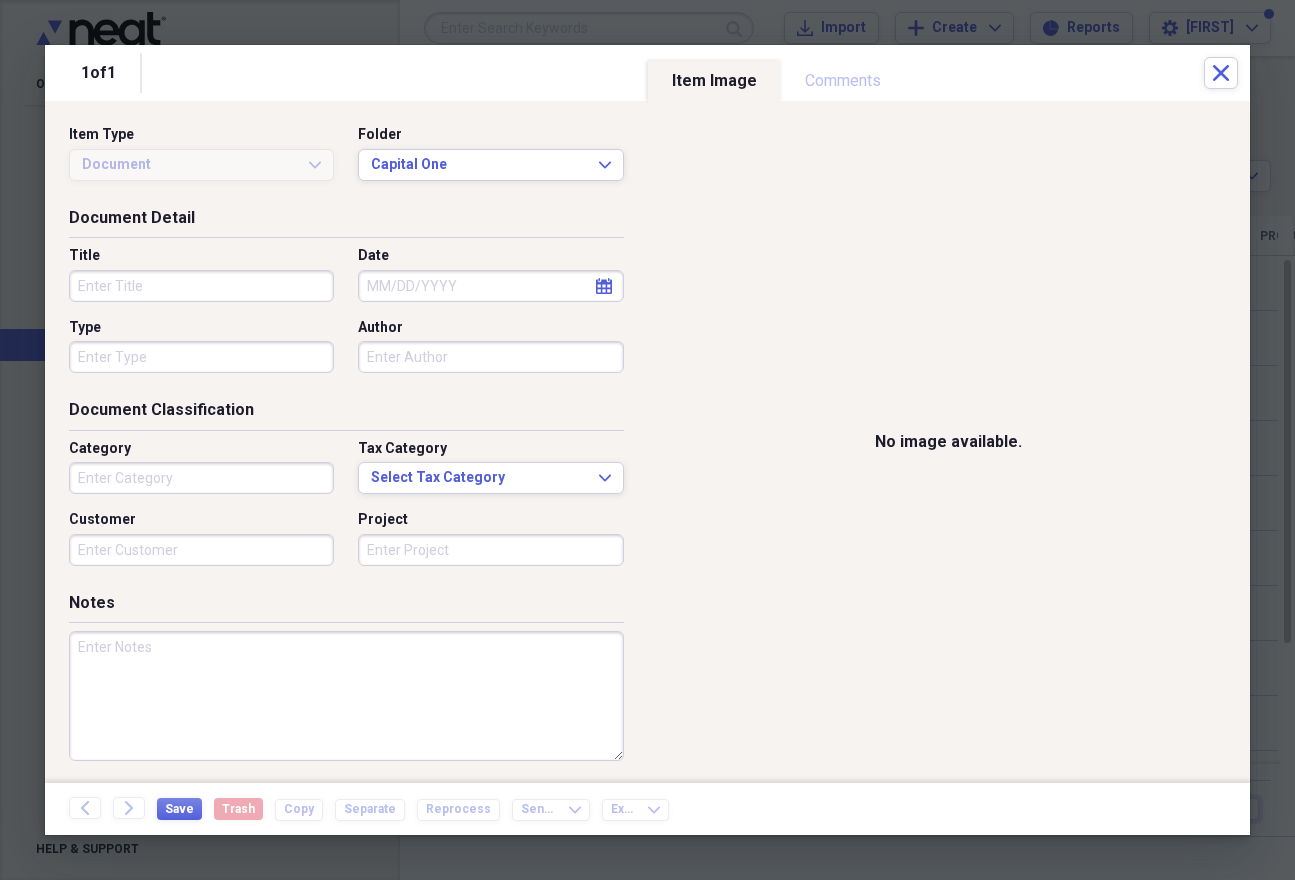 click on "Title" at bounding box center [201, 286] 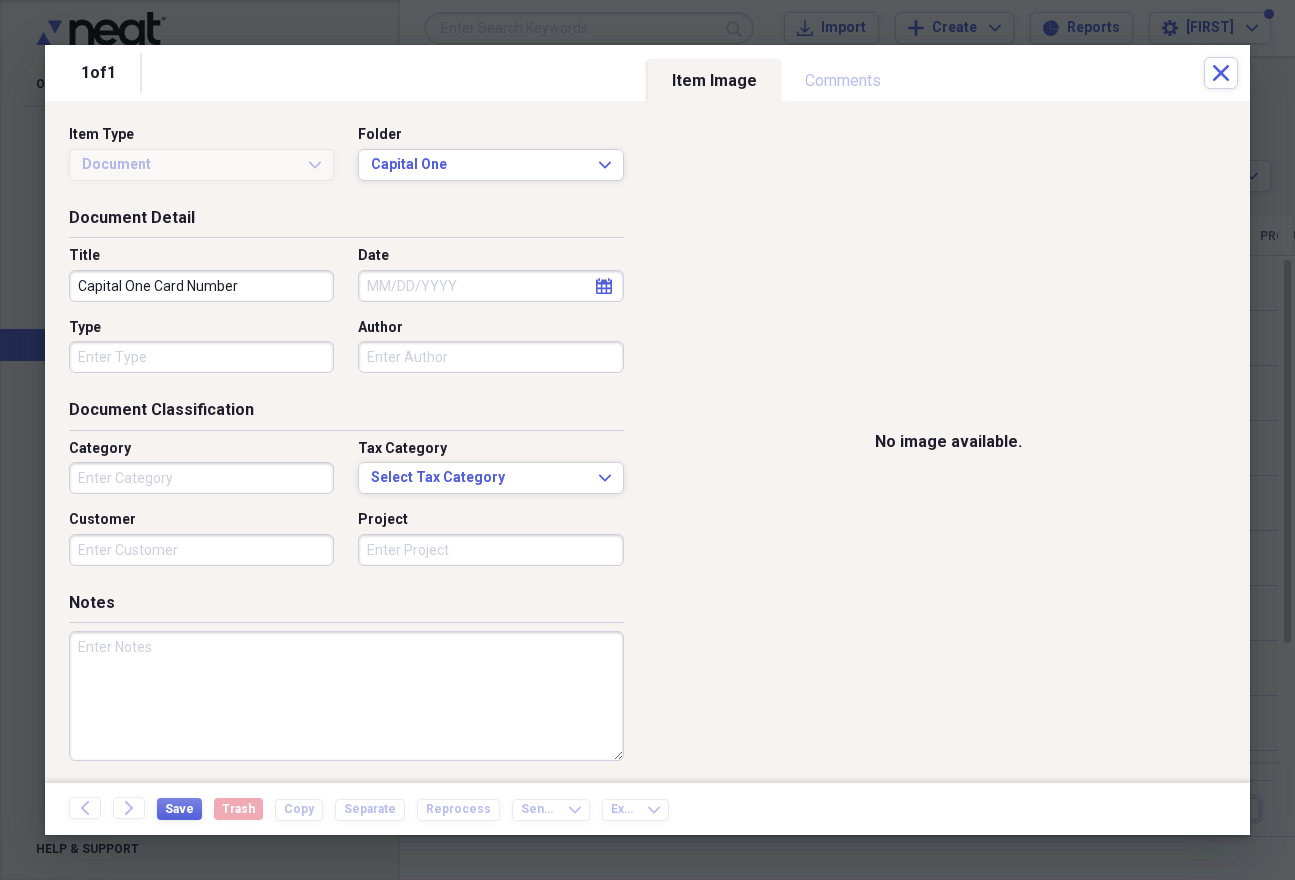 type on "Capital One Card Number" 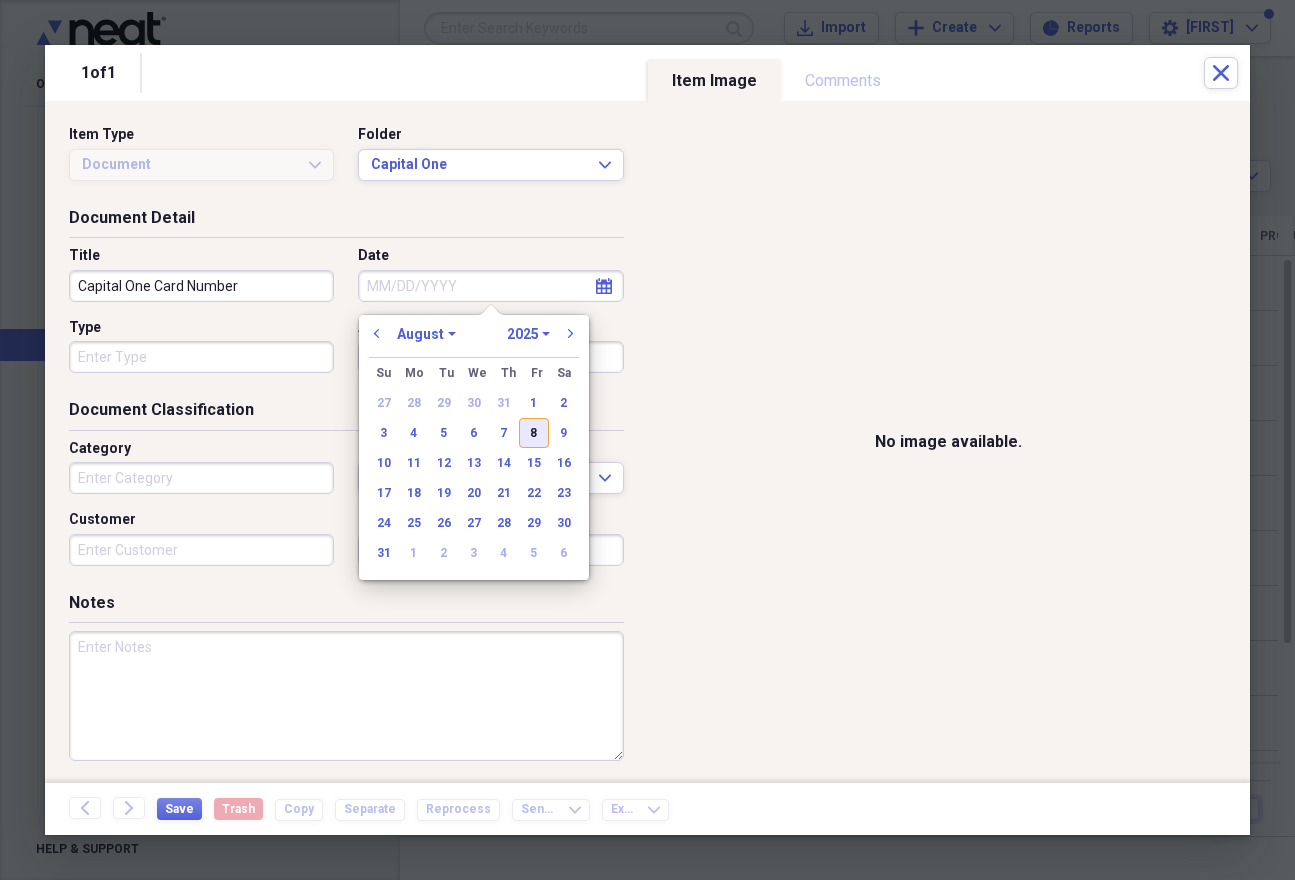 click on "8" at bounding box center [534, 433] 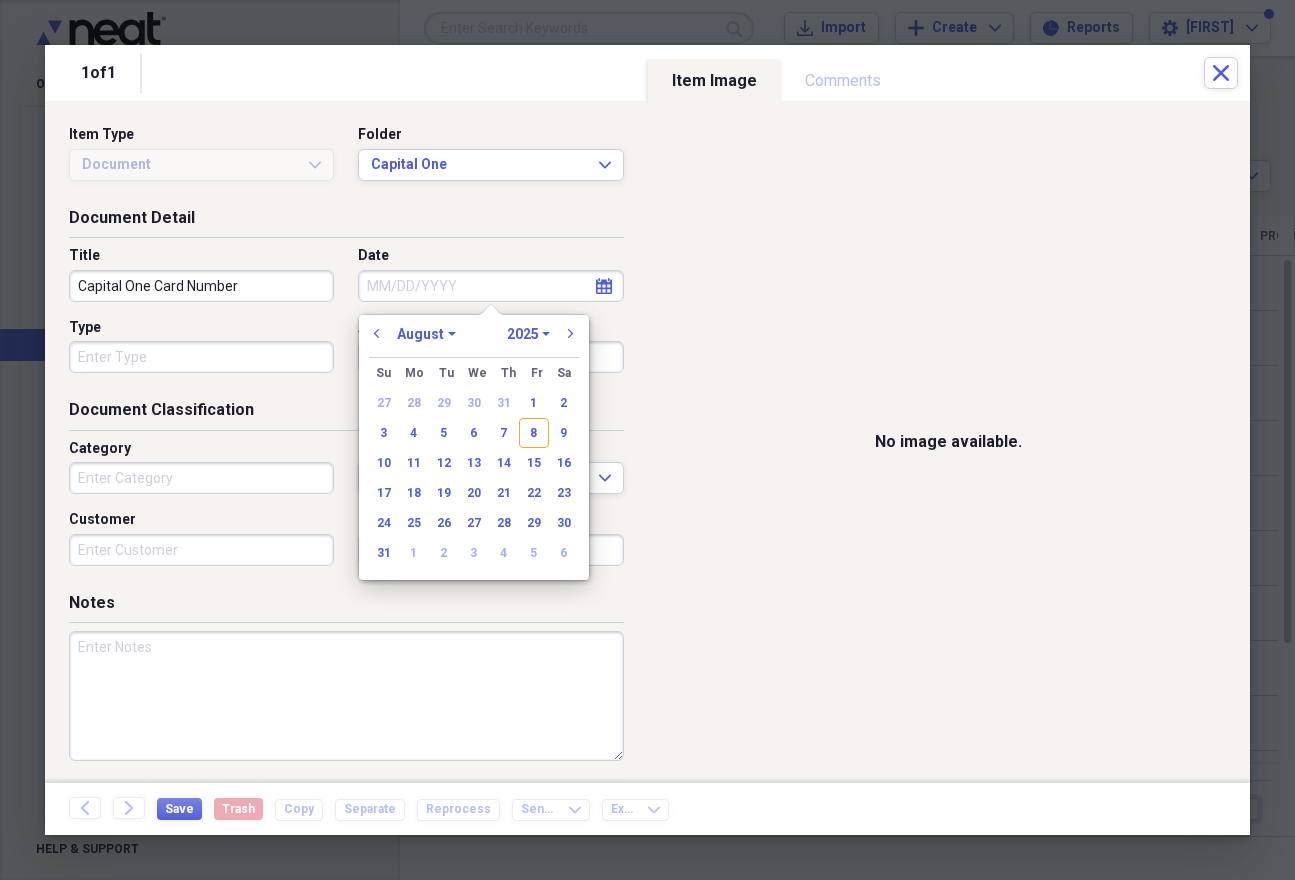 type on "08/08/2025" 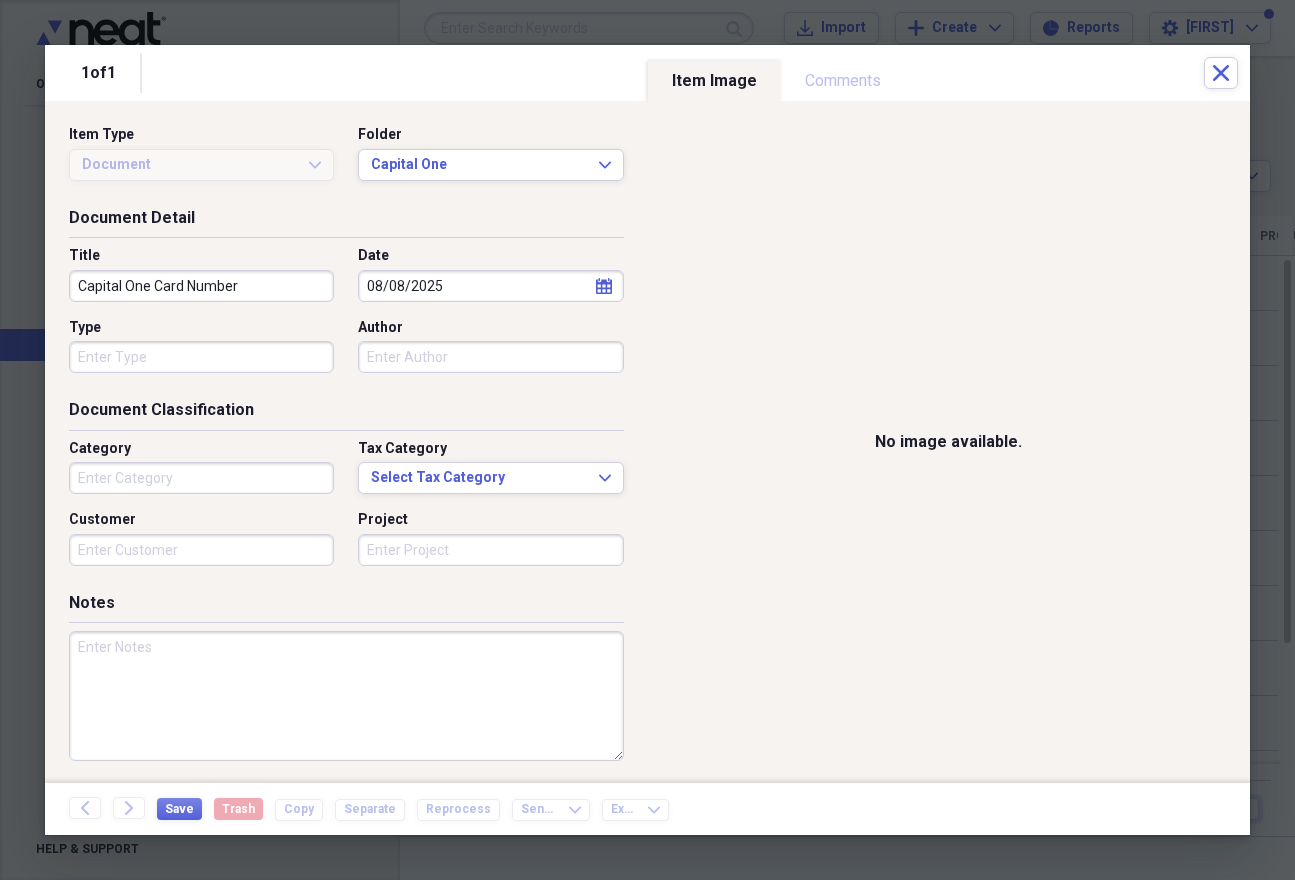 click on "Type" at bounding box center (201, 357) 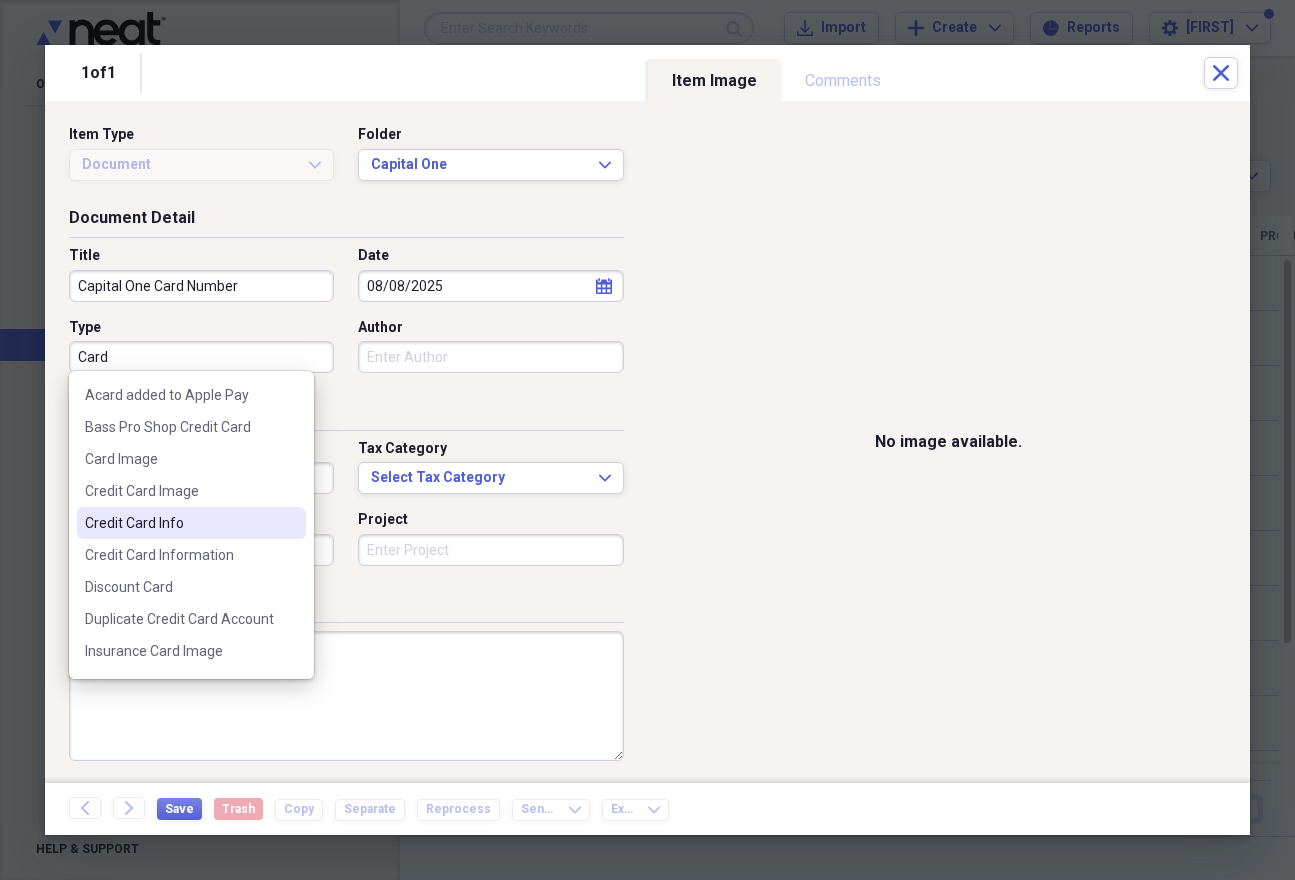 click on "Credit Card Info" at bounding box center (179, 523) 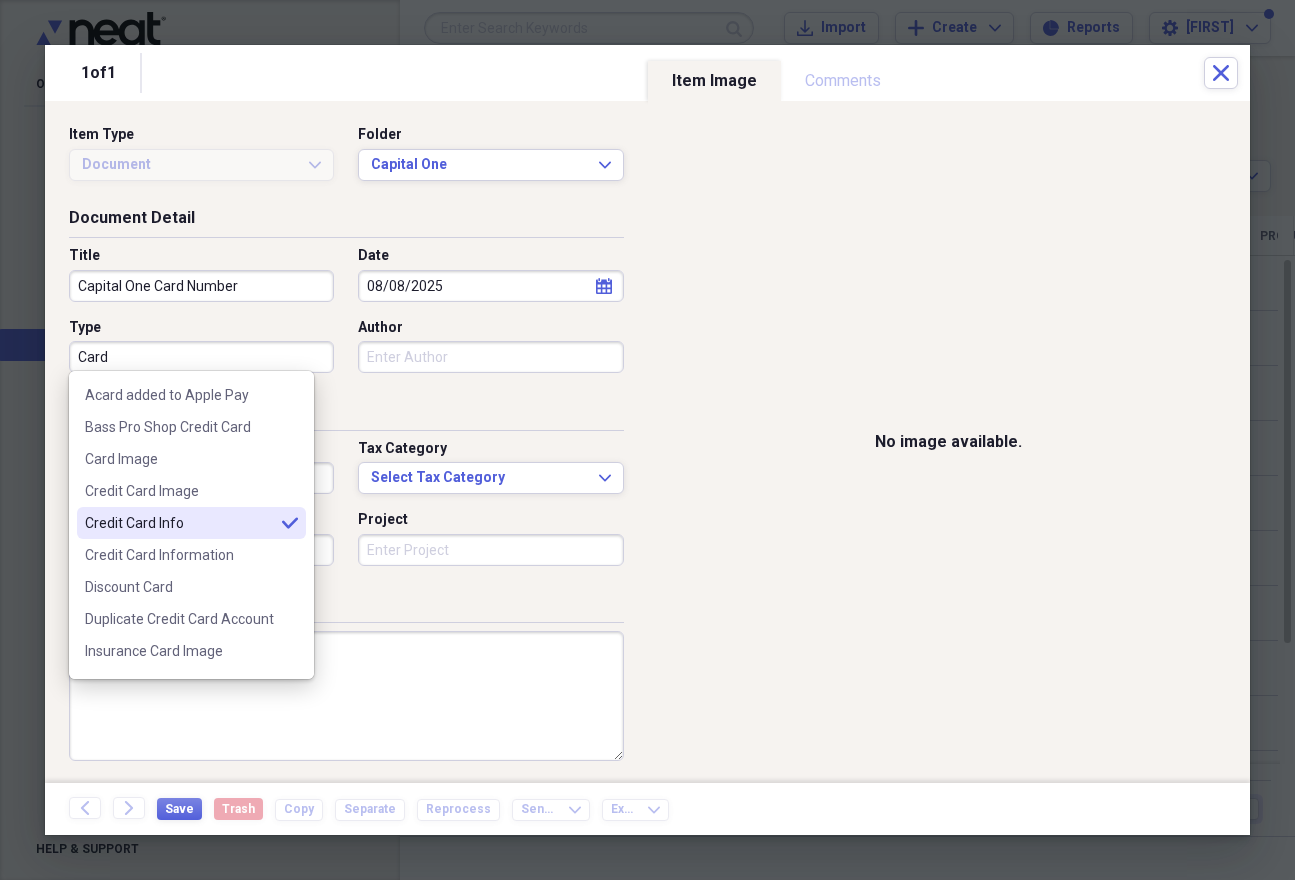 type on "Credit Card Info" 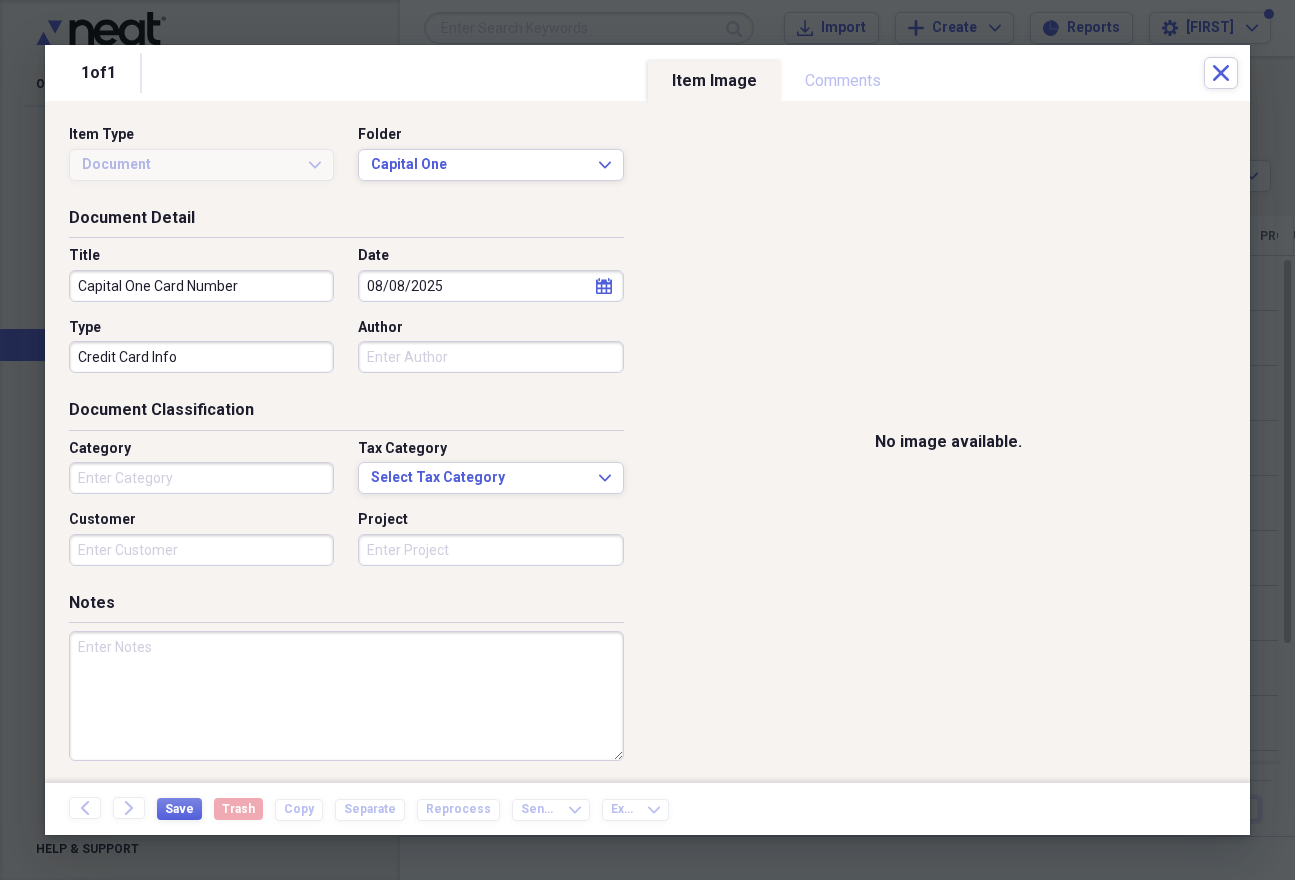 click on "Category" at bounding box center (201, 478) 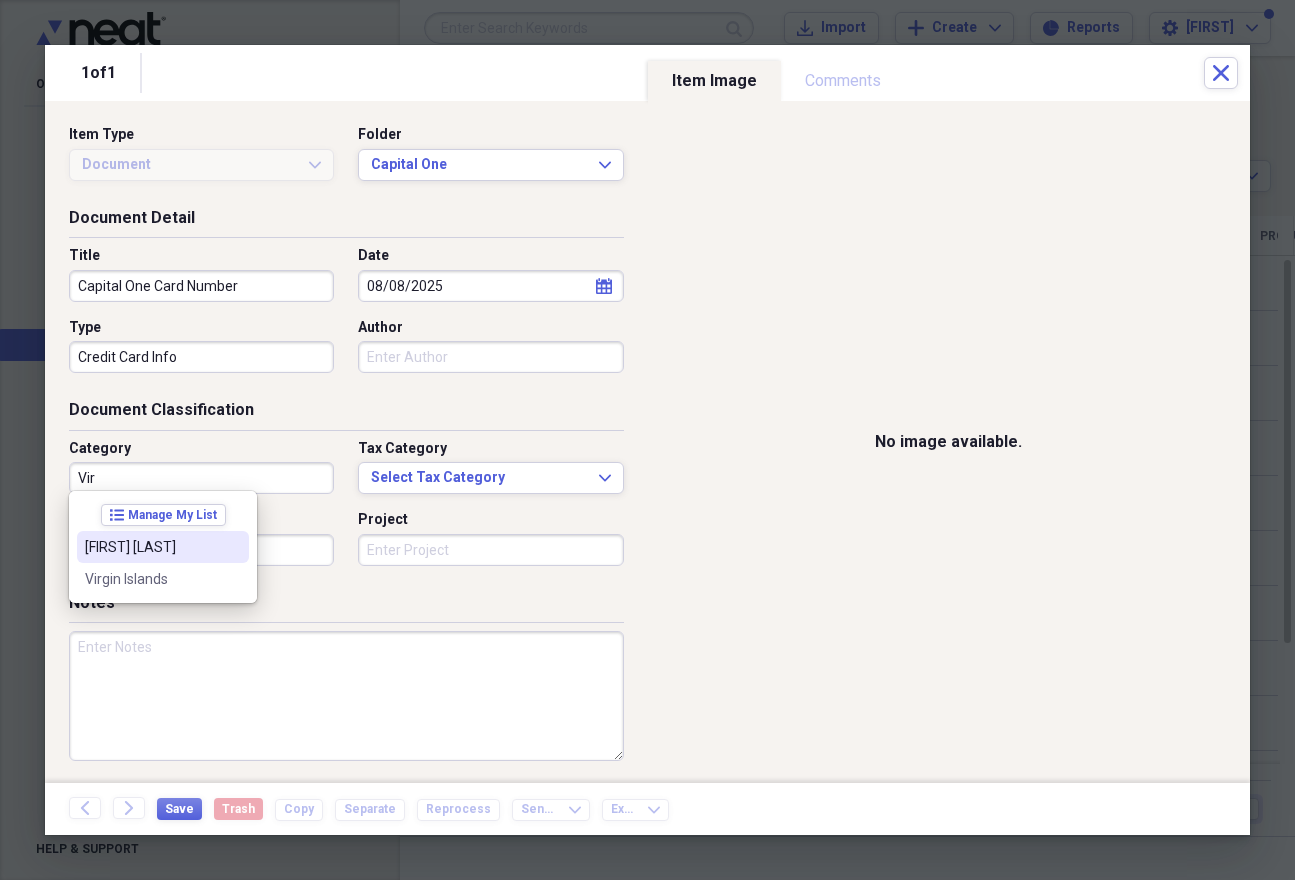 click on "[FIRST] [LAST]" at bounding box center [151, 547] 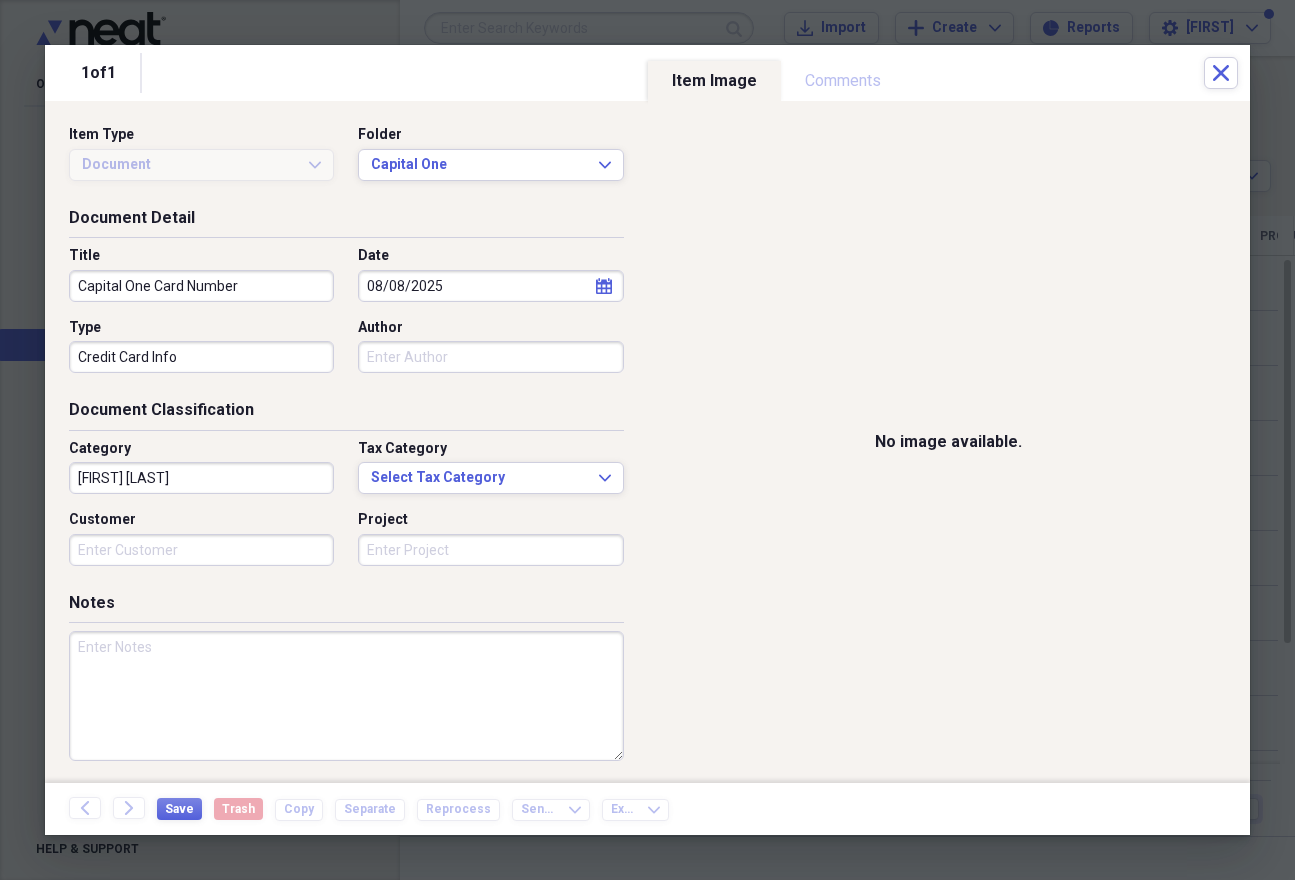 click at bounding box center [346, 696] 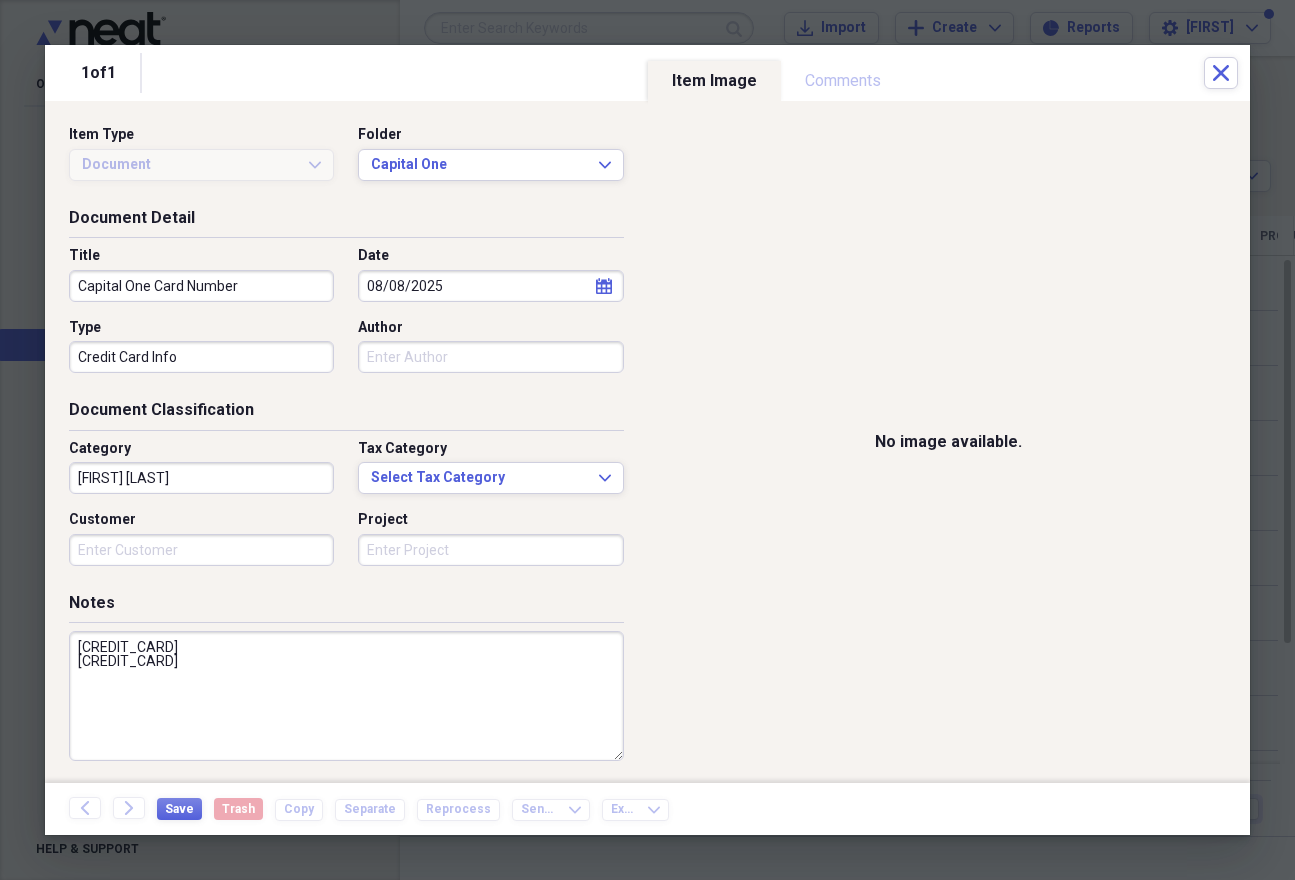 click on "[CREDIT_CARD]
[CREDIT_CARD]" at bounding box center [346, 696] 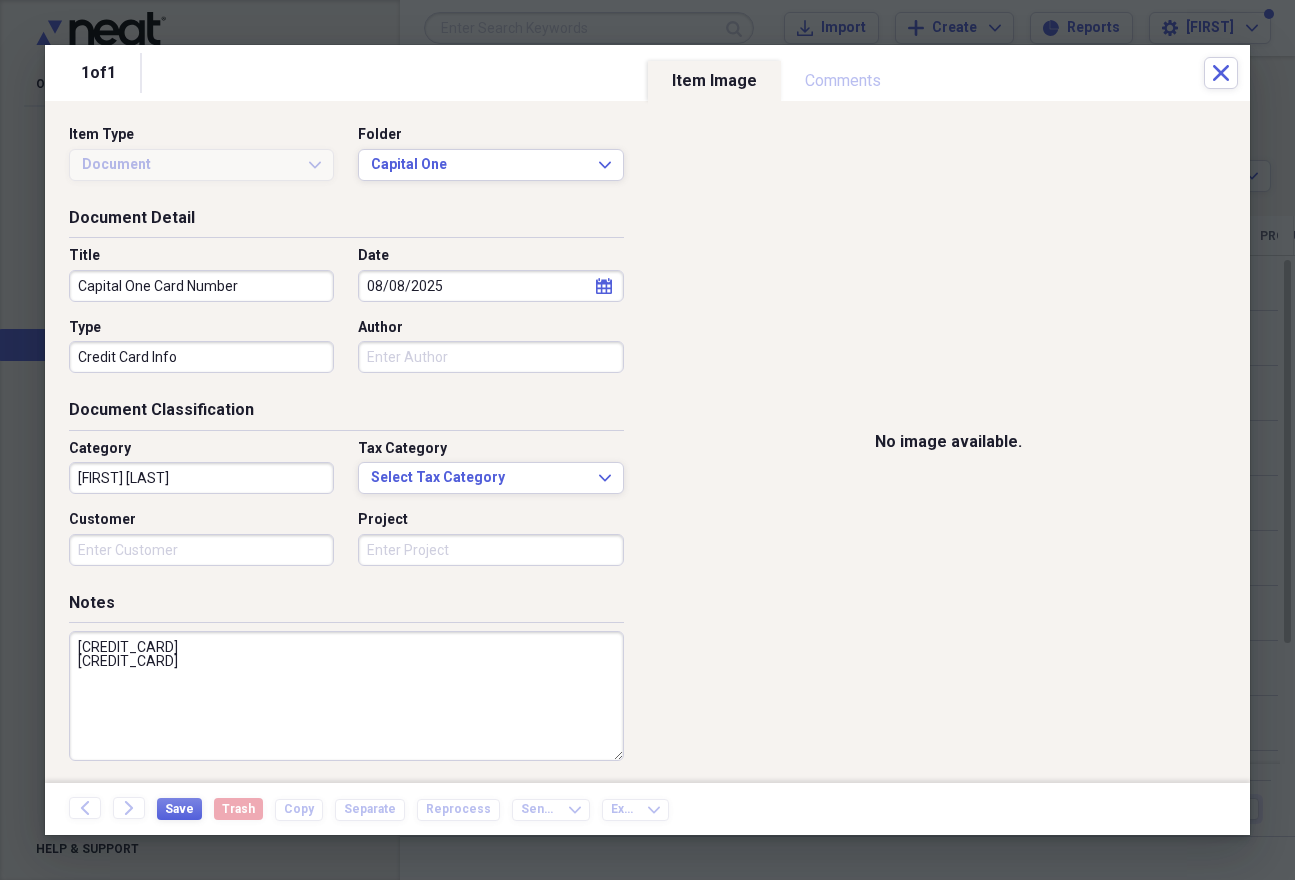 scroll, scrollTop: 0, scrollLeft: 0, axis: both 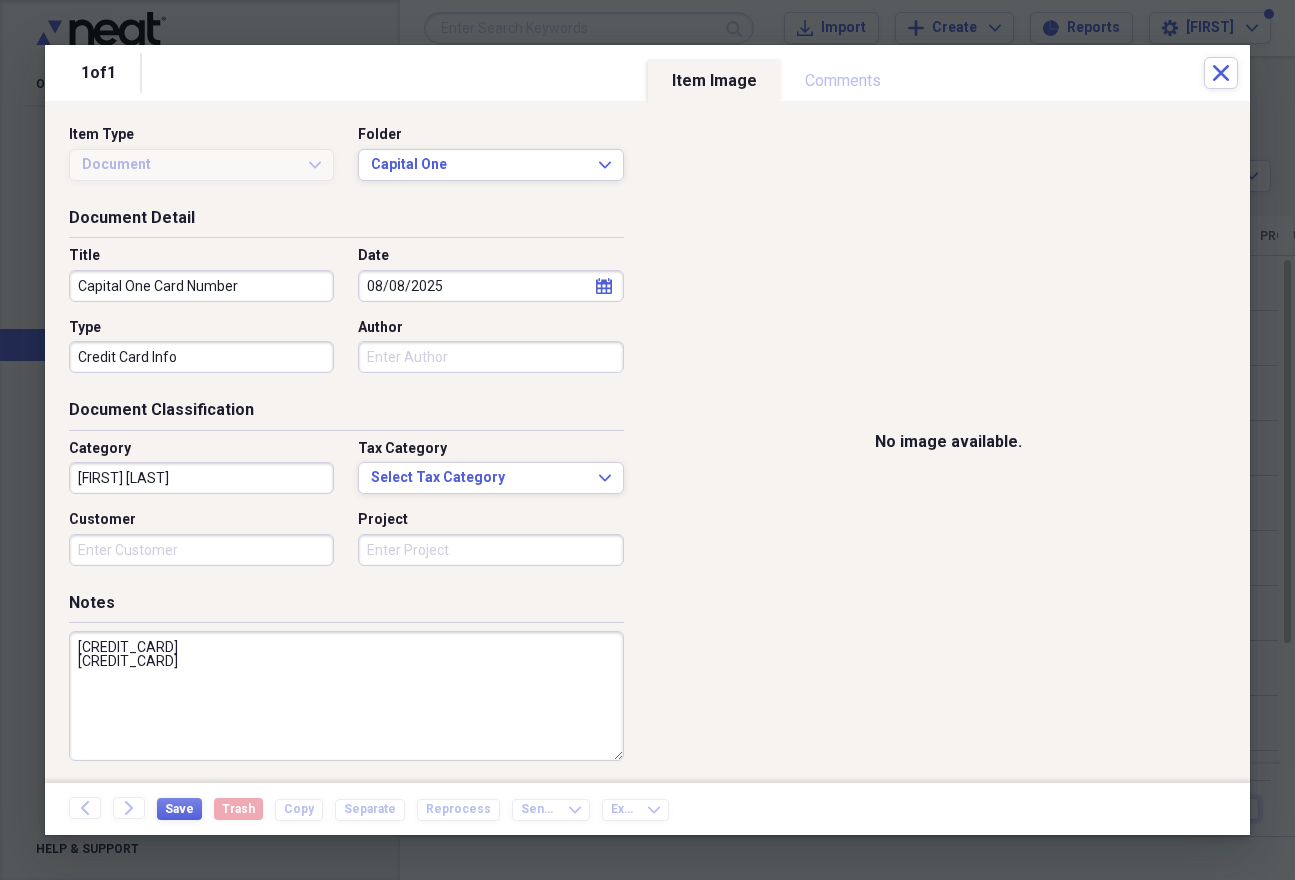 click on "[CREDIT_CARD]
[CREDIT_CARD]" at bounding box center (346, 696) 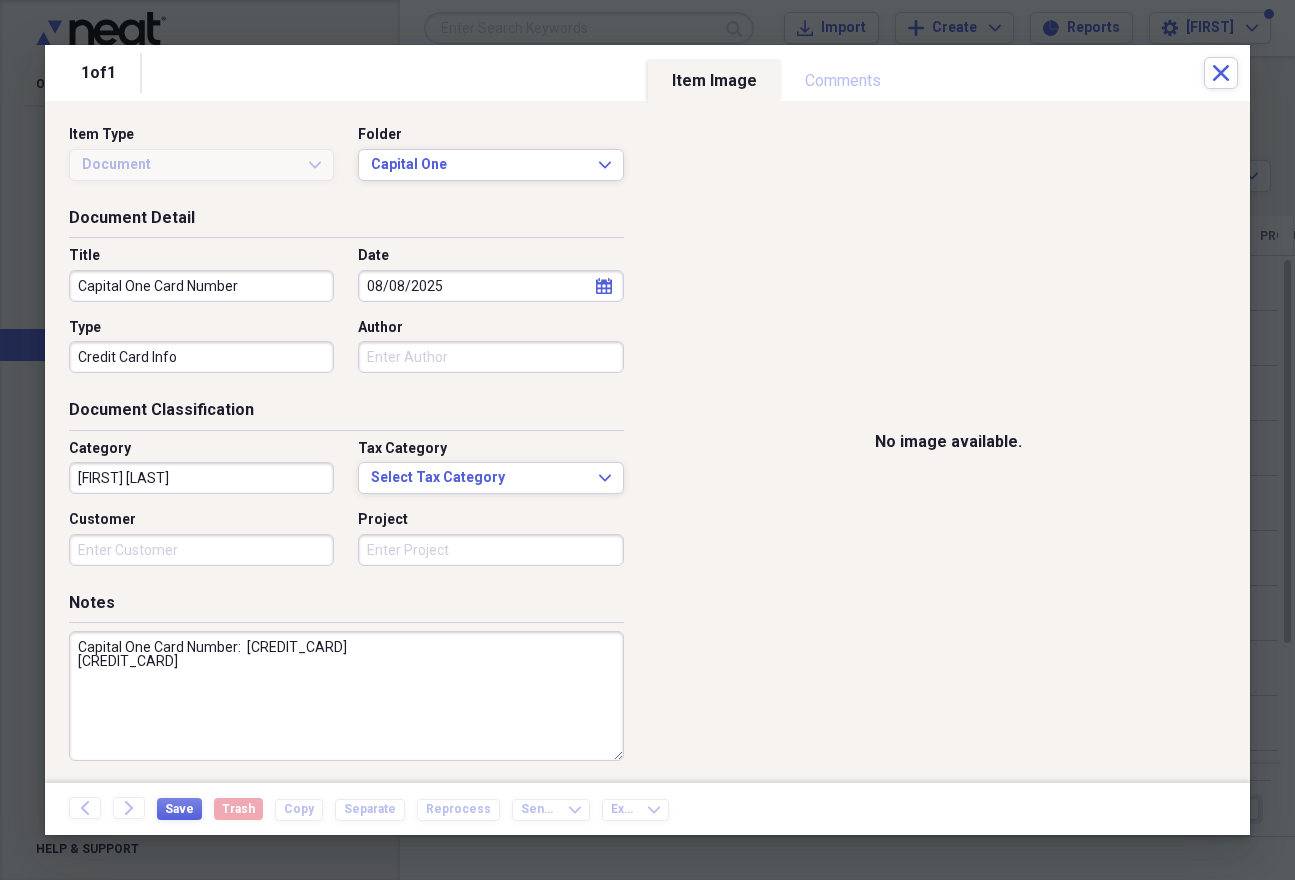 drag, startPoint x: 227, startPoint y: 665, endPoint x: 44, endPoint y: 660, distance: 183.0683 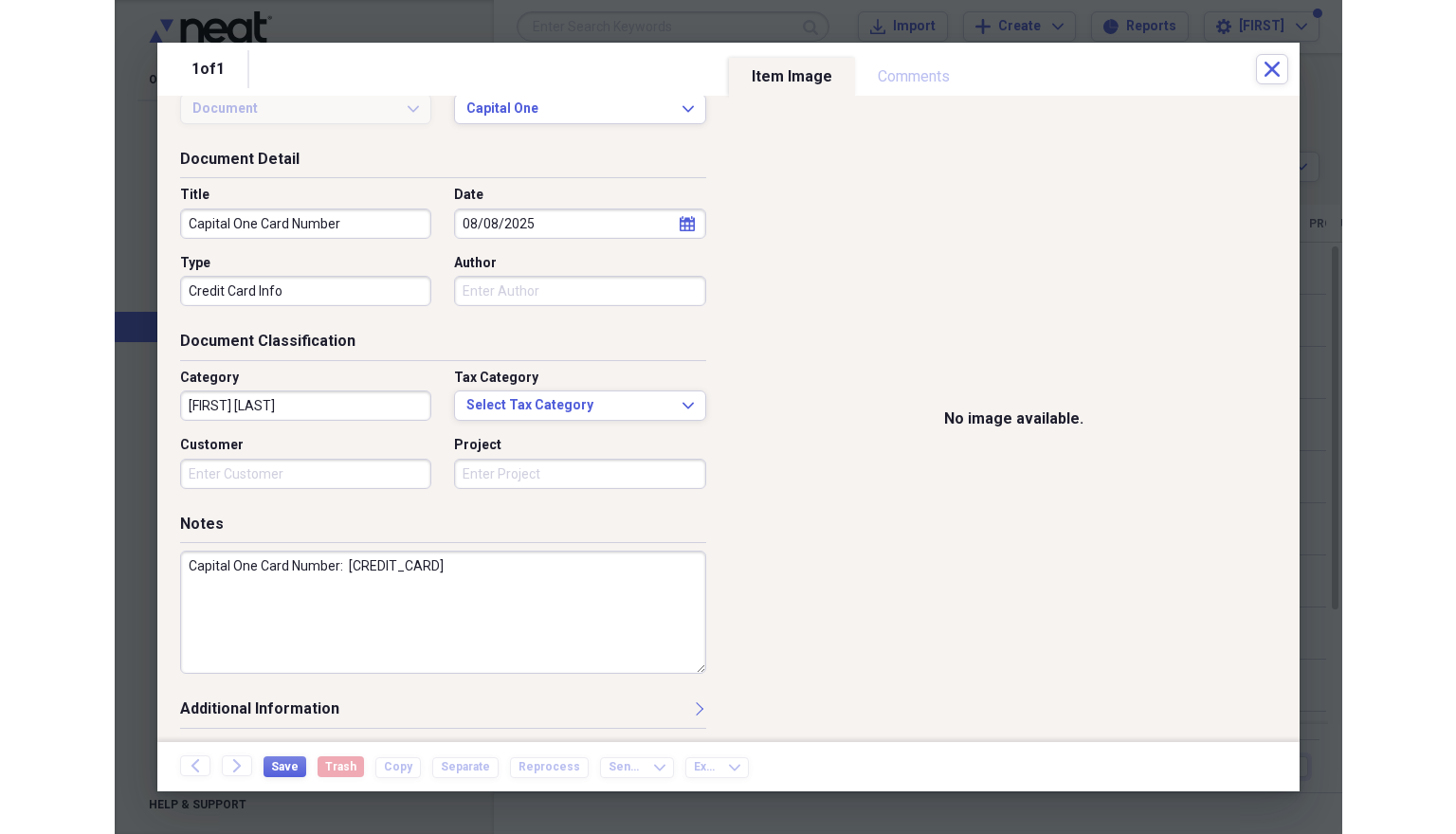 scroll, scrollTop: 46, scrollLeft: 0, axis: vertical 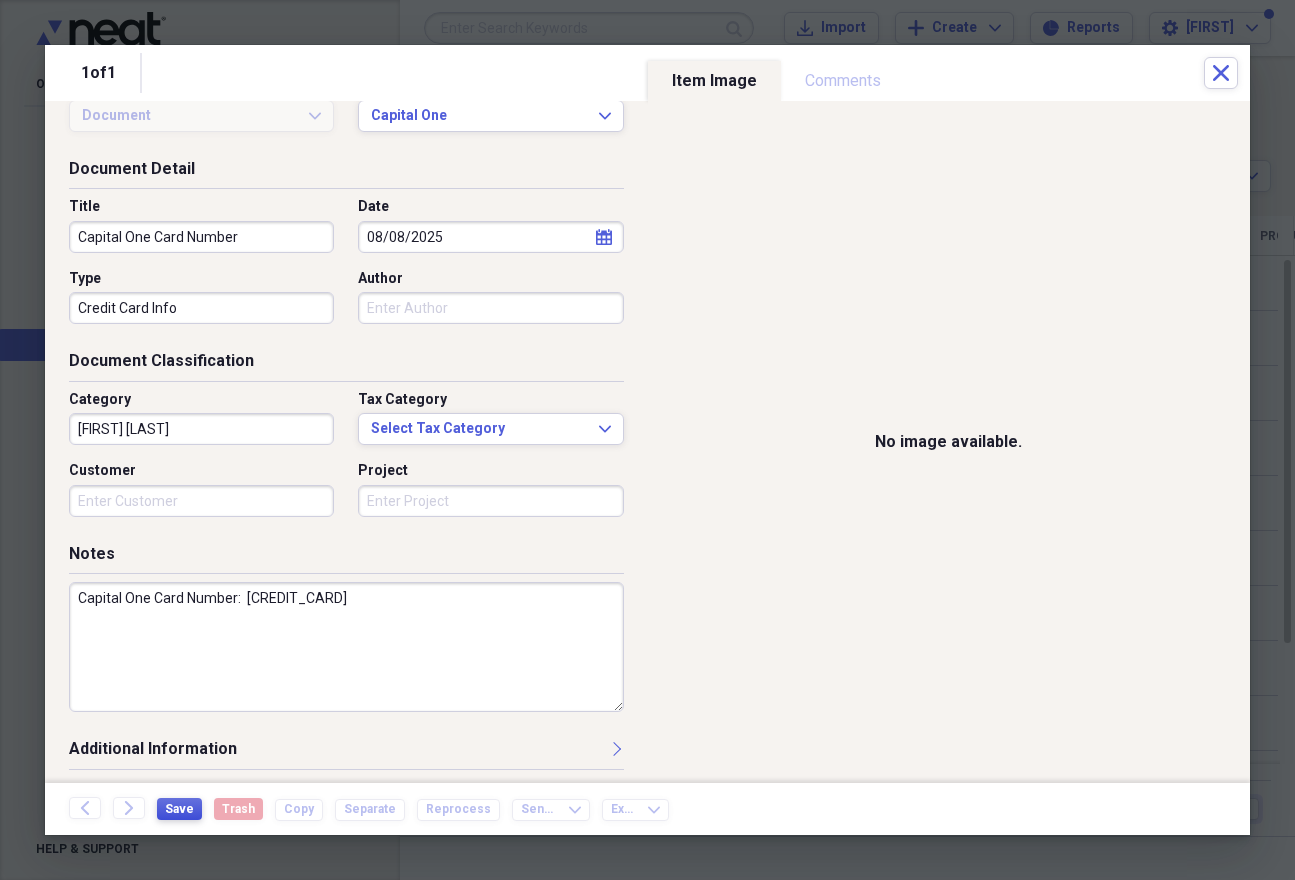 type on "Capital One Card Number:  [CREDIT_CARD]" 